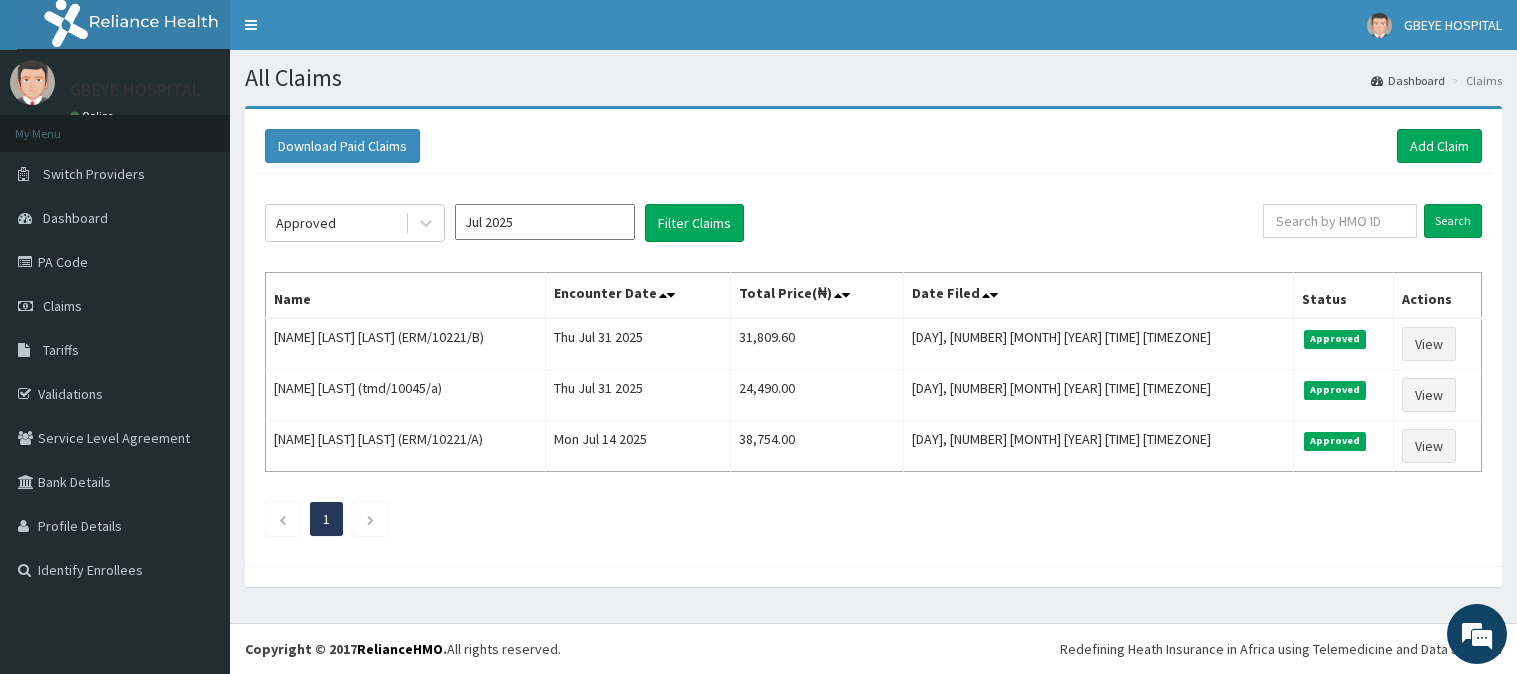 scroll, scrollTop: 0, scrollLeft: 0, axis: both 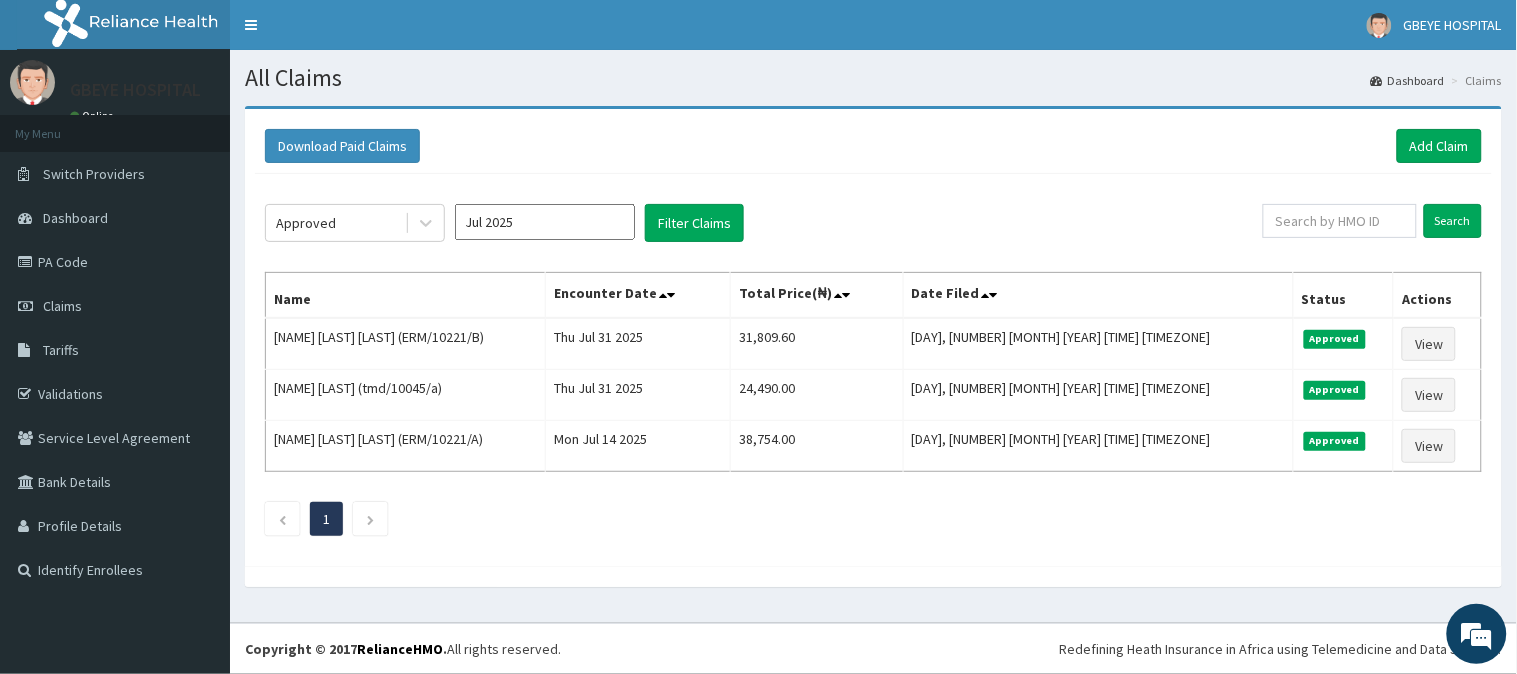 click on "Jul 2025" at bounding box center [545, 222] 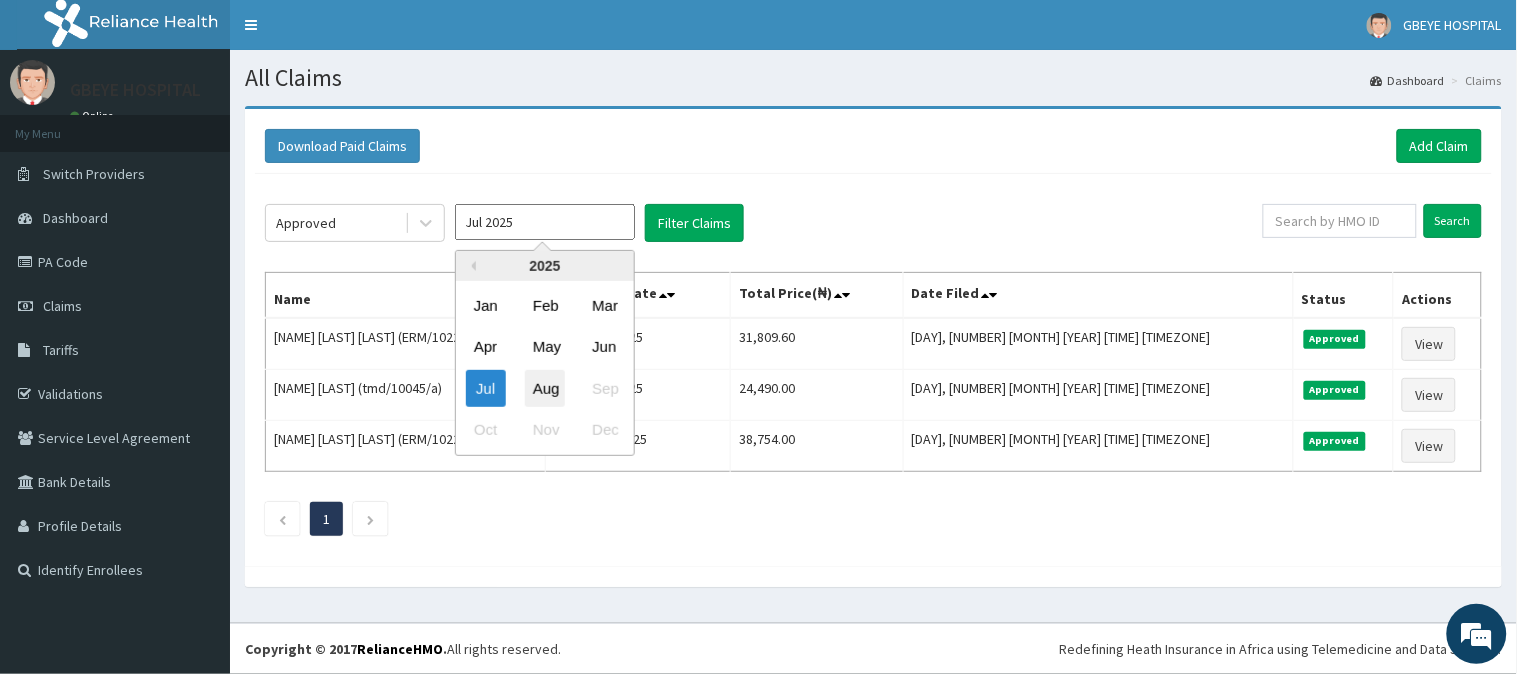 click on "Aug" at bounding box center [545, 388] 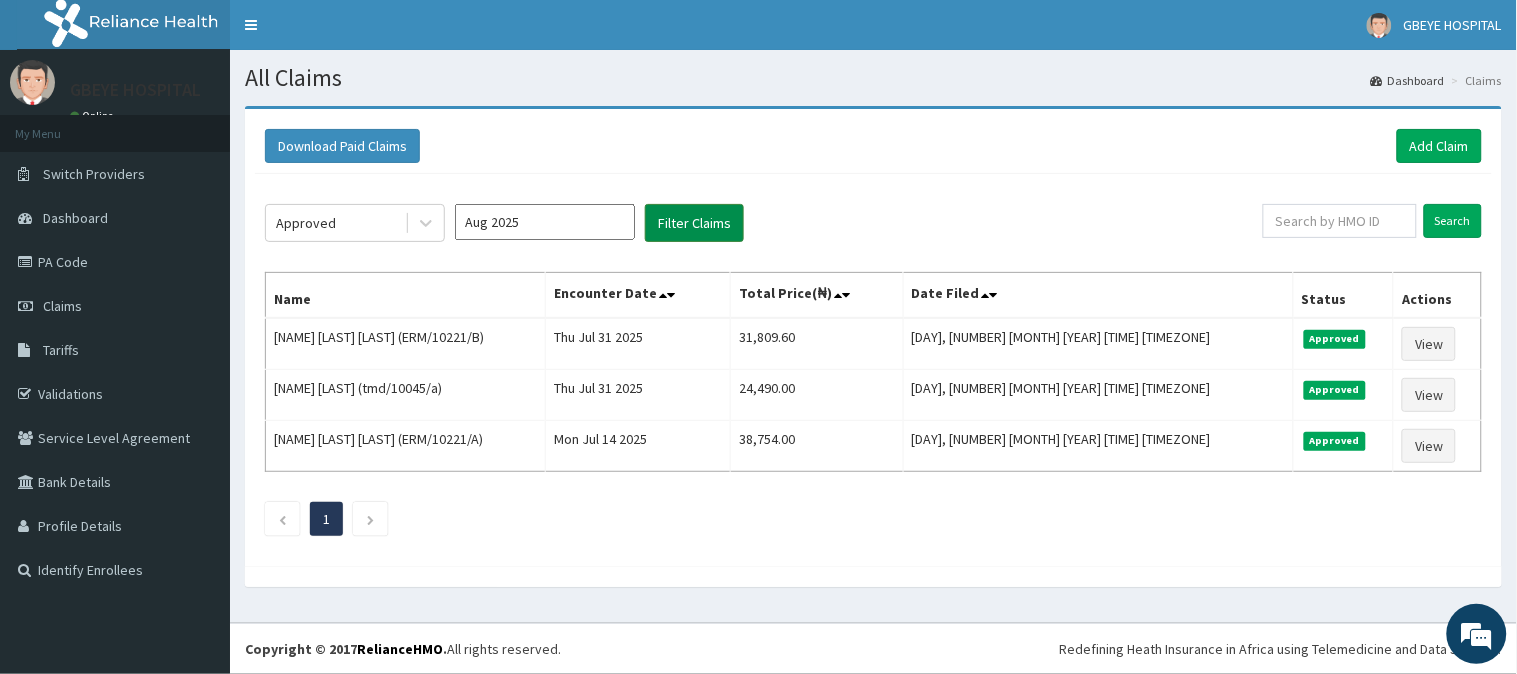 click on "Filter Claims" at bounding box center (694, 223) 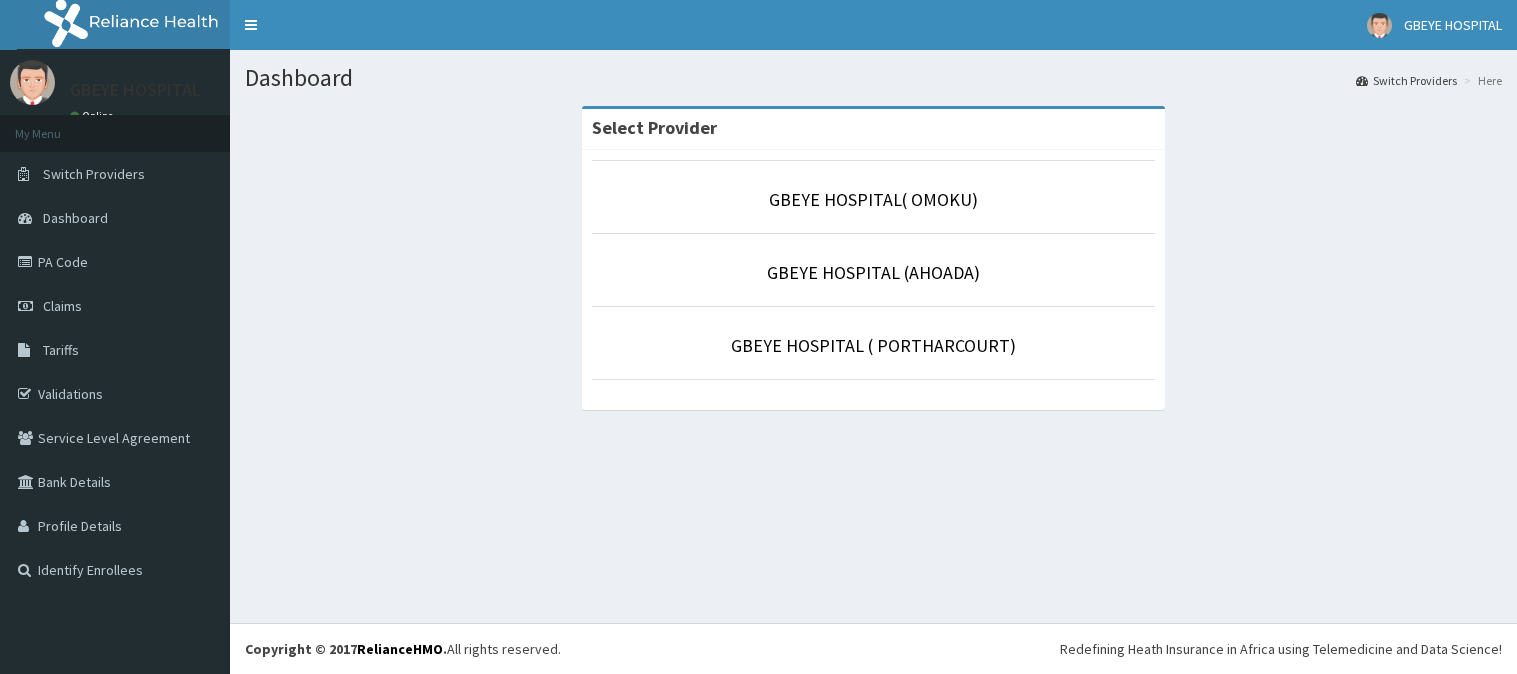 scroll, scrollTop: 0, scrollLeft: 0, axis: both 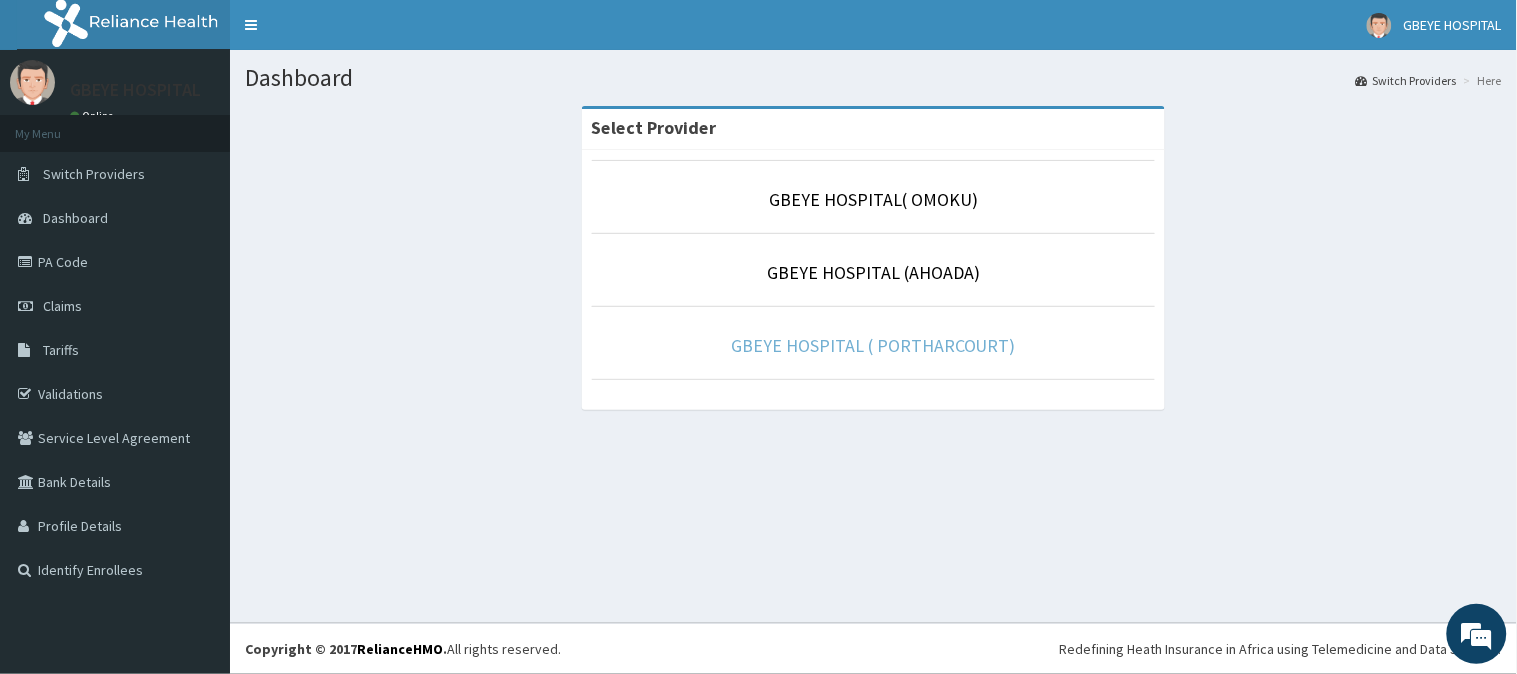 click on "GBEYE HOSPITAL ( PORTHARCOURT)" at bounding box center [873, 345] 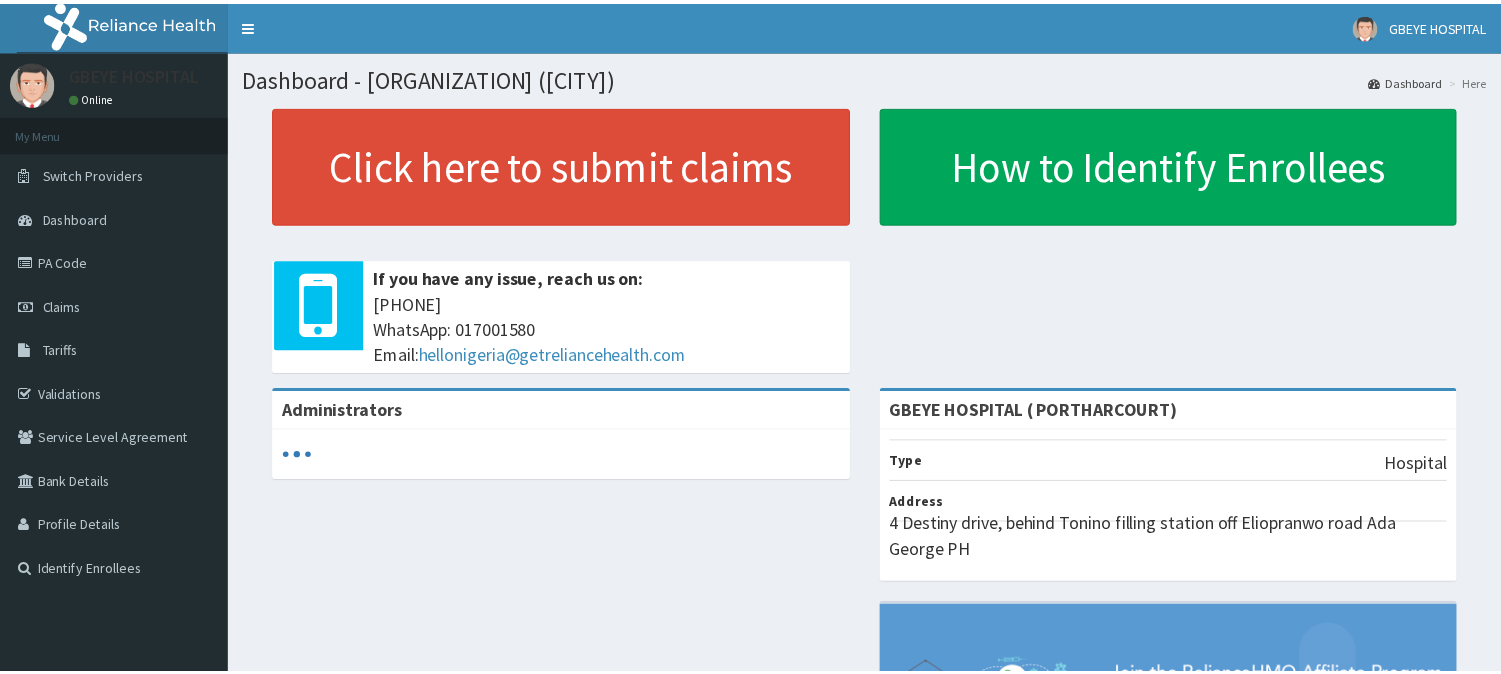 scroll, scrollTop: 0, scrollLeft: 0, axis: both 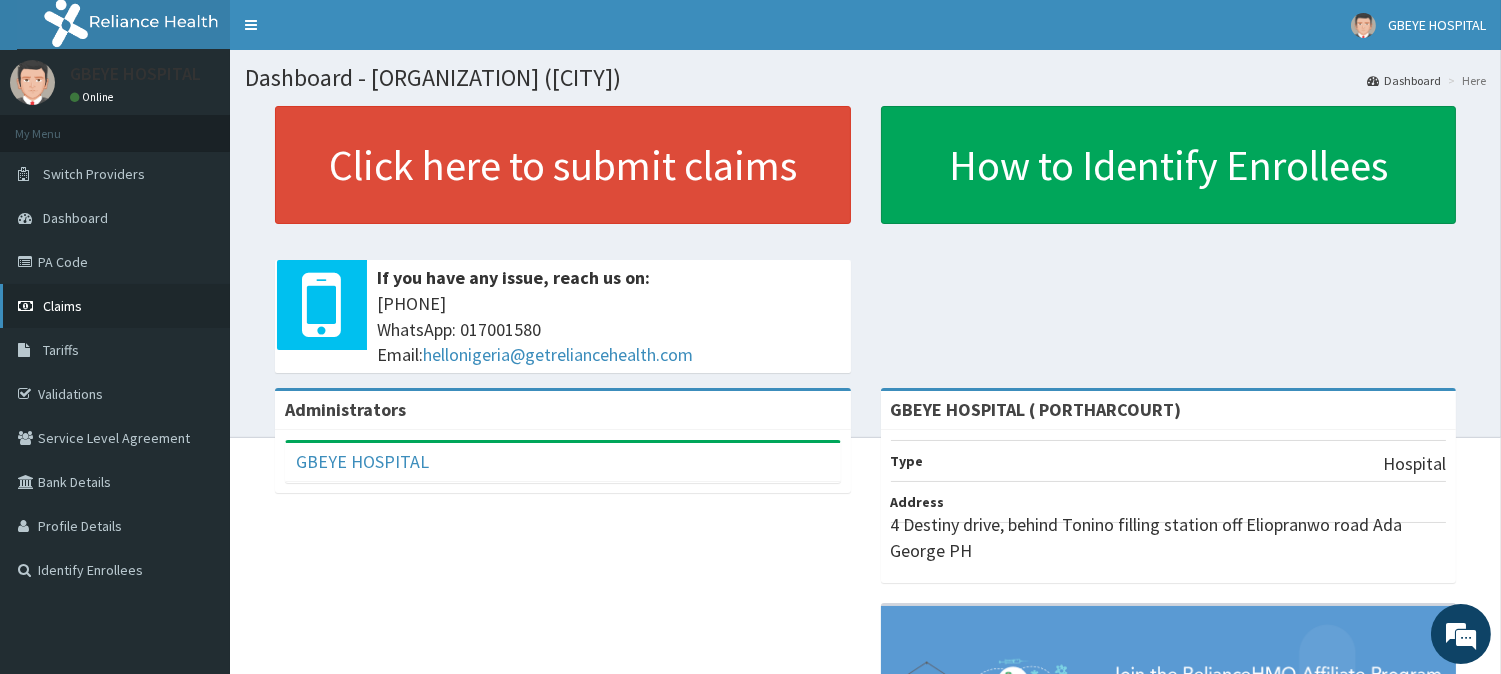 click on "Claims" at bounding box center (115, 306) 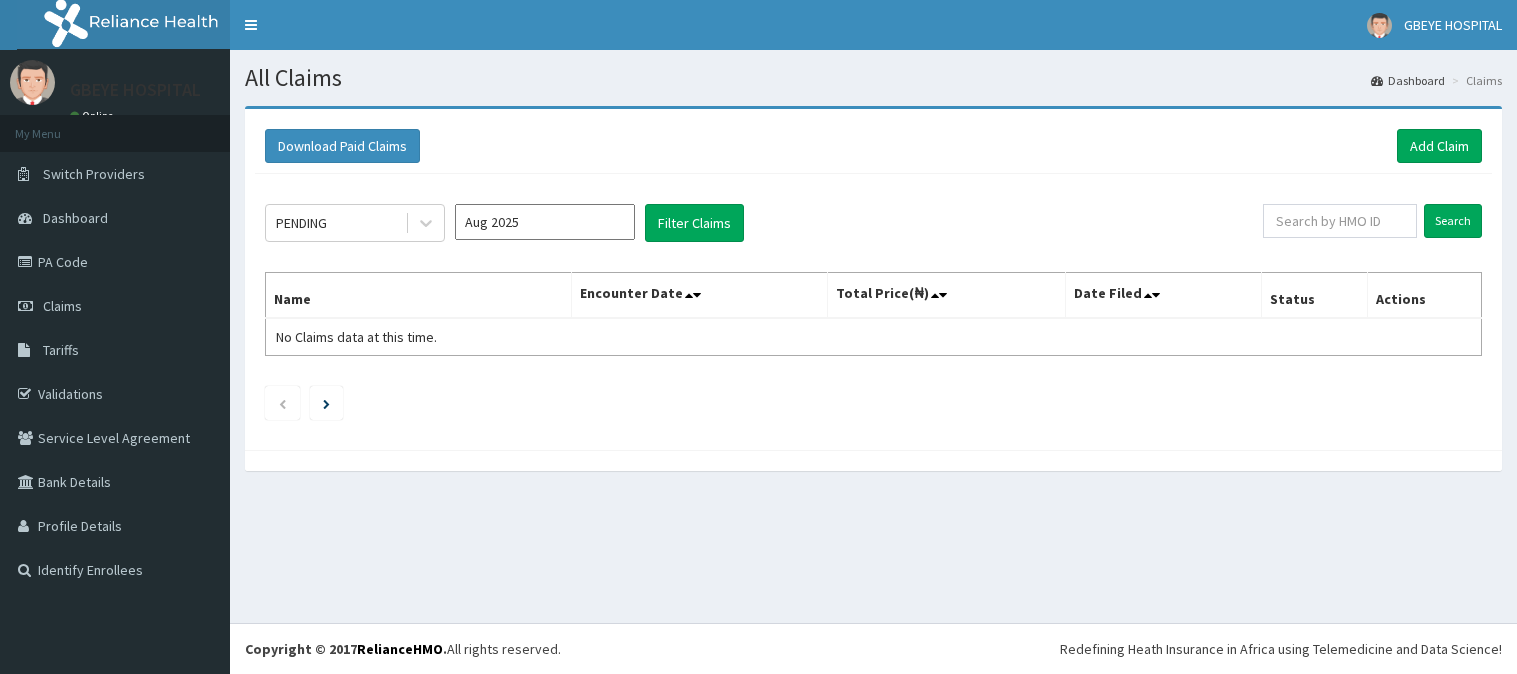 scroll, scrollTop: 0, scrollLeft: 0, axis: both 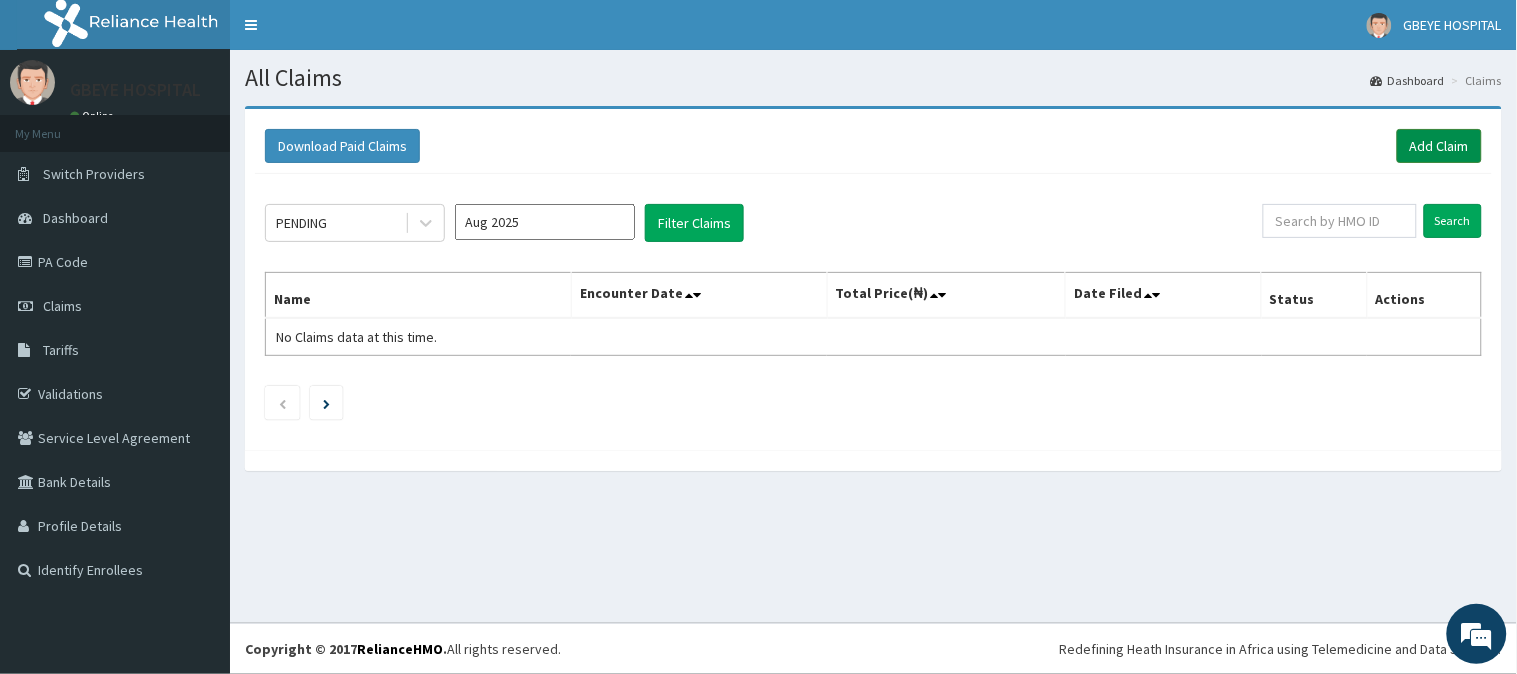 click on "Add Claim" at bounding box center [1439, 146] 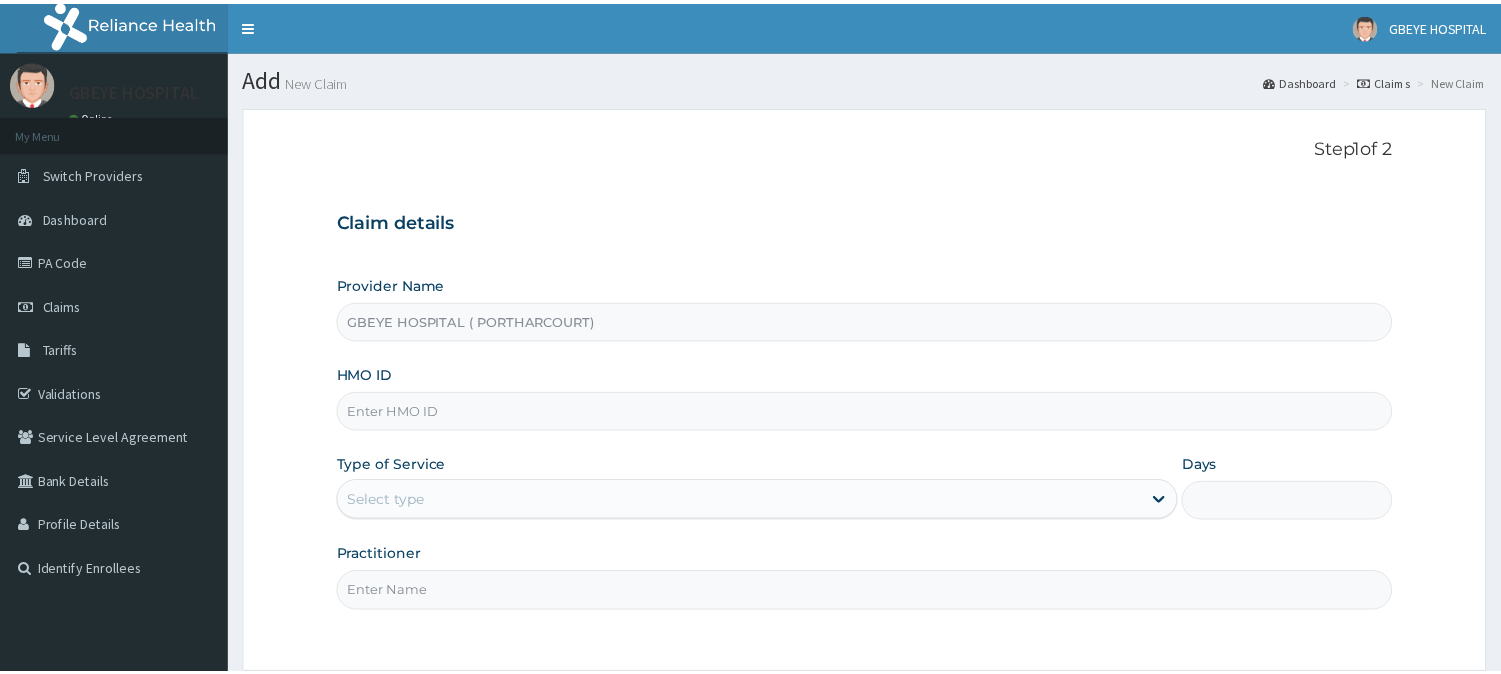 scroll, scrollTop: 0, scrollLeft: 0, axis: both 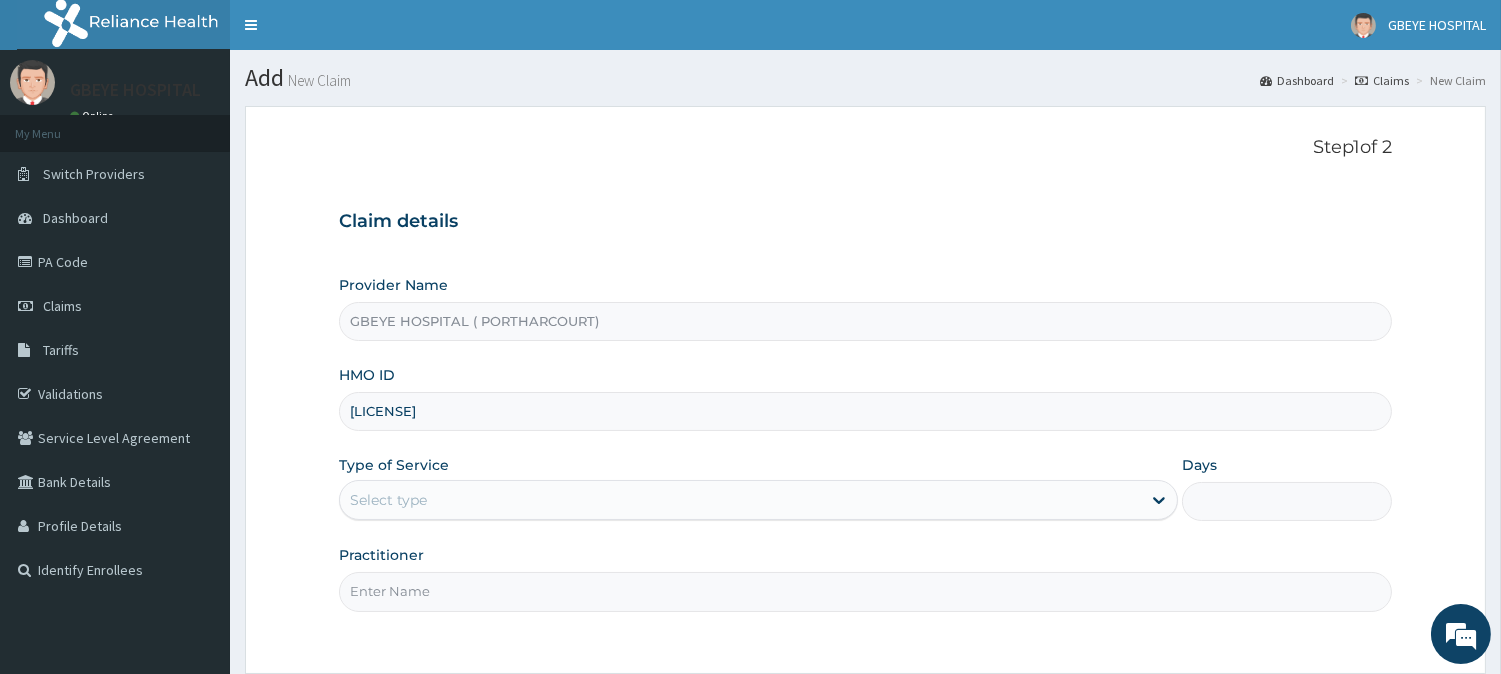 type on "ERM/10221/A" 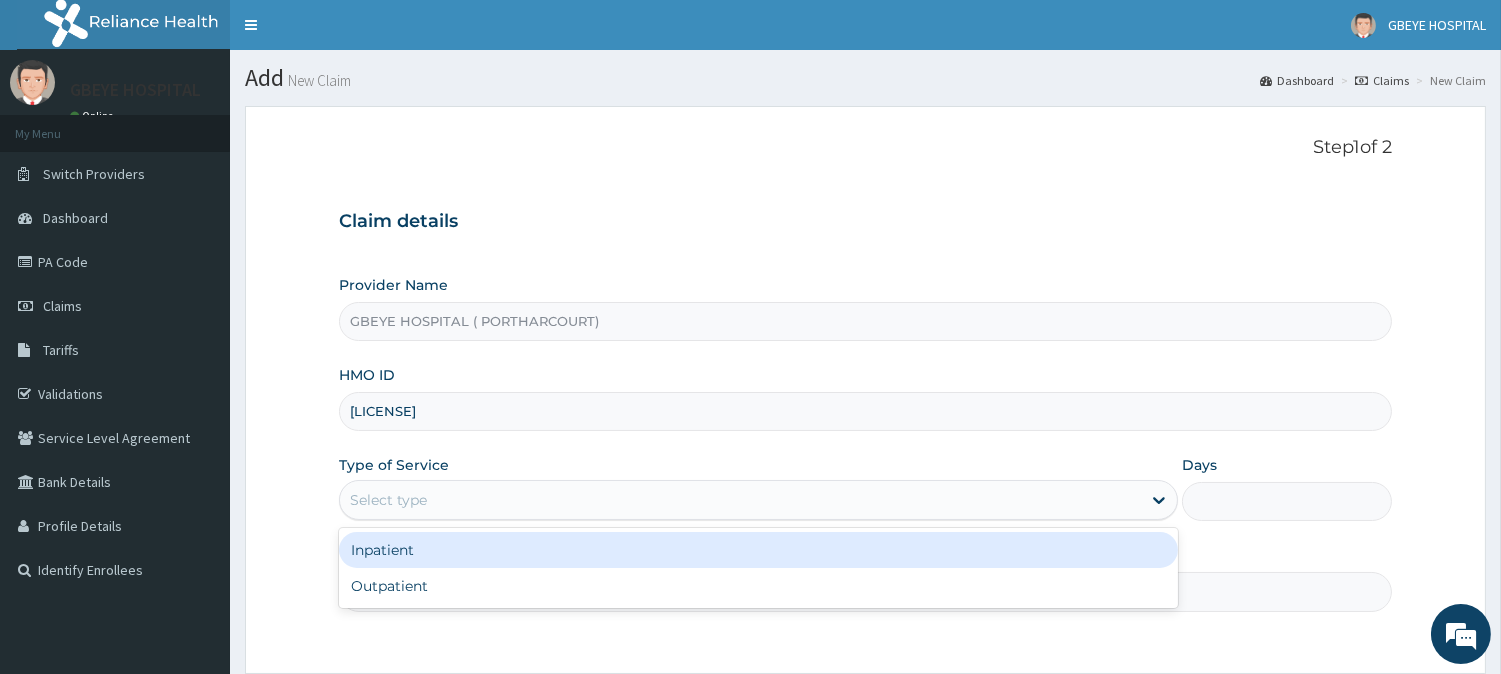 click on "Select type" at bounding box center [740, 500] 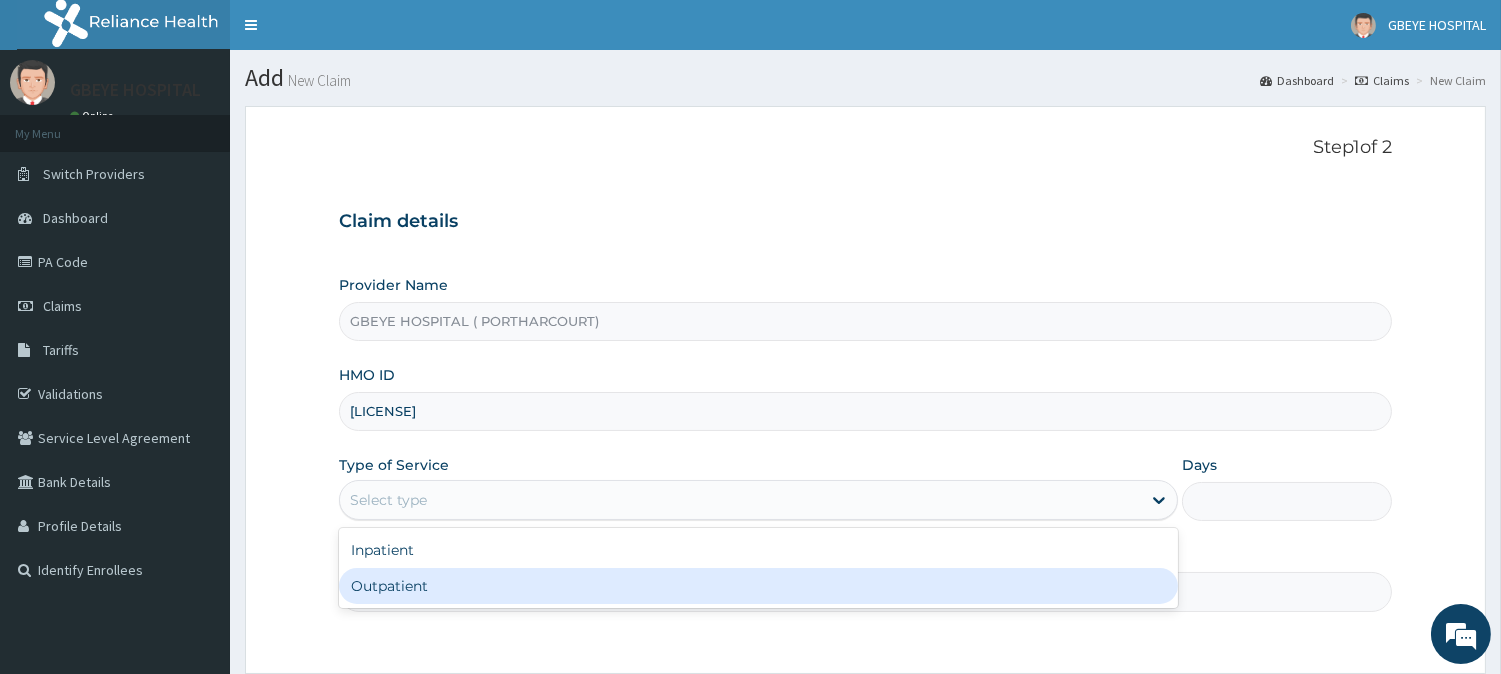 click on "Outpatient" at bounding box center (758, 586) 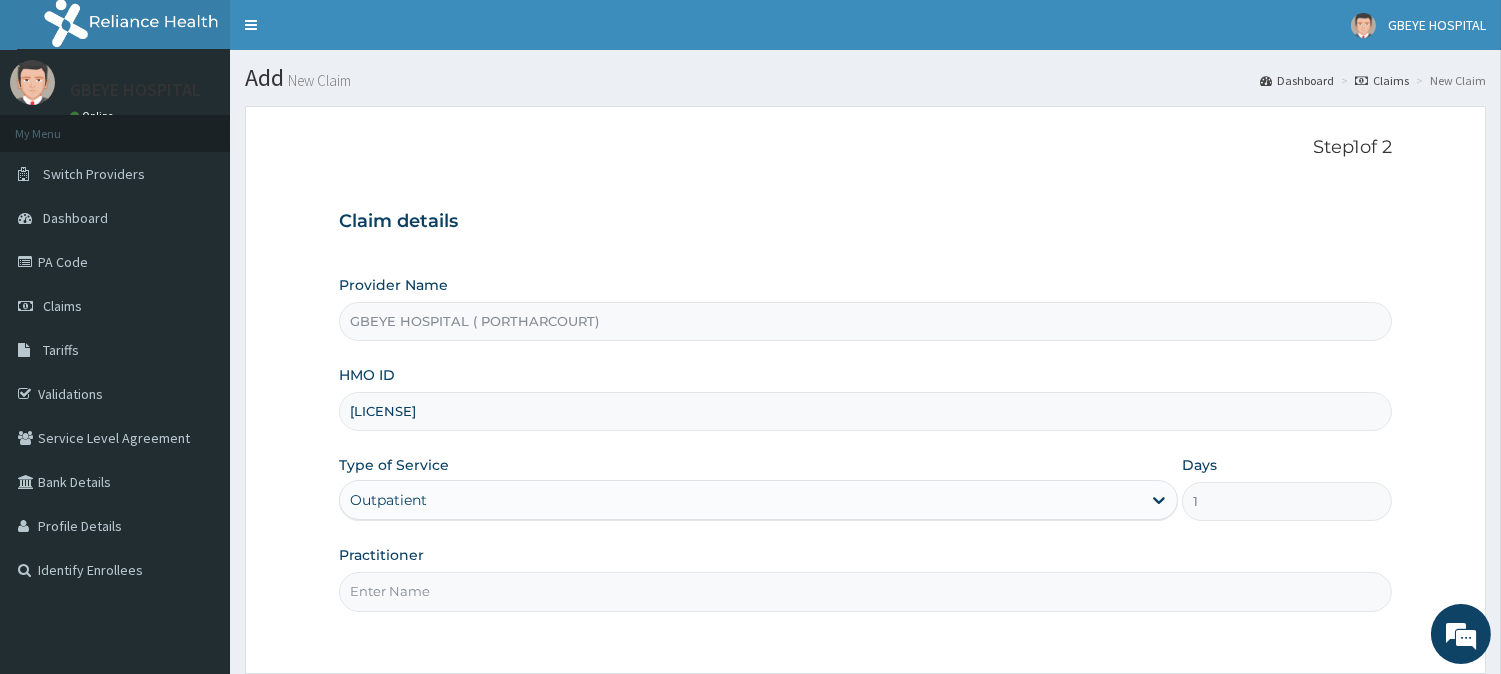 scroll, scrollTop: 3, scrollLeft: 0, axis: vertical 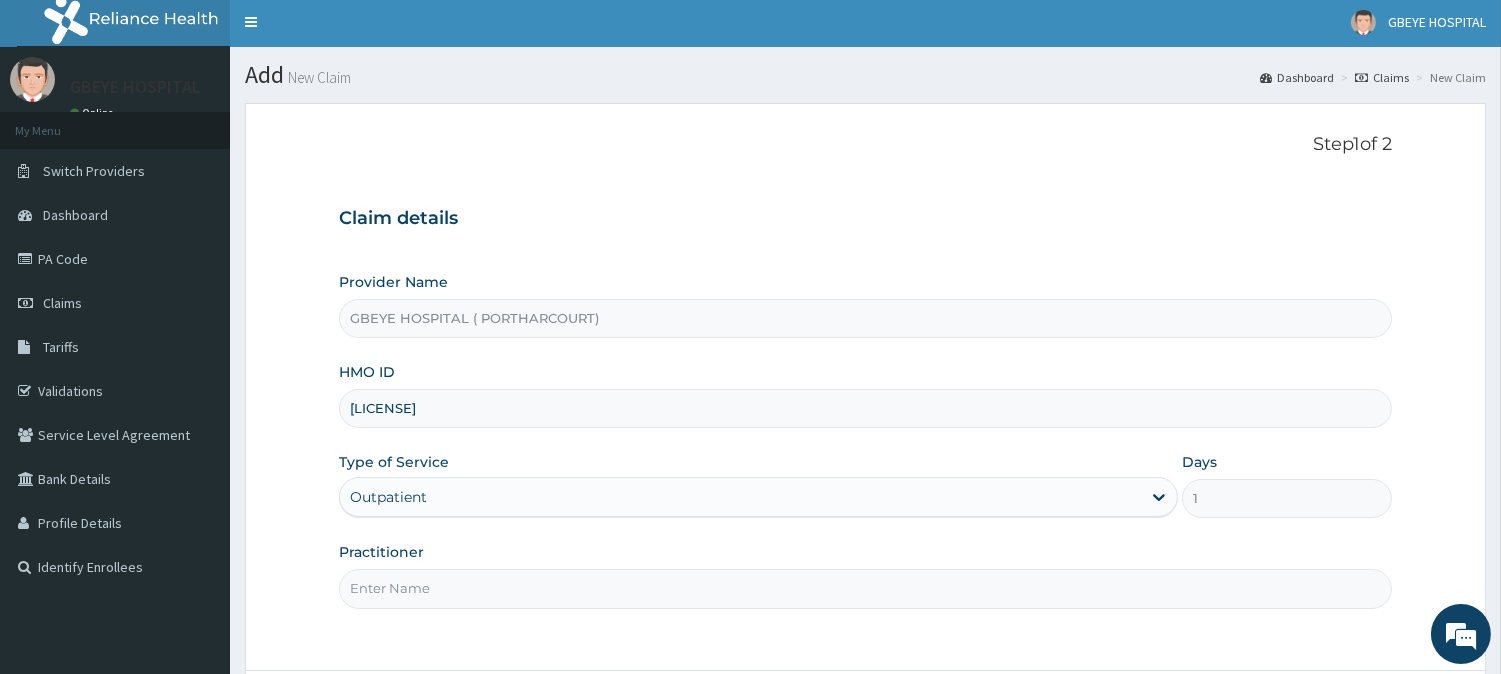 click on "Practitioner" at bounding box center [865, 588] 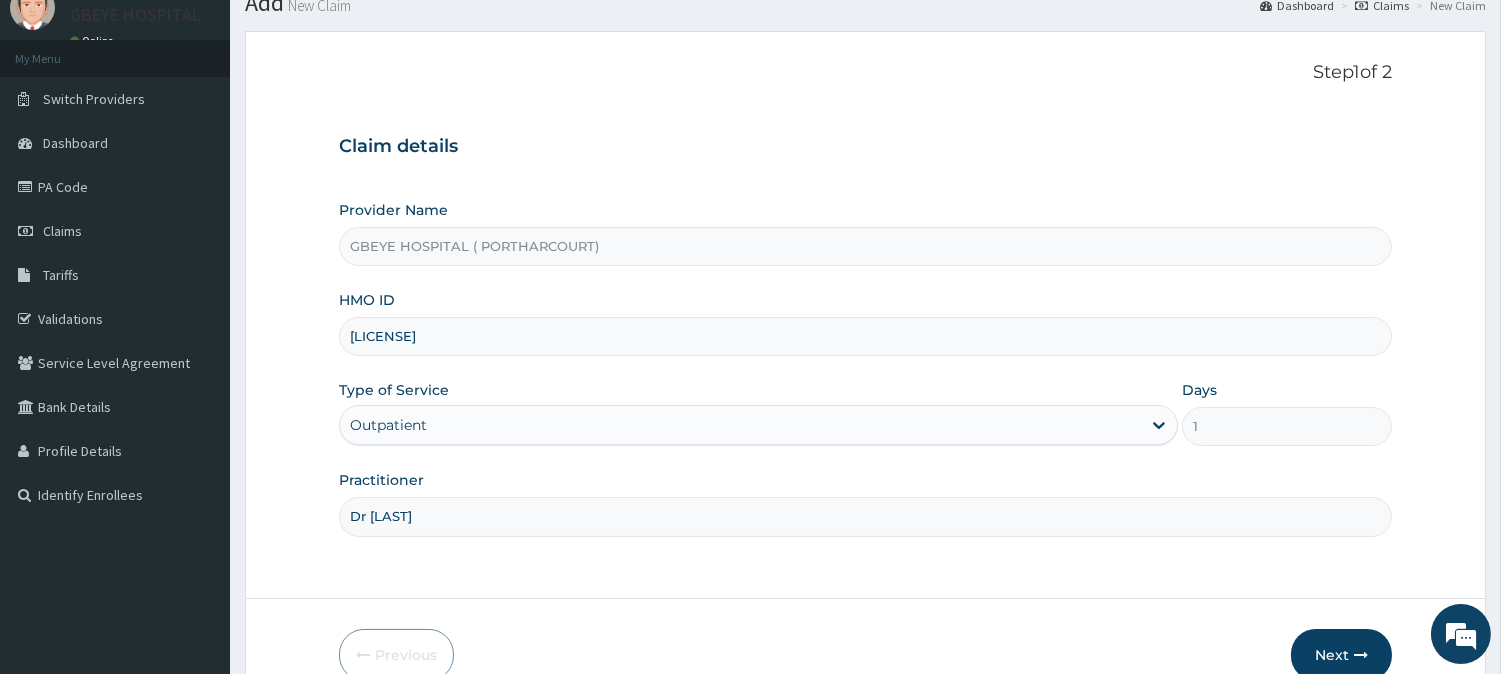 scroll, scrollTop: 178, scrollLeft: 0, axis: vertical 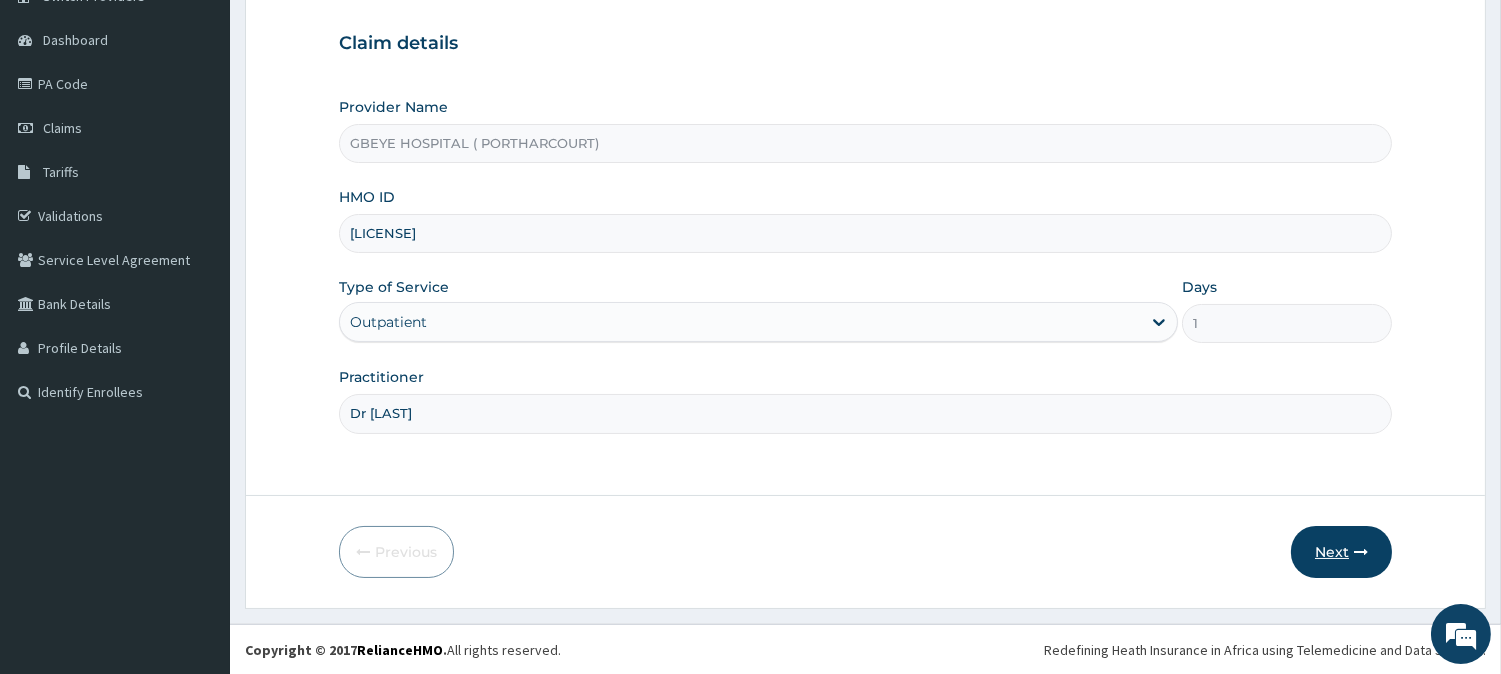 type on "Dr [LAST]" 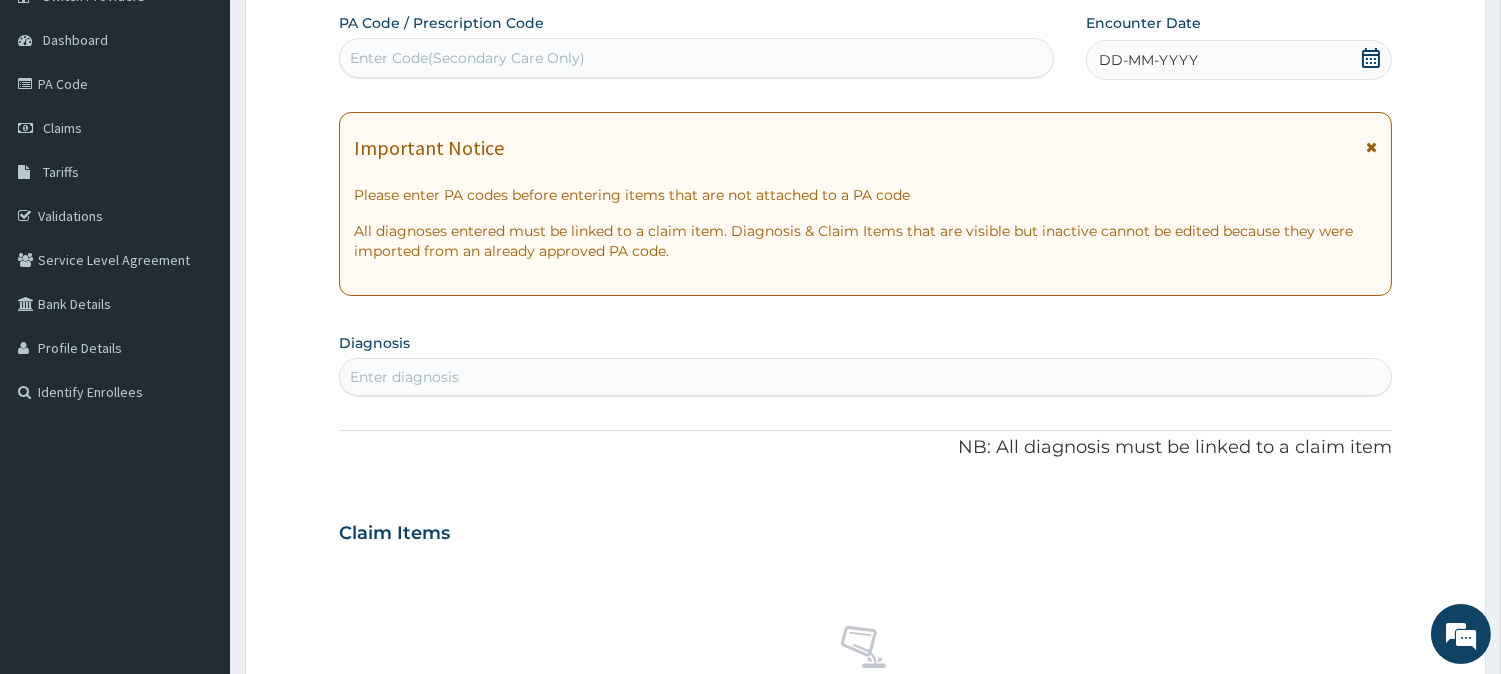 click 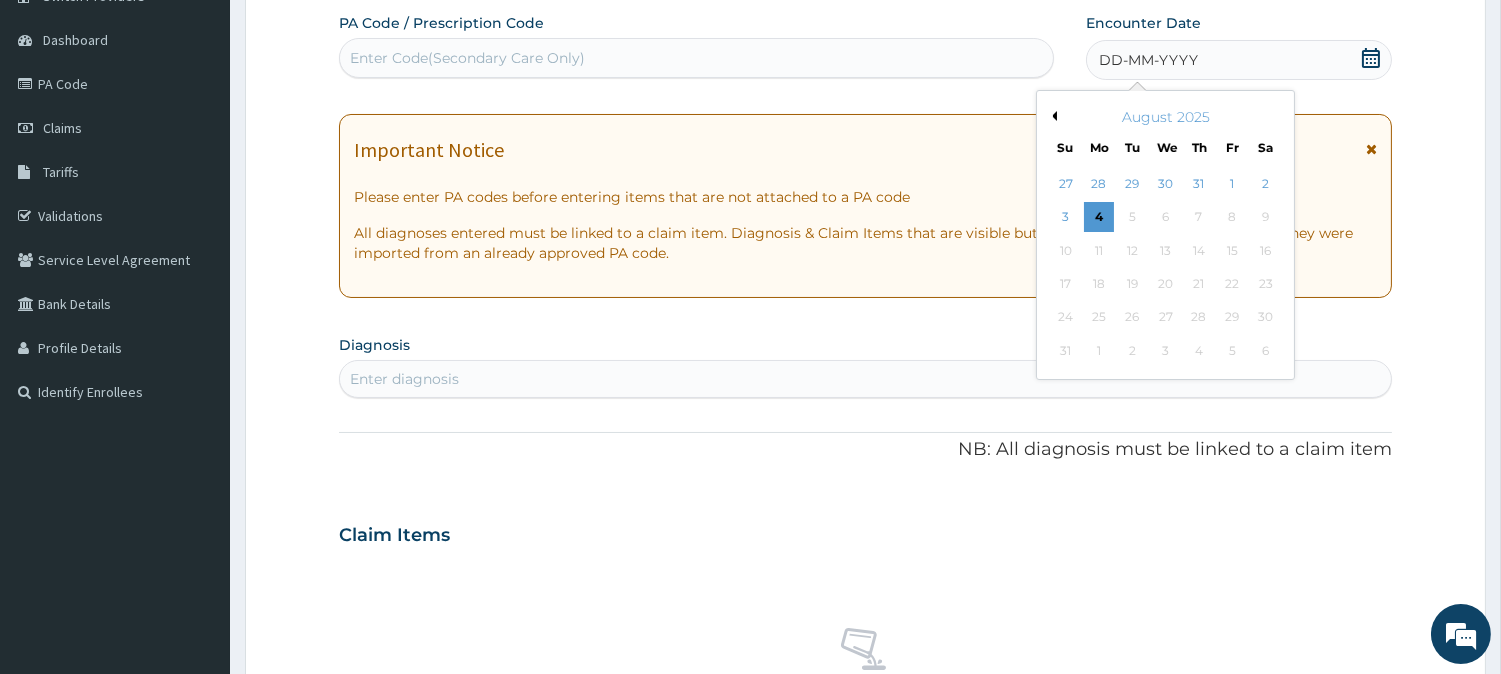 click on "August 2025" at bounding box center [1165, 117] 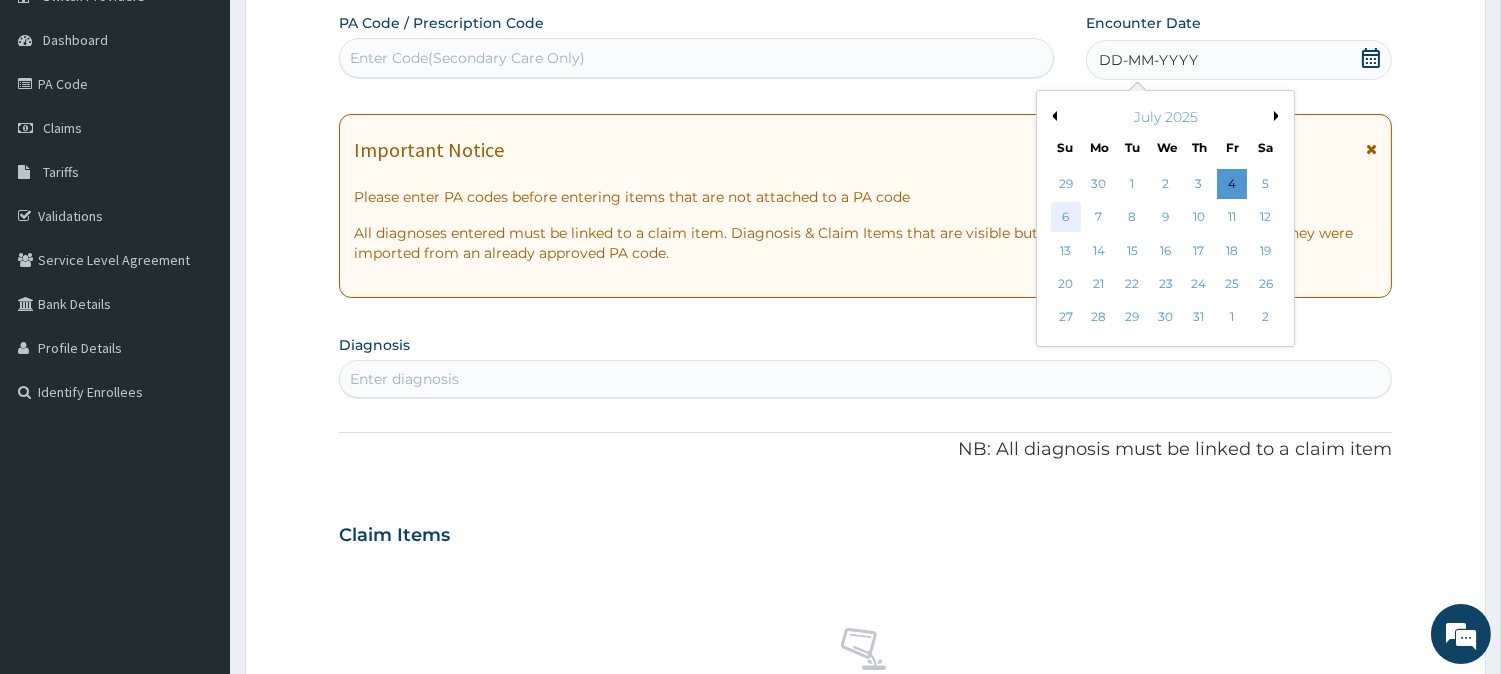 click on "6" at bounding box center [1065, 218] 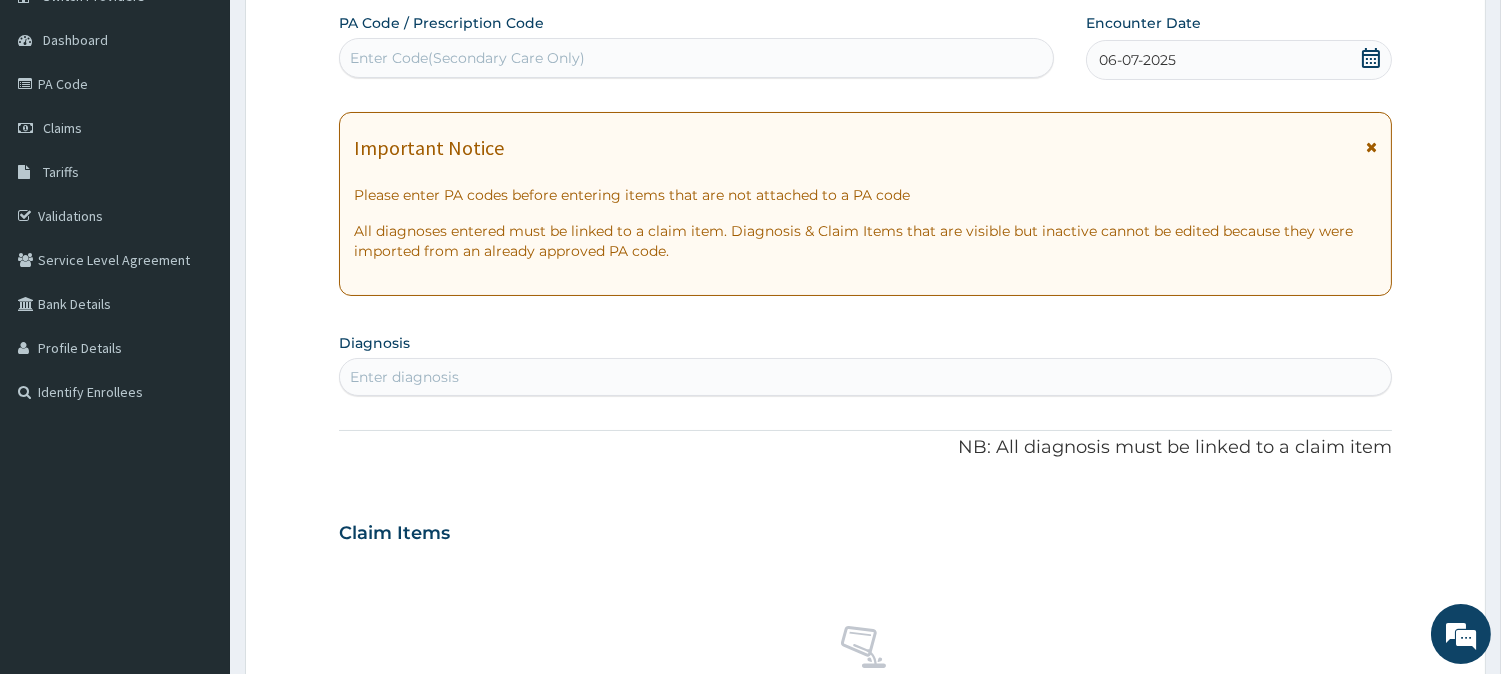 click on "Enter diagnosis" at bounding box center (865, 377) 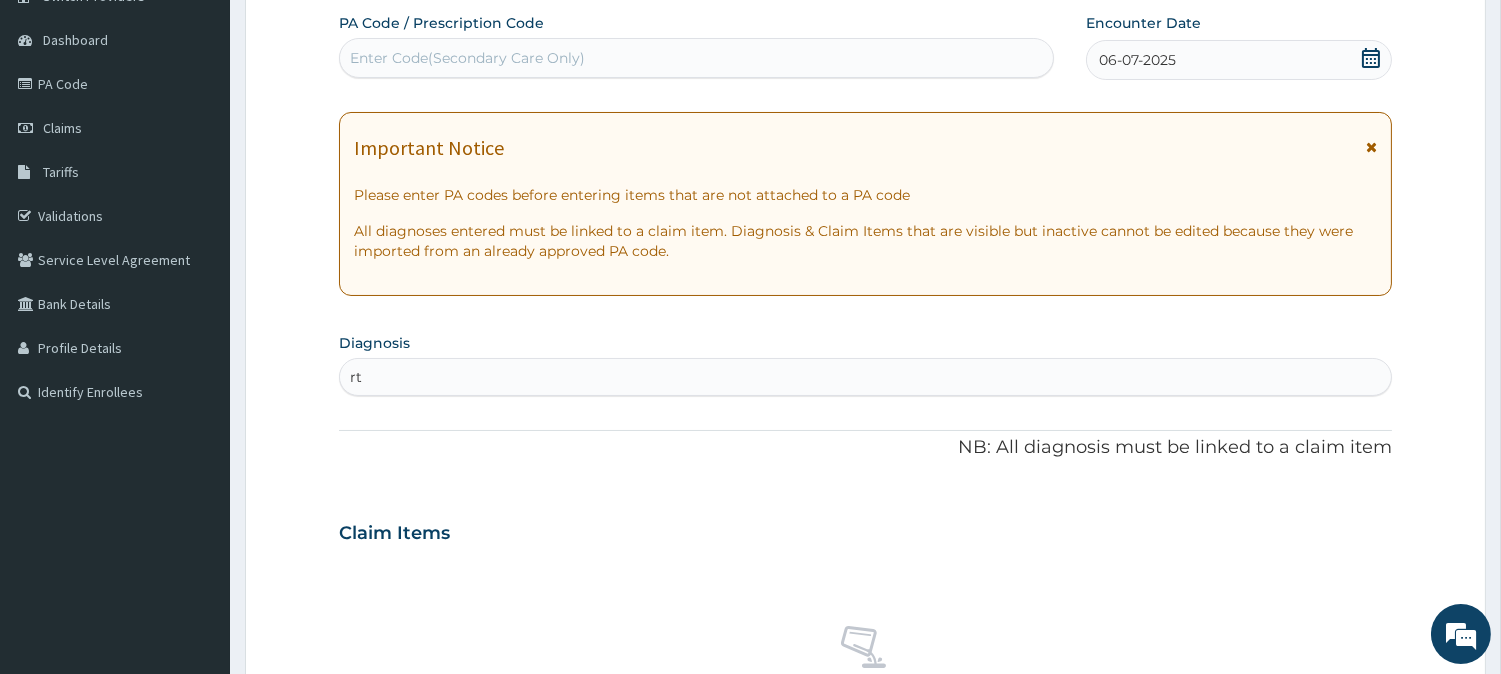 type on "rti" 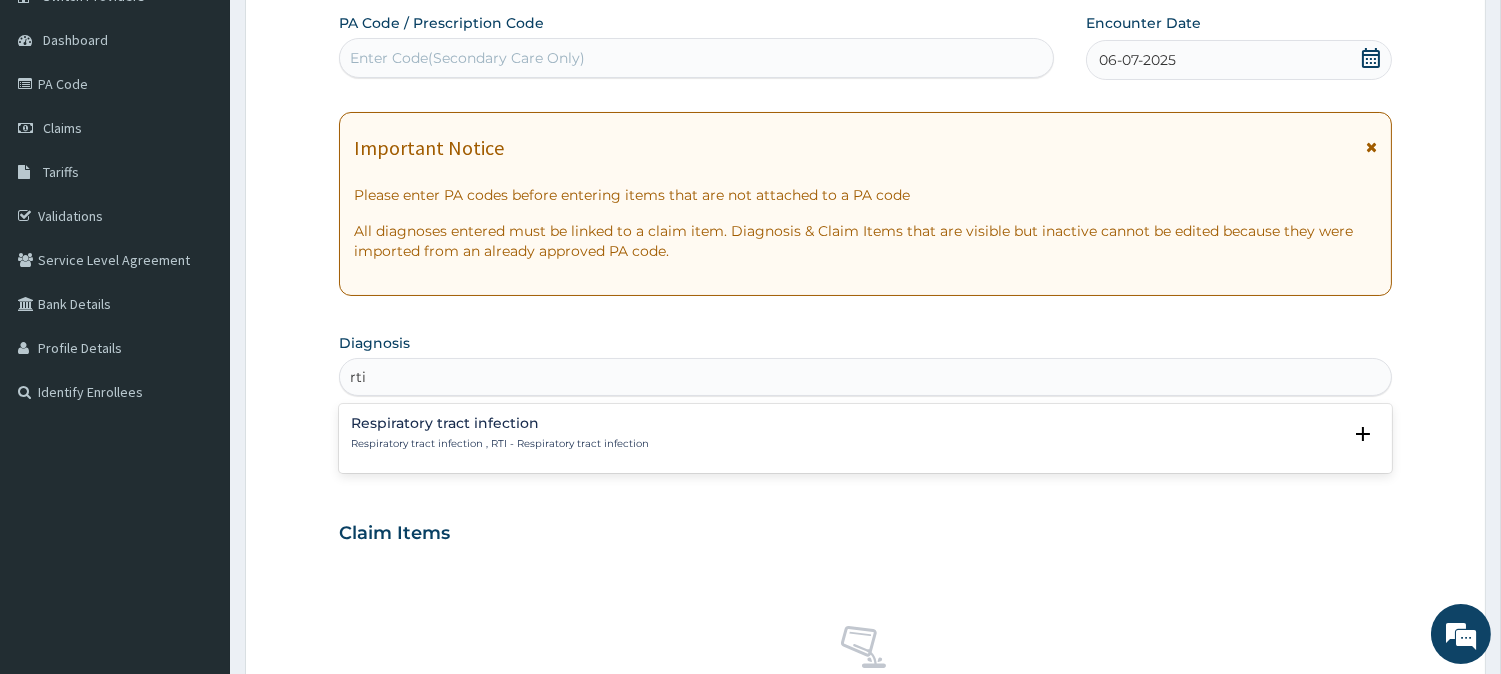 click on "Respiratory tract infection" at bounding box center [500, 423] 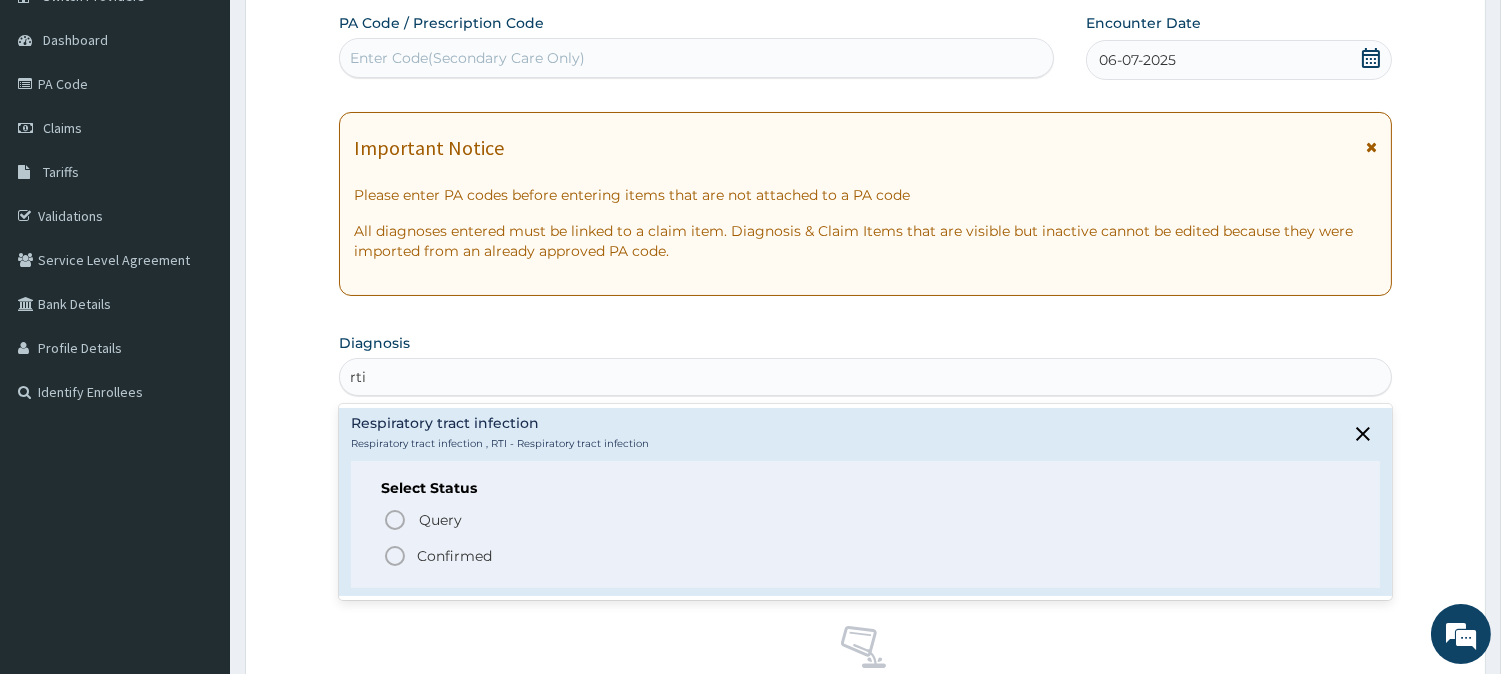 click 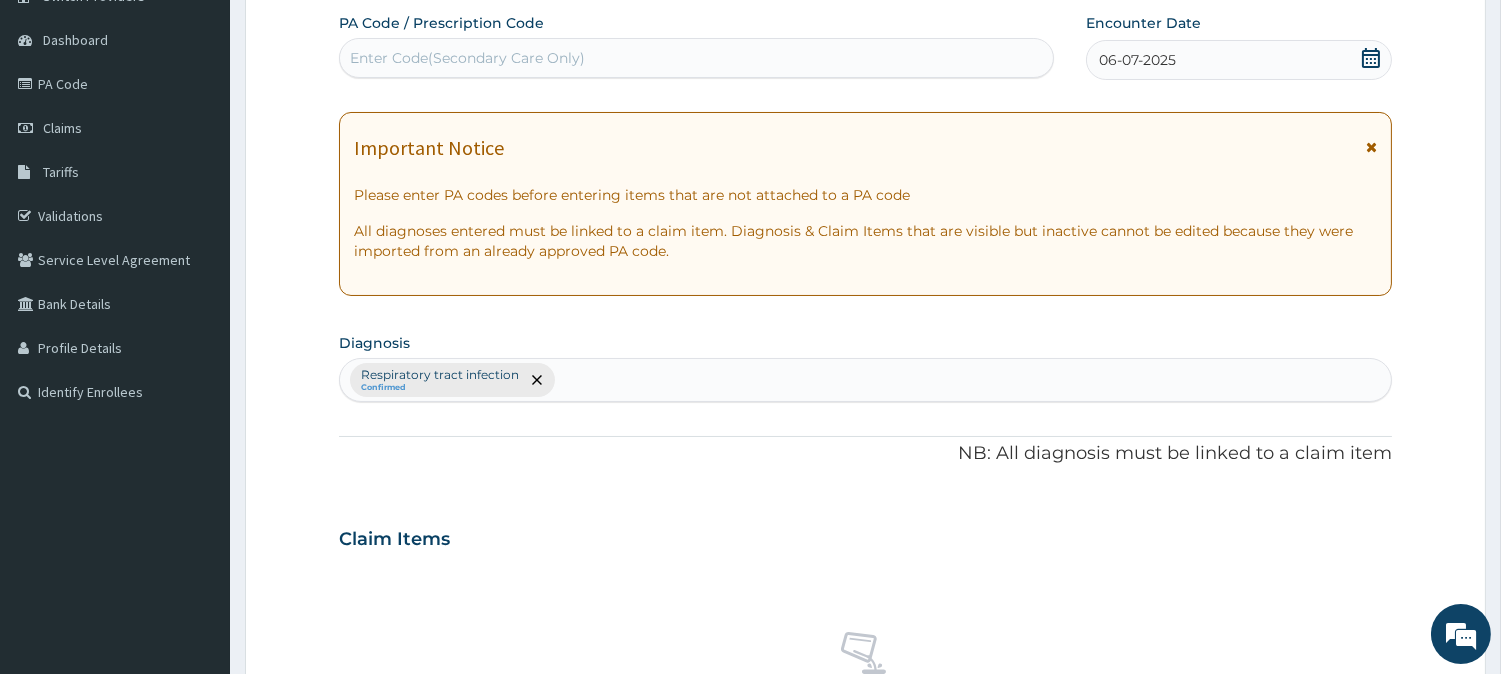 scroll, scrollTop: 264, scrollLeft: 0, axis: vertical 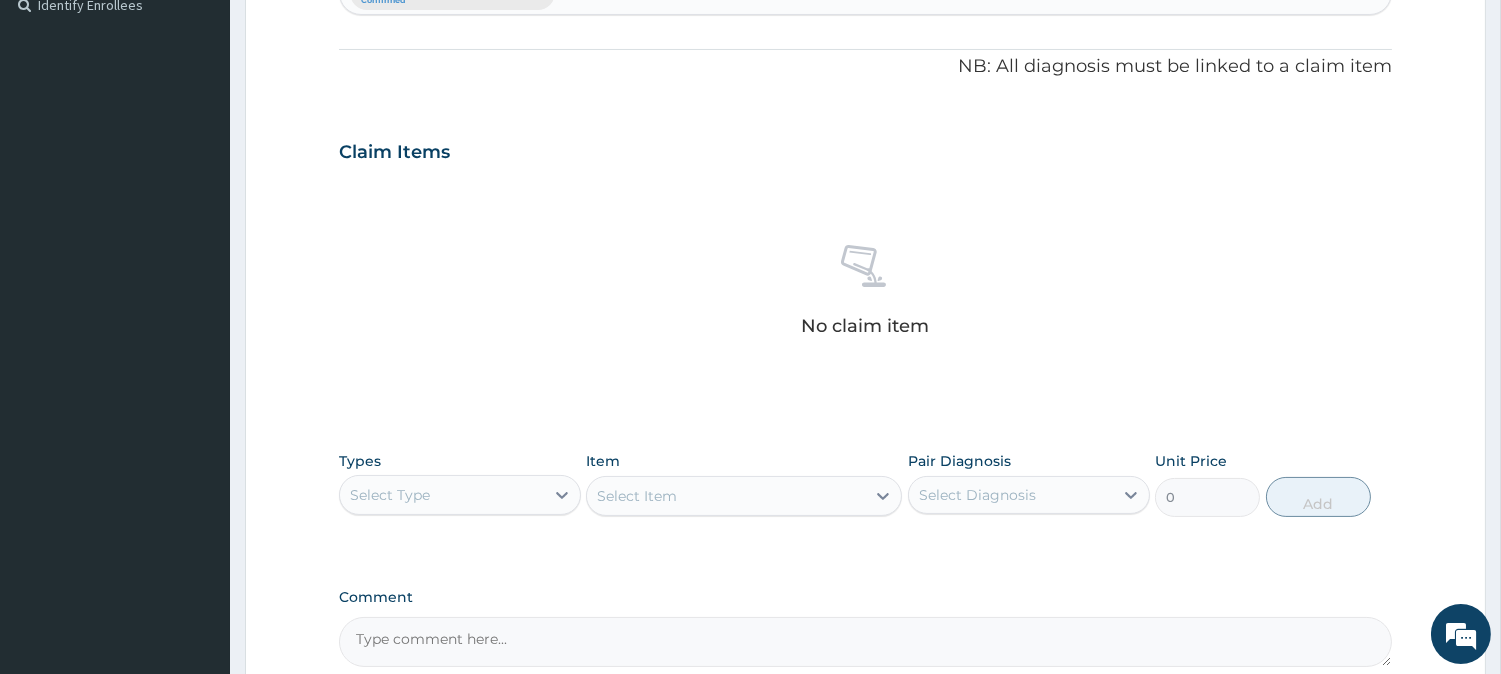 click on "Select Type" at bounding box center [442, 495] 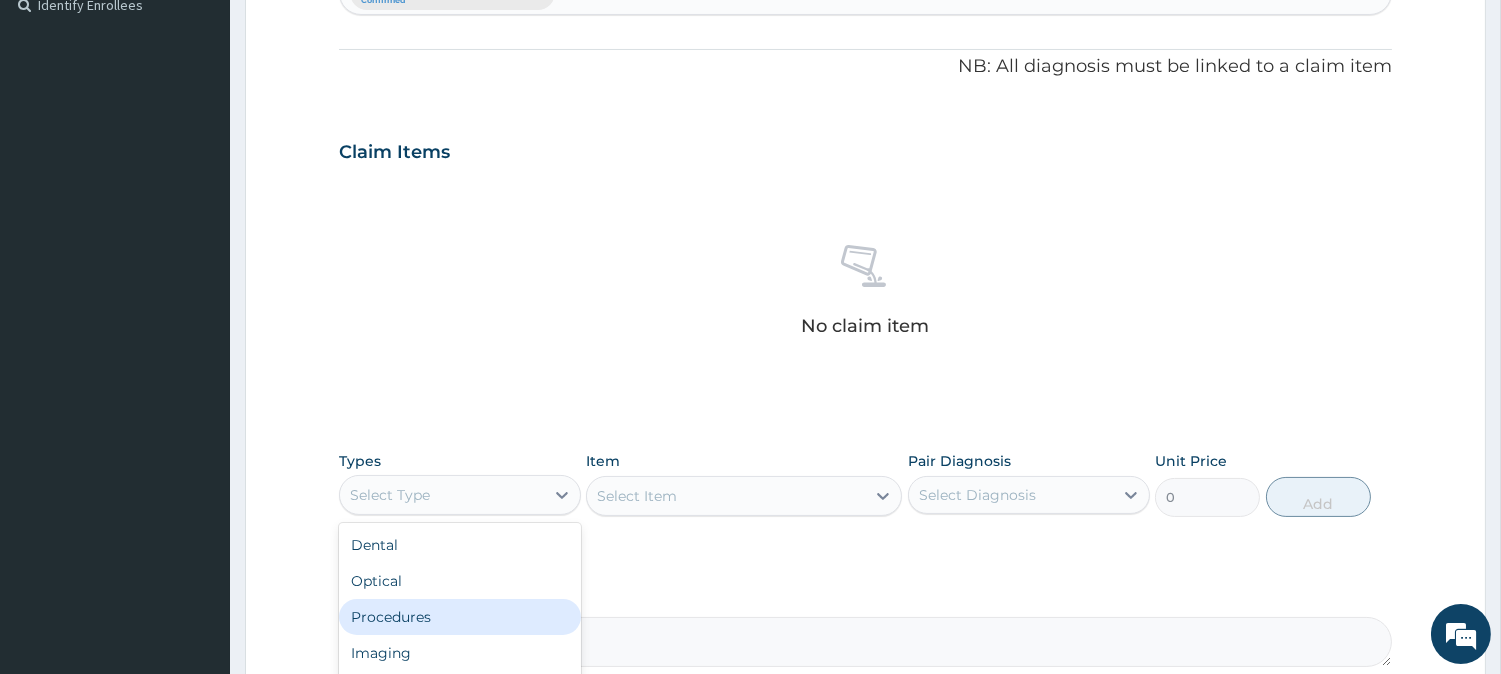 click on "Procedures" at bounding box center [460, 617] 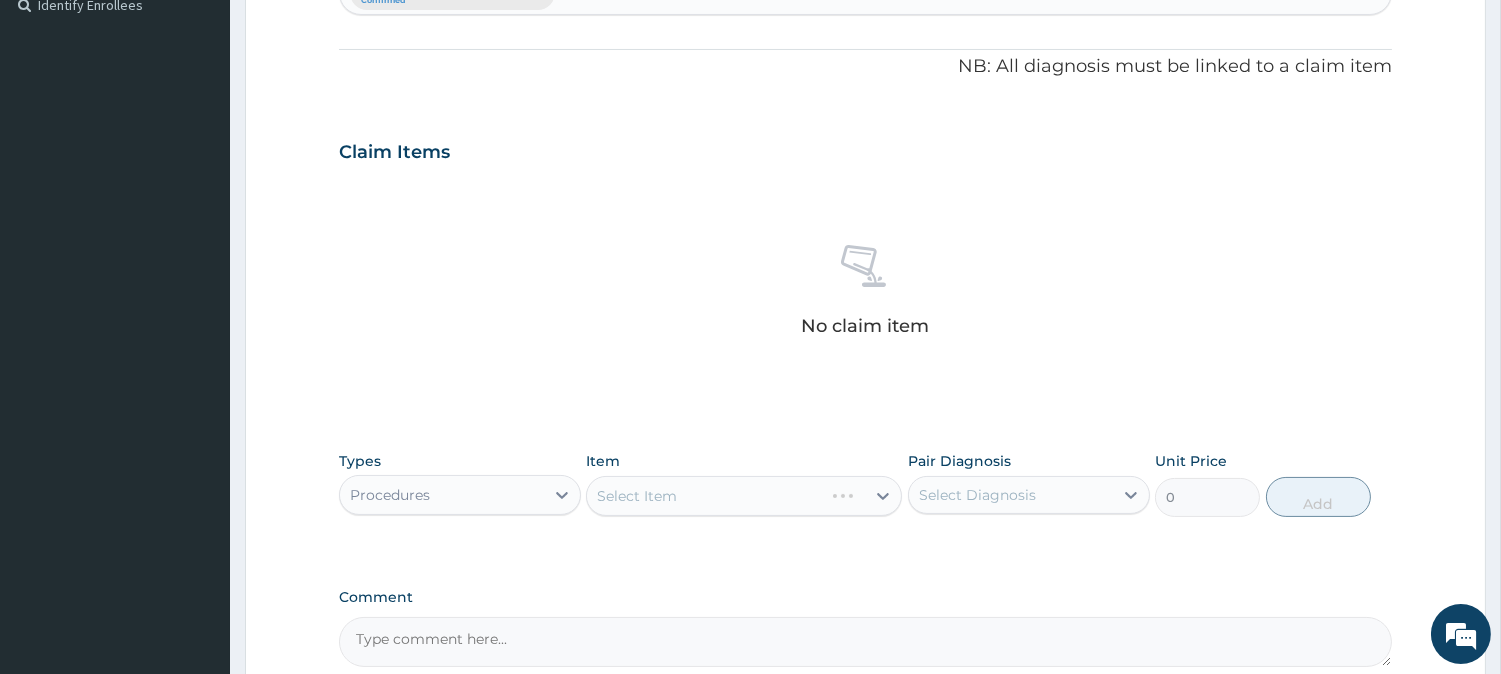 click on "Select Item" at bounding box center [744, 496] 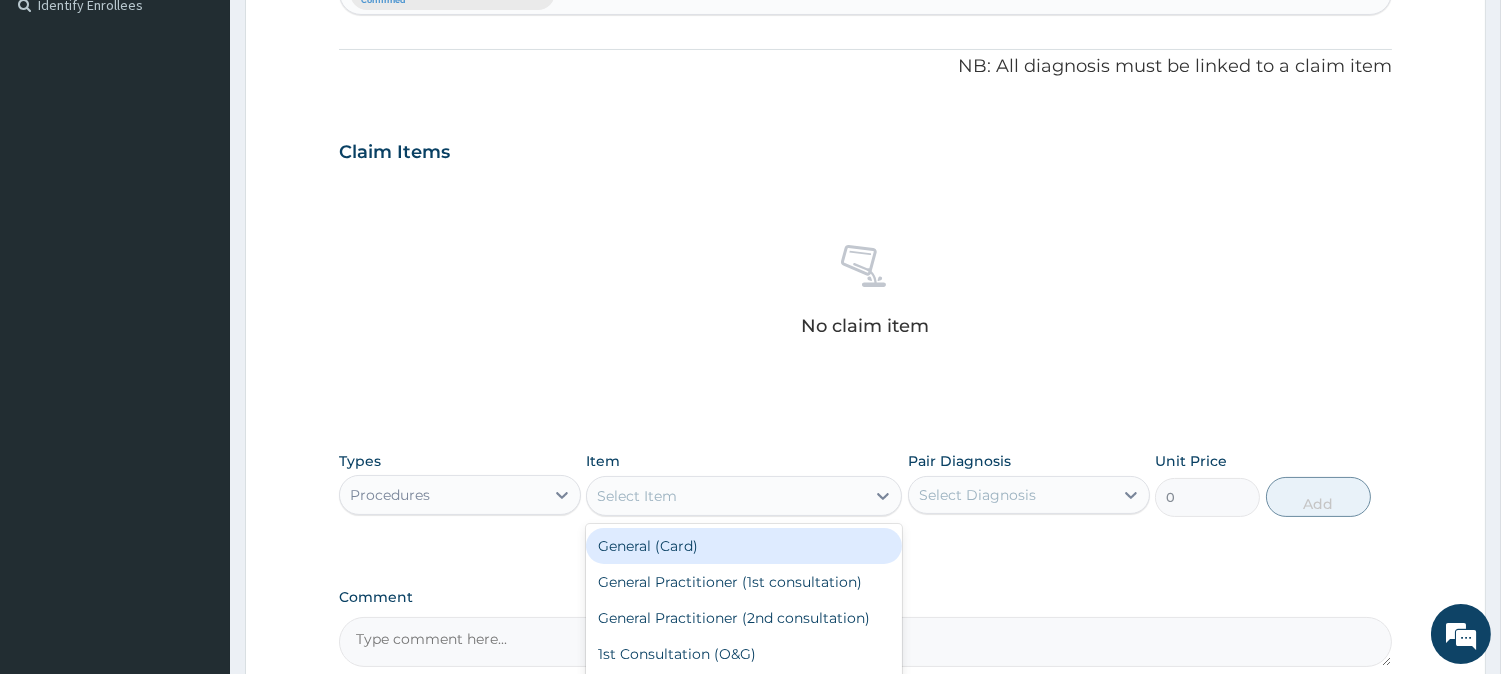click on "Select Item" at bounding box center (726, 496) 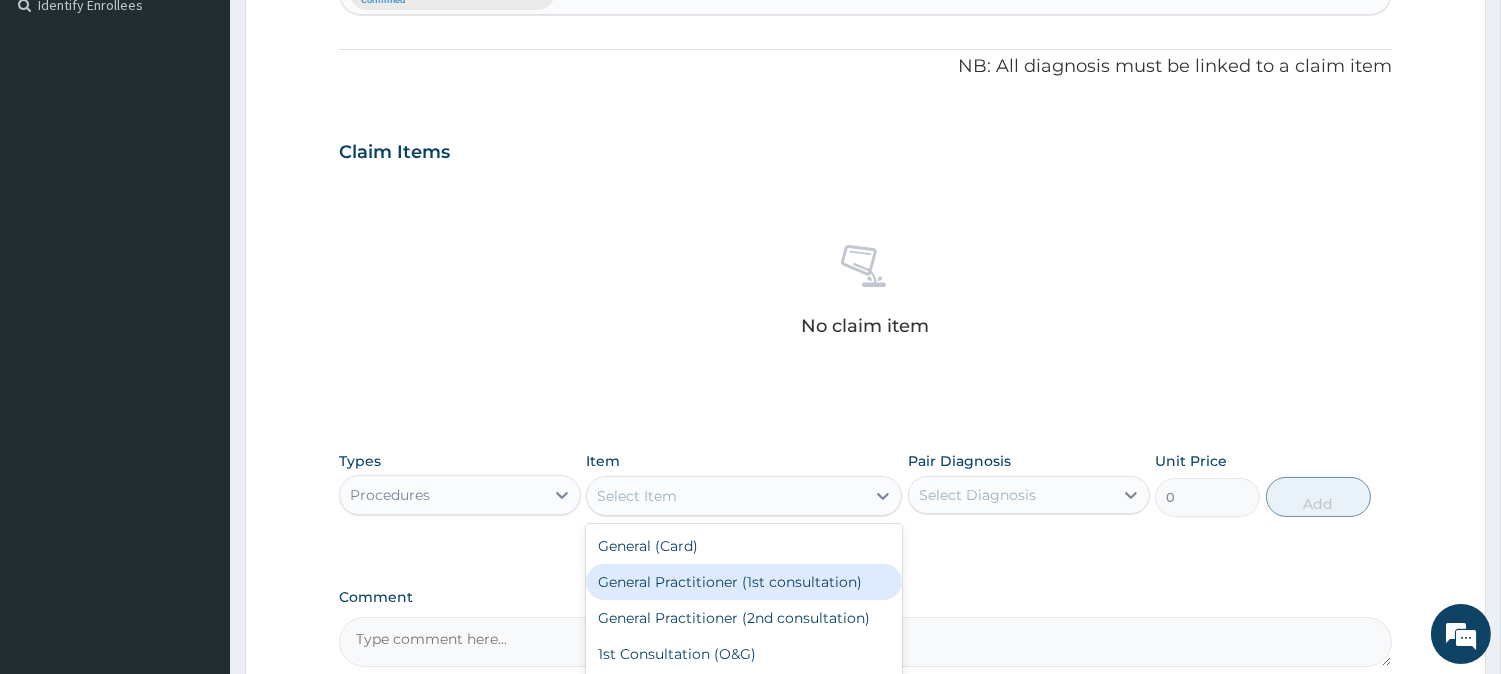 click on "General Practitioner (1st consultation)" at bounding box center (744, 582) 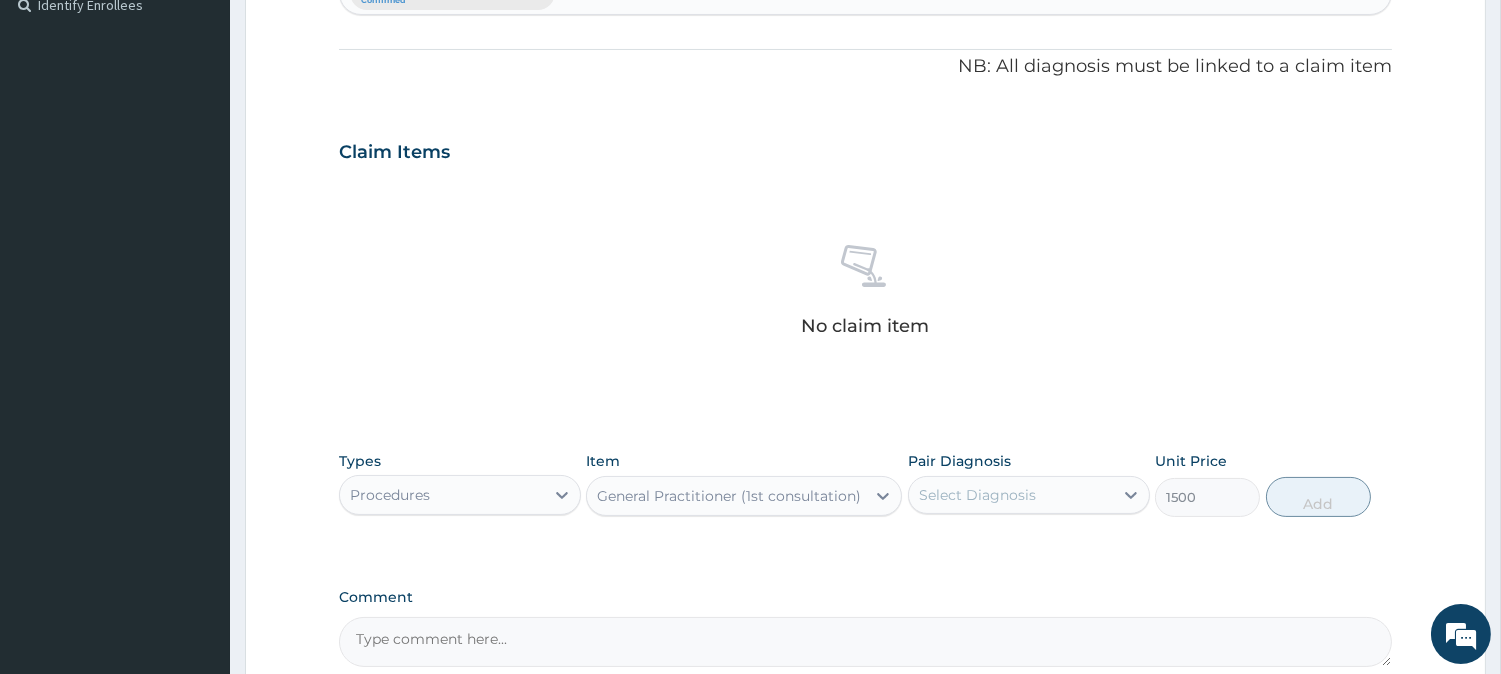 click on "Select Diagnosis" at bounding box center (977, 495) 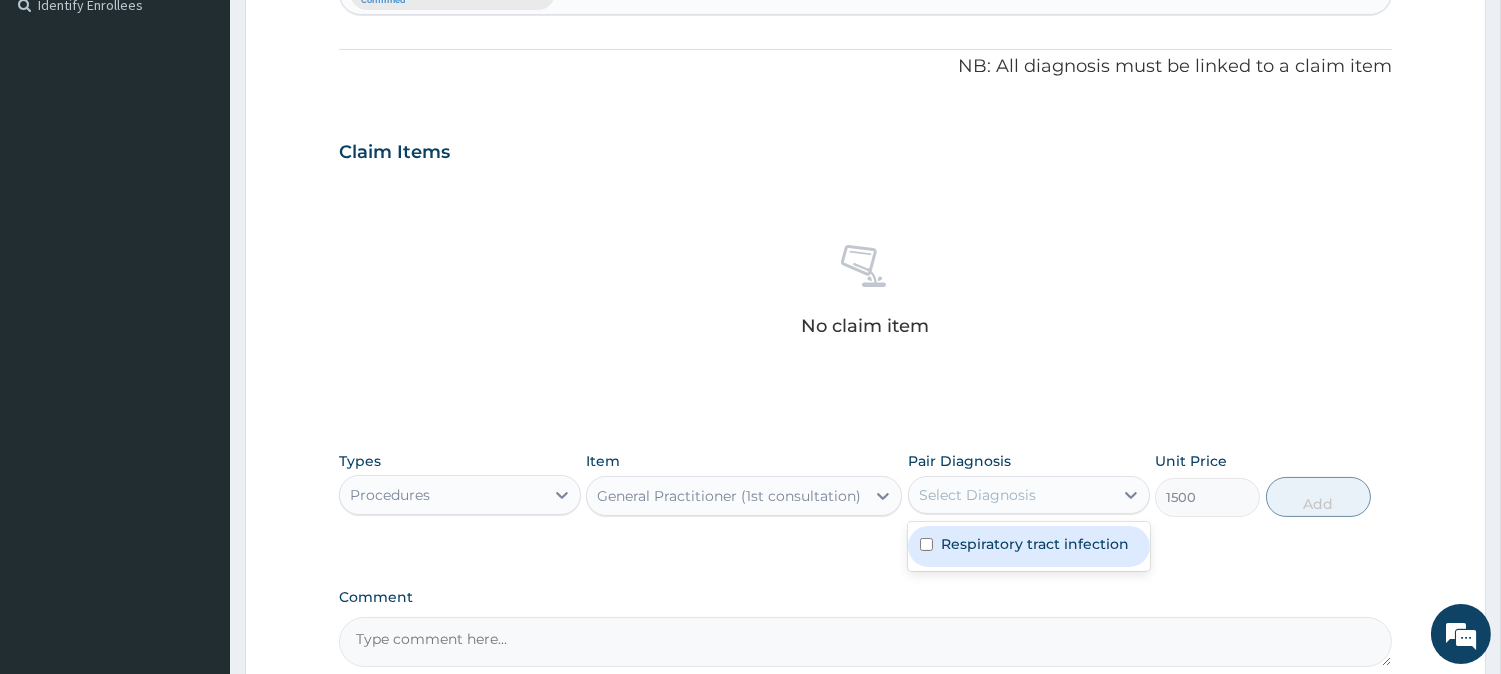 click on "Respiratory tract infection" at bounding box center [1035, 544] 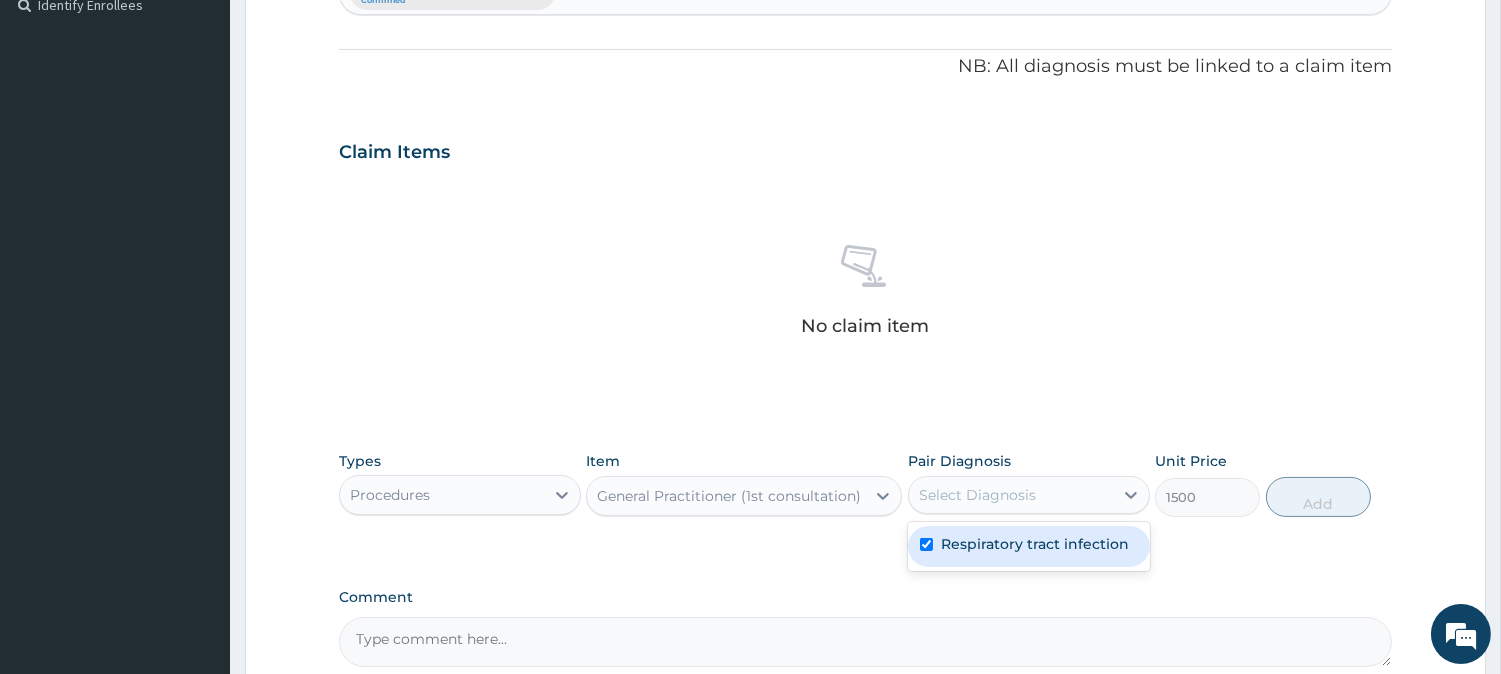 checkbox on "true" 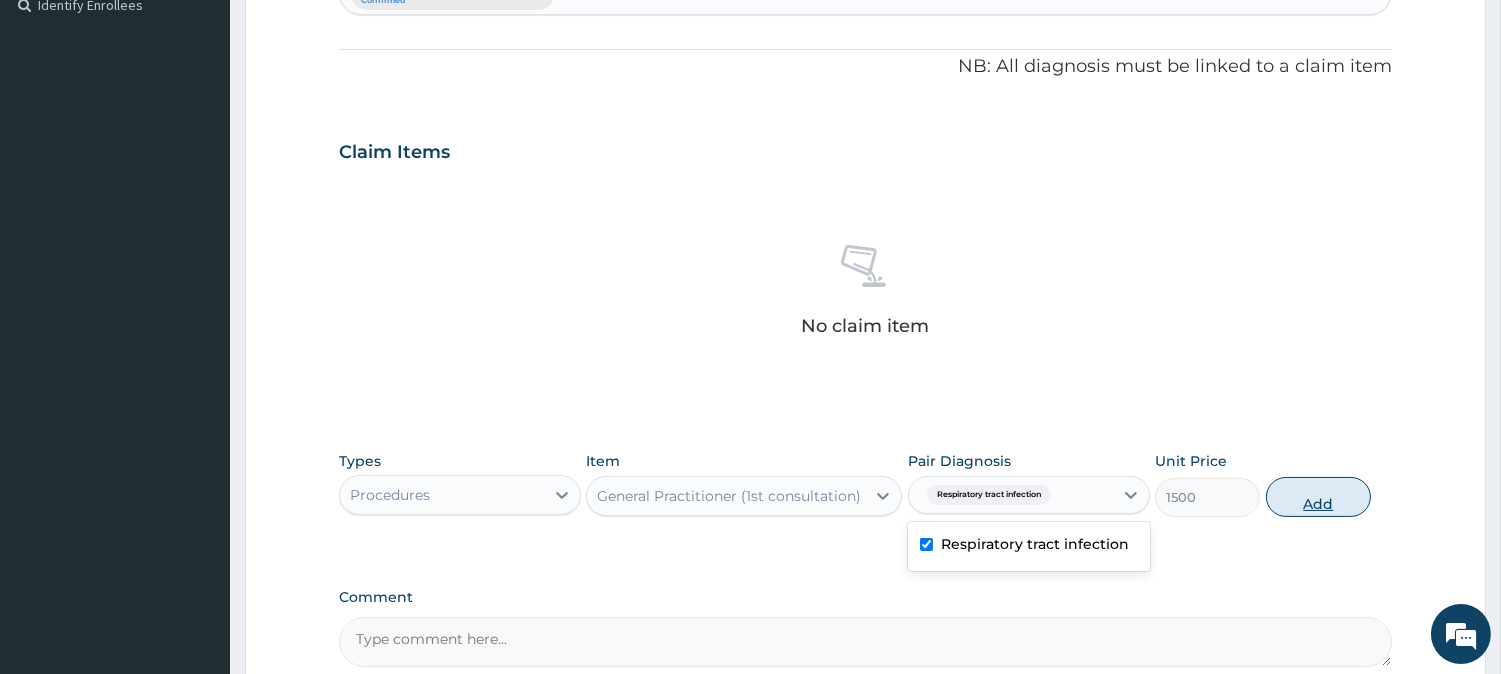 click on "Add" at bounding box center [1318, 497] 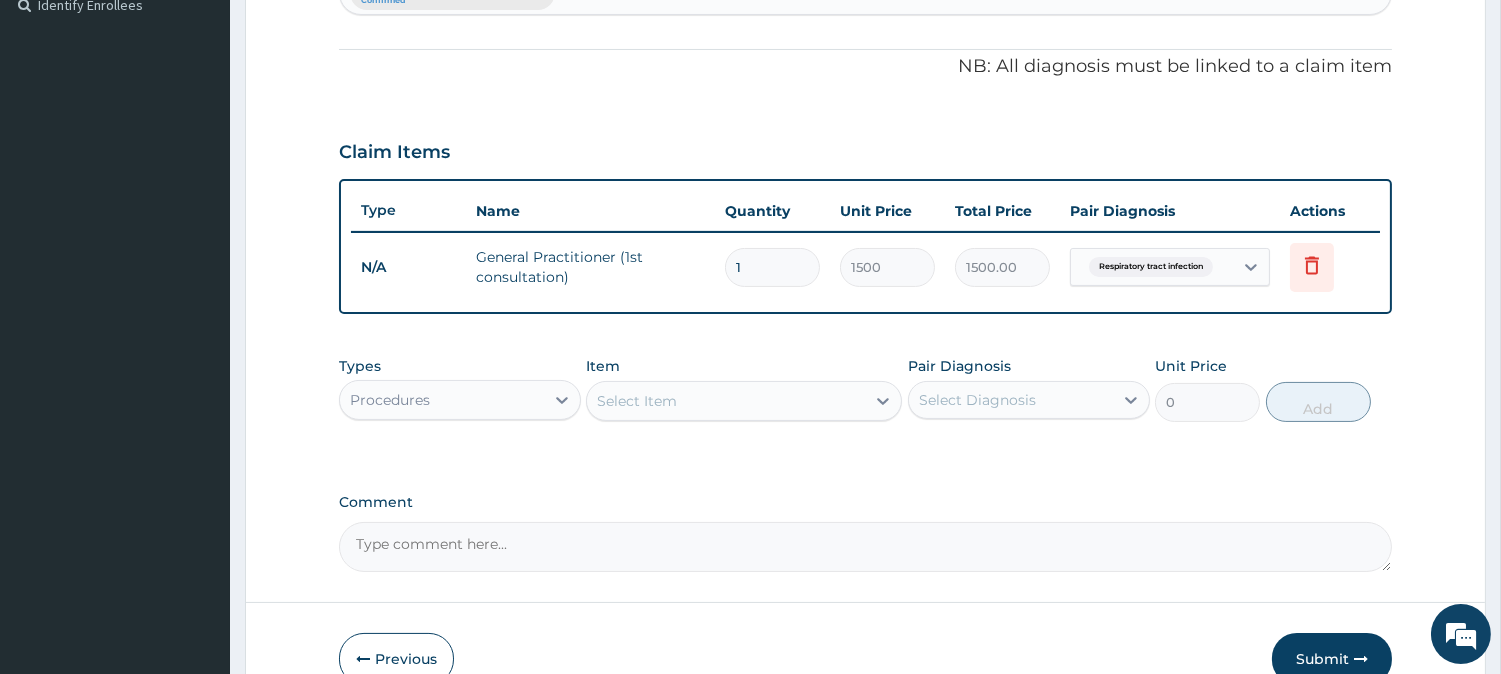scroll, scrollTop: 671, scrollLeft: 0, axis: vertical 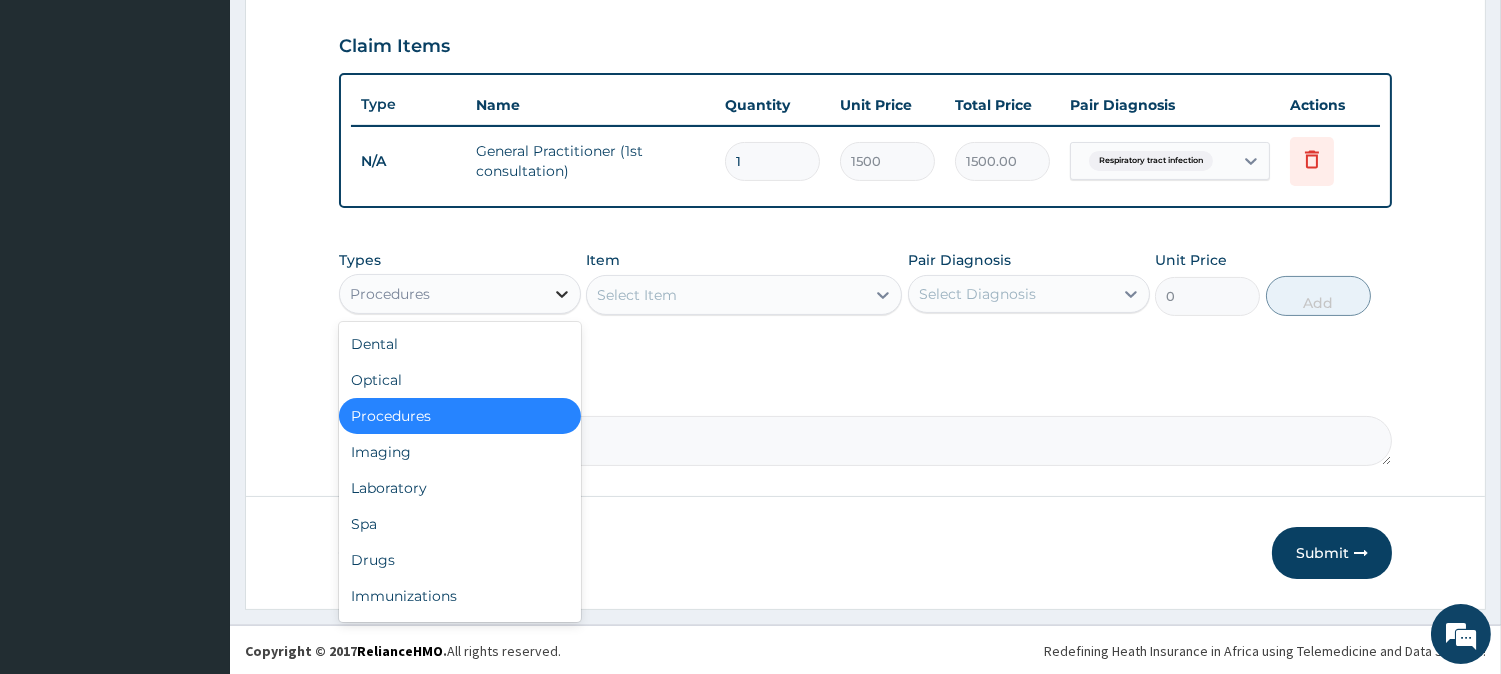 click 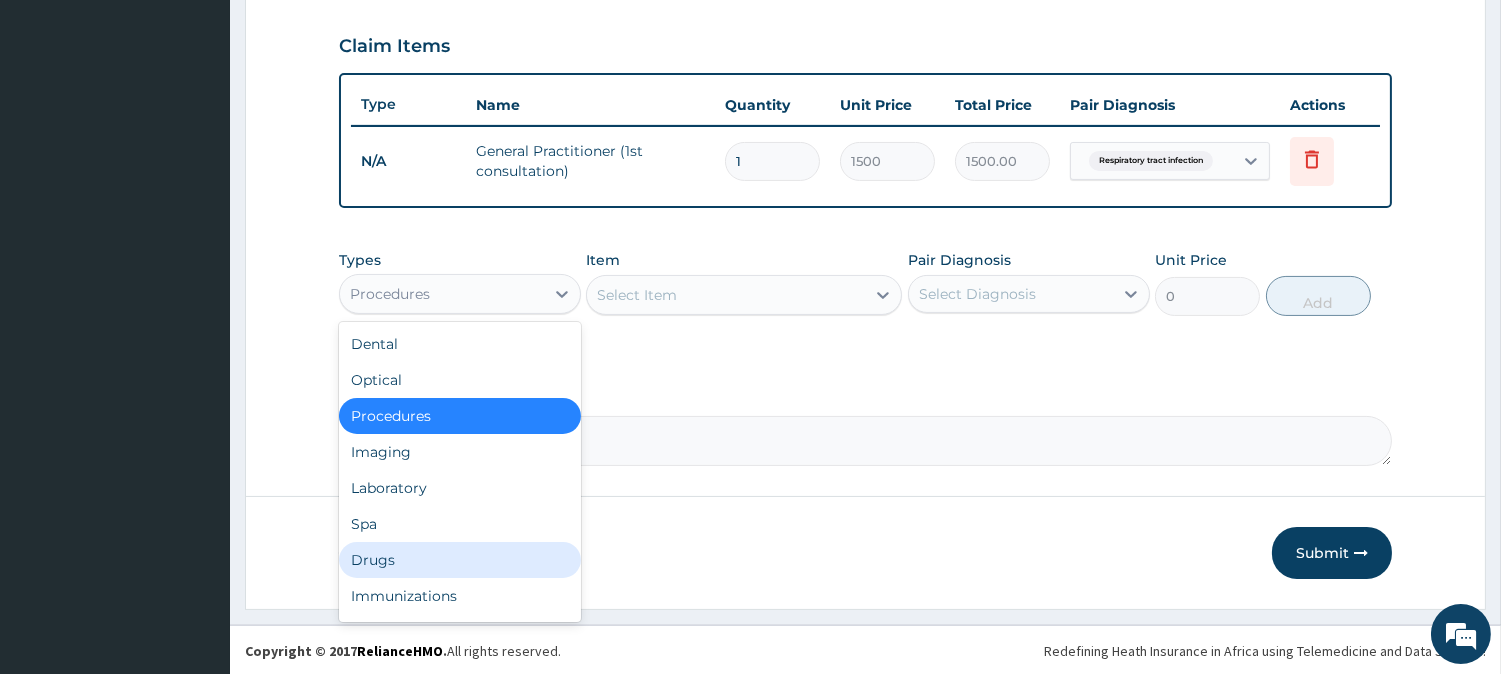 click on "Drugs" at bounding box center [460, 560] 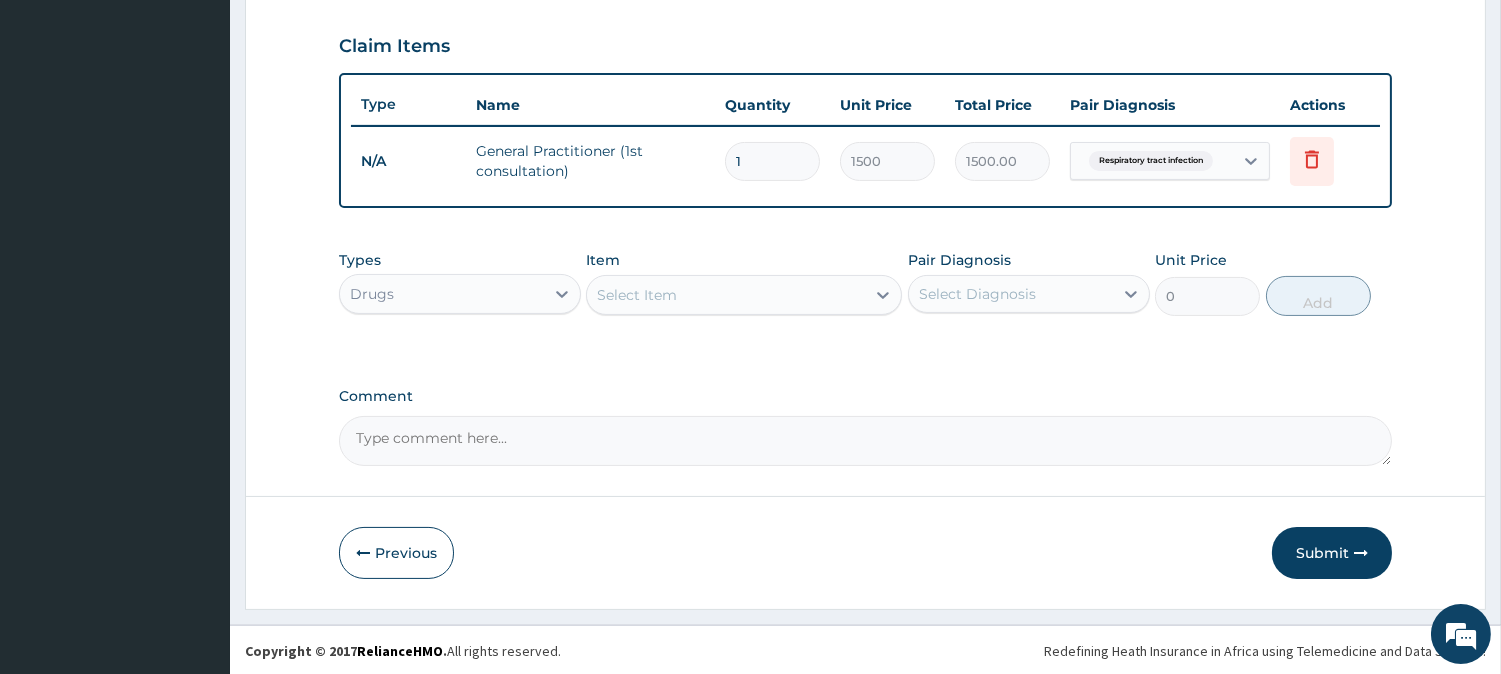 click on "Select Item" at bounding box center (637, 295) 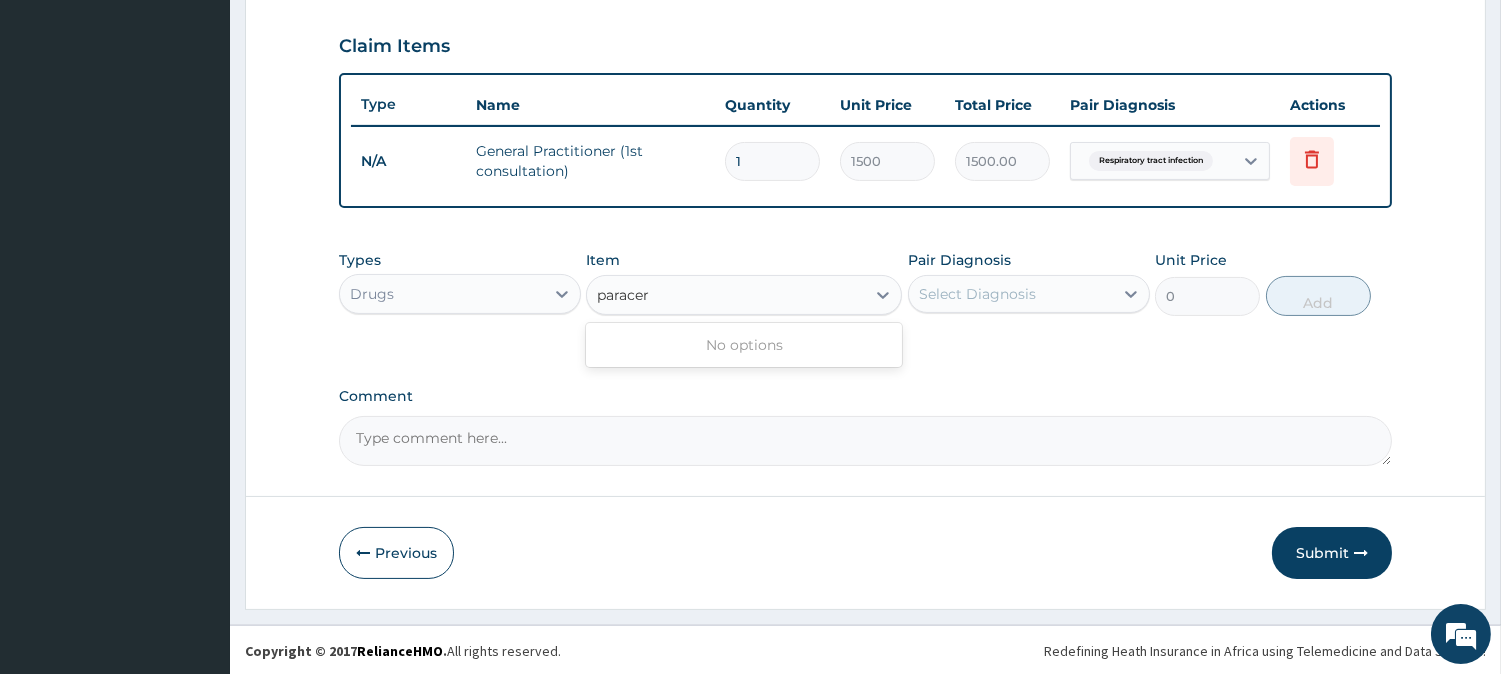 type on "parace" 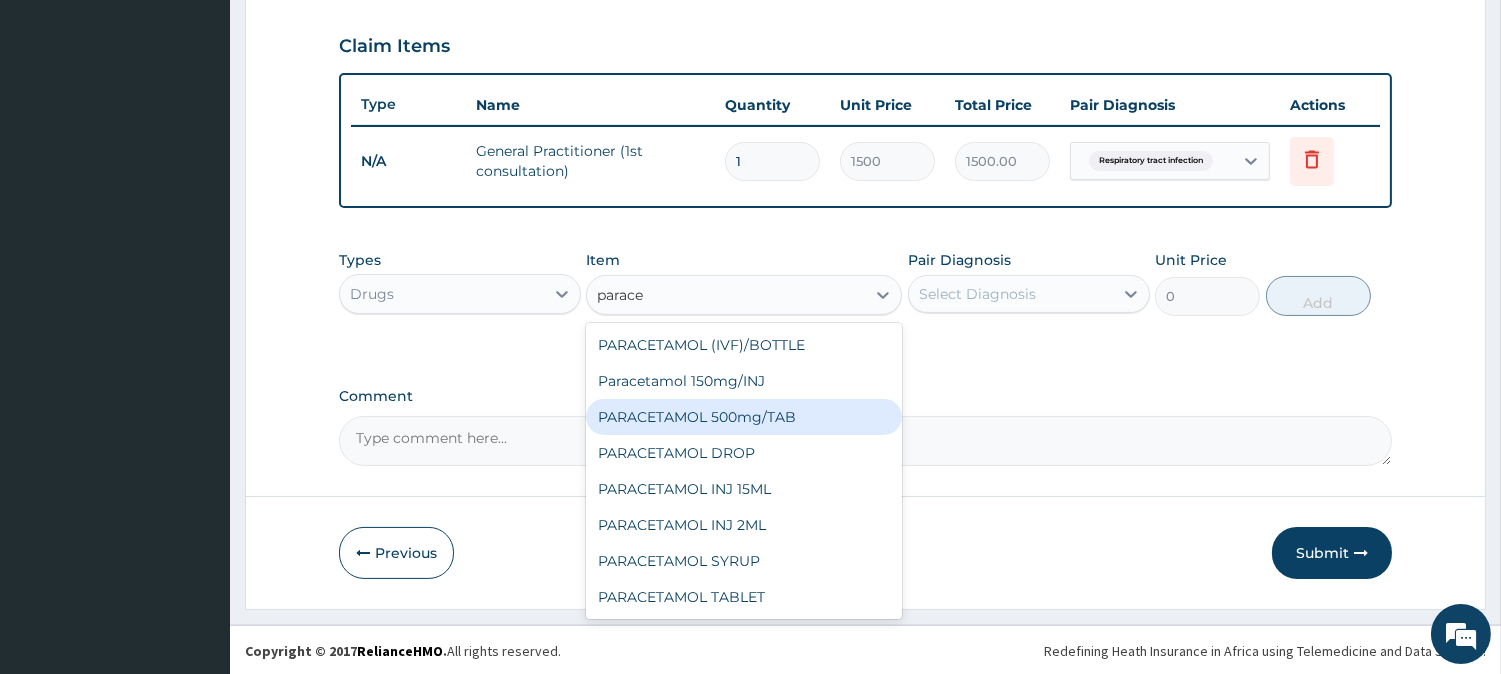 click on "PARACETAMOL 500mg/TAB" at bounding box center (744, 417) 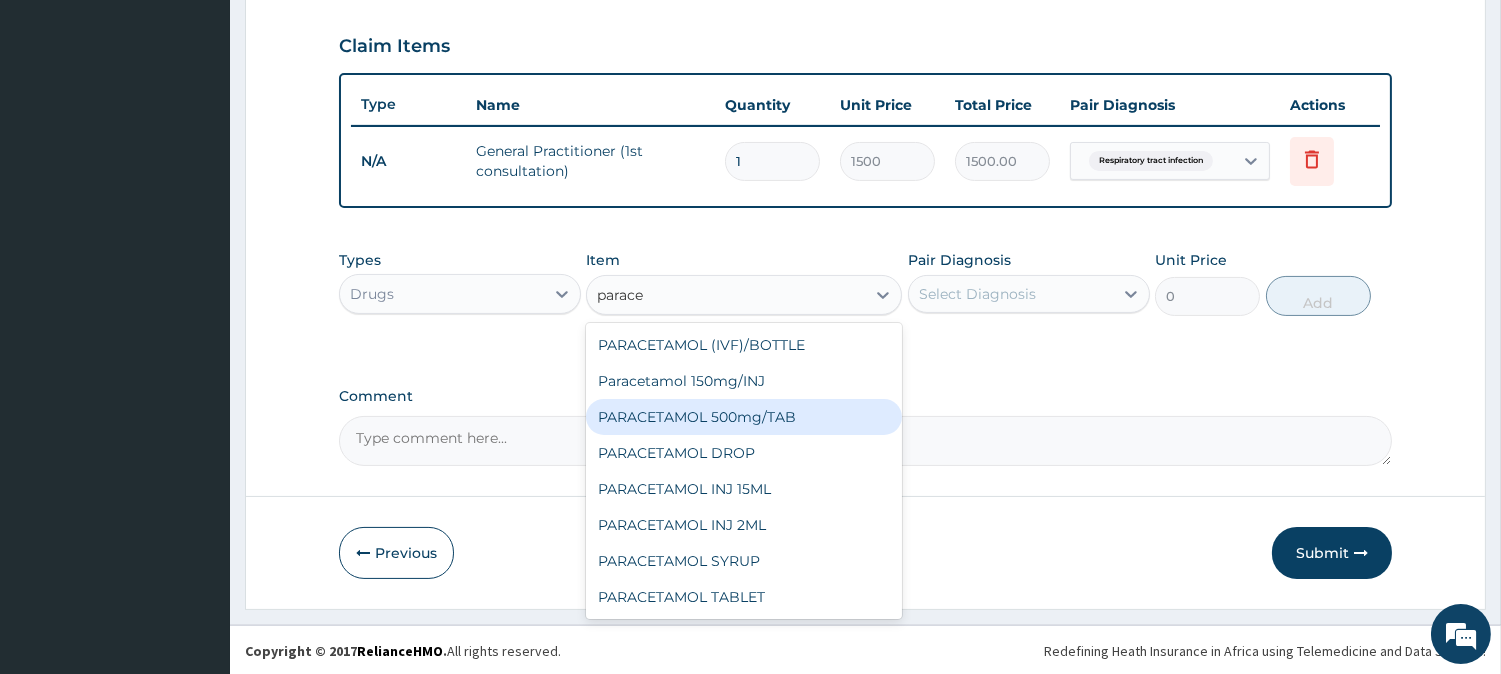 type 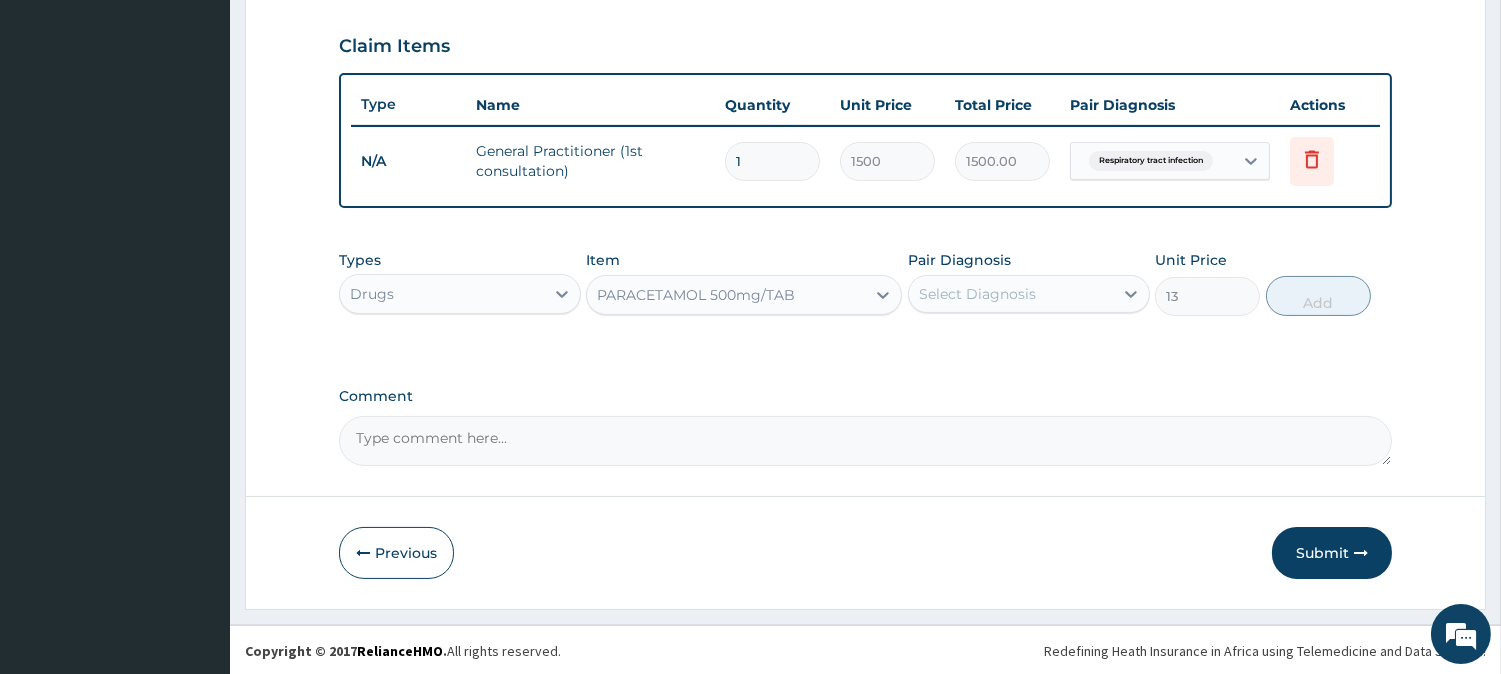 click on "Select Diagnosis" at bounding box center (1011, 294) 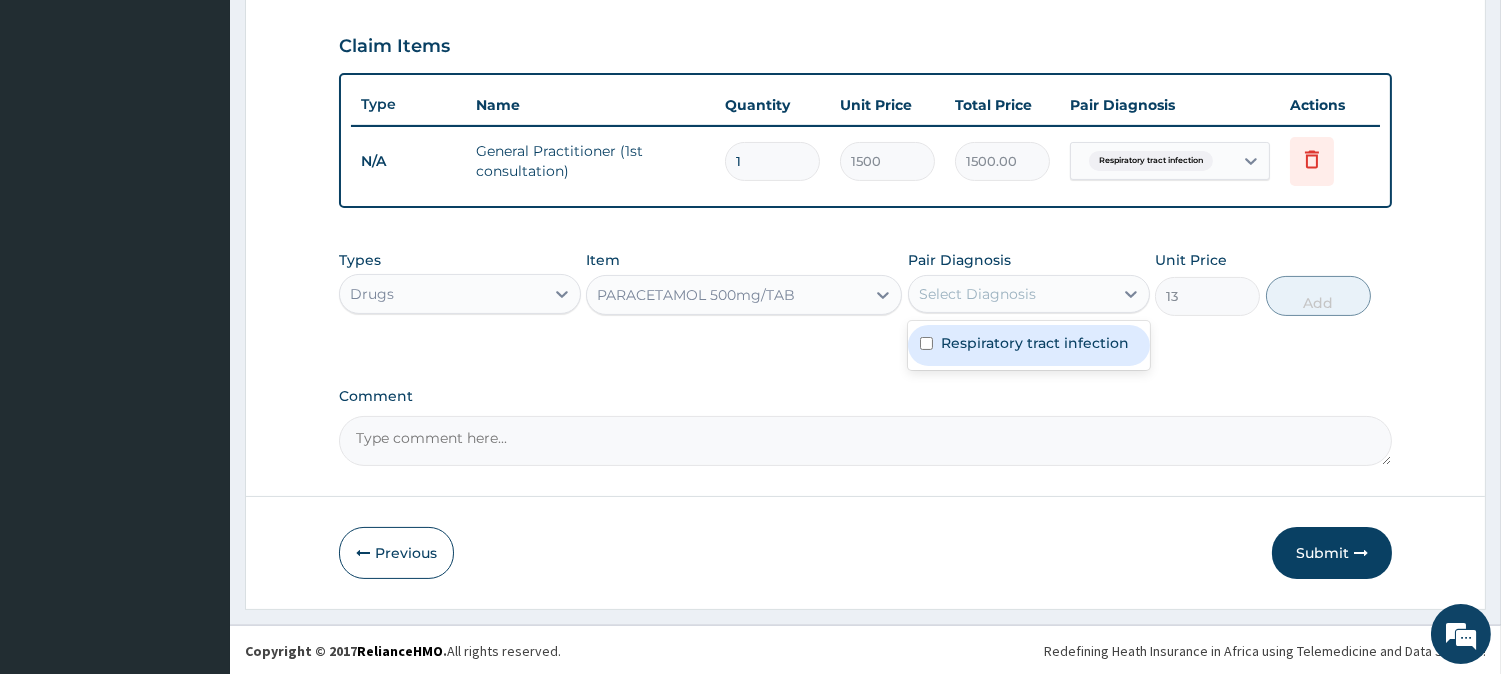 click on "Respiratory tract infection" at bounding box center [1035, 343] 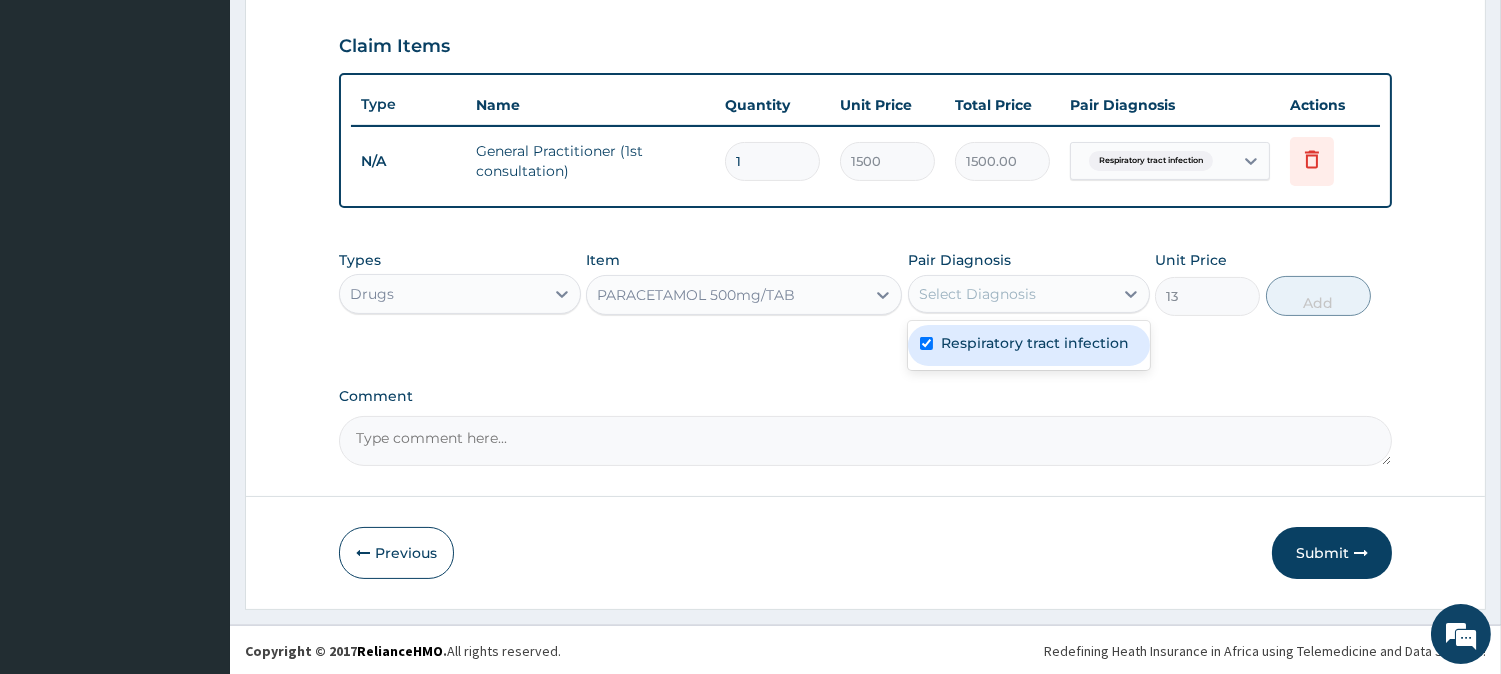 checkbox on "true" 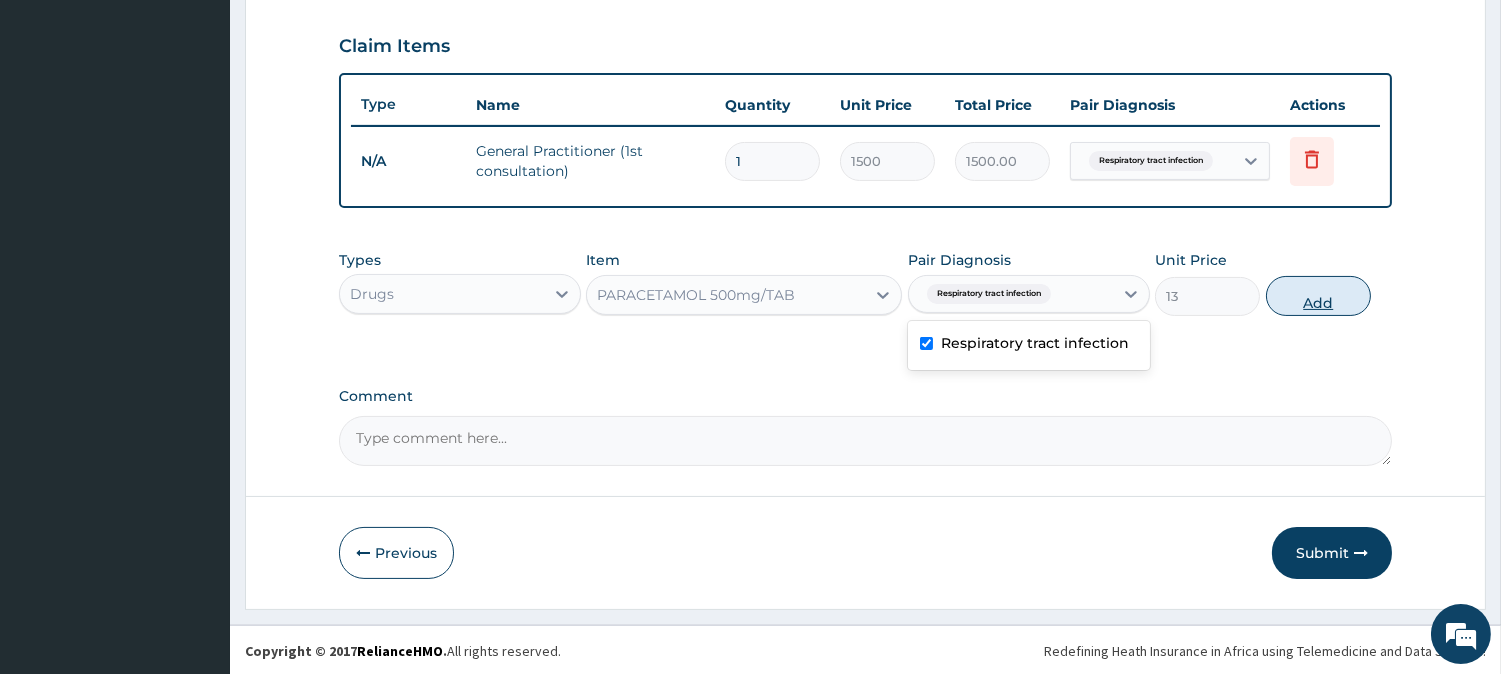 click on "Add" at bounding box center [1318, 296] 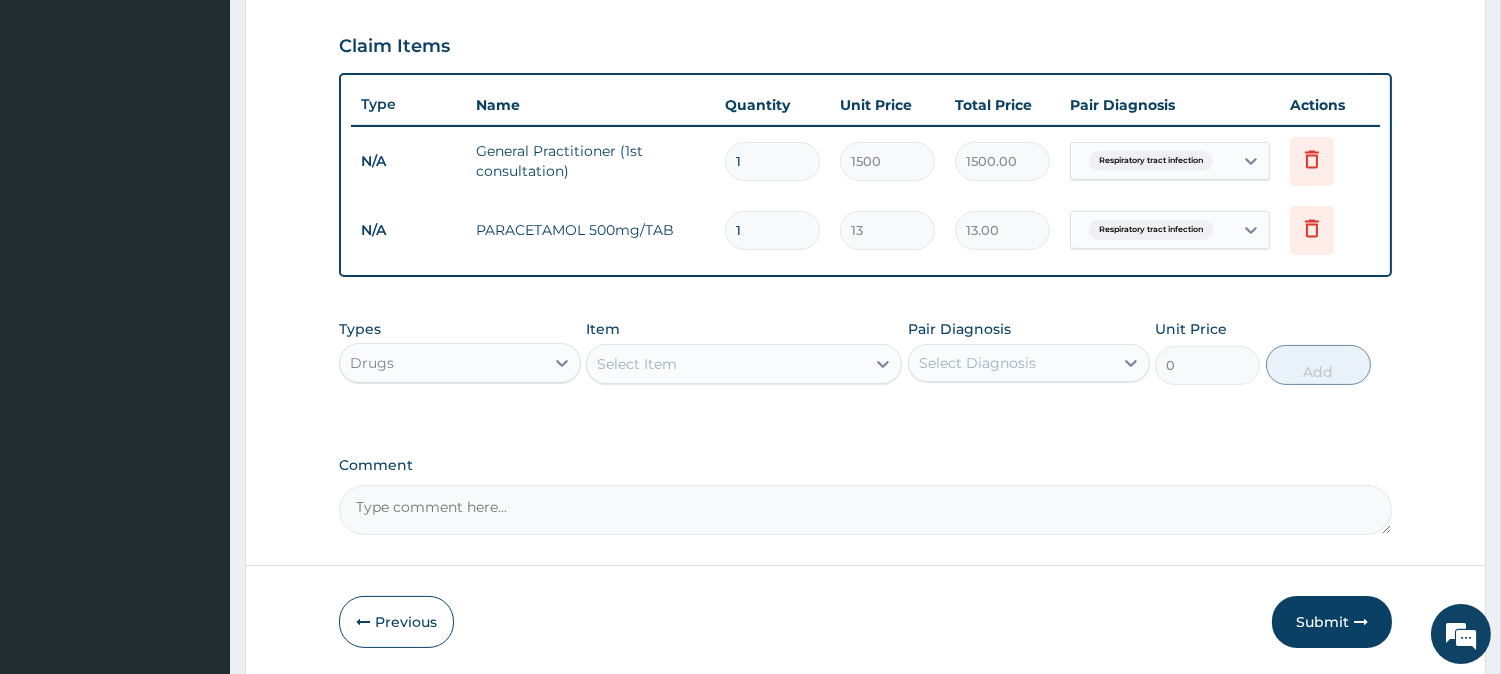 click on "Select Item" at bounding box center (637, 364) 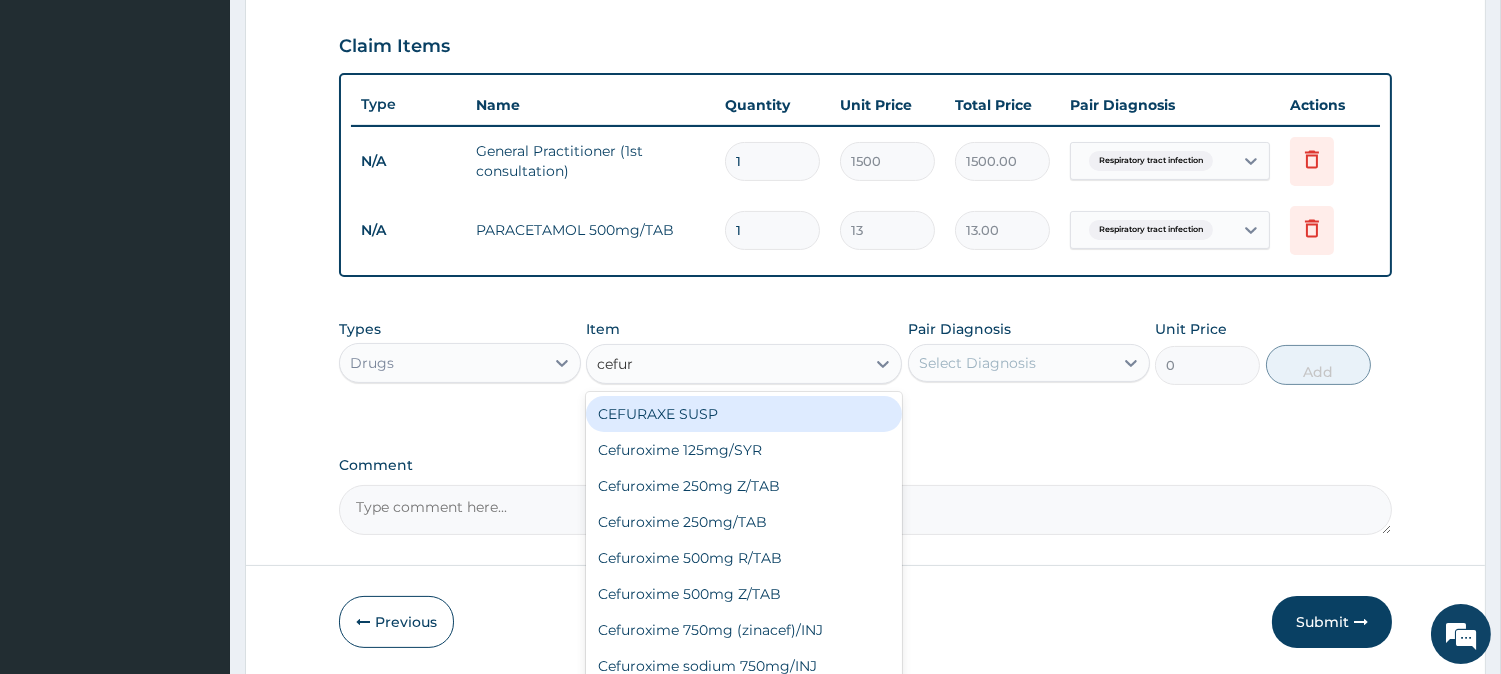 type on "cefuro" 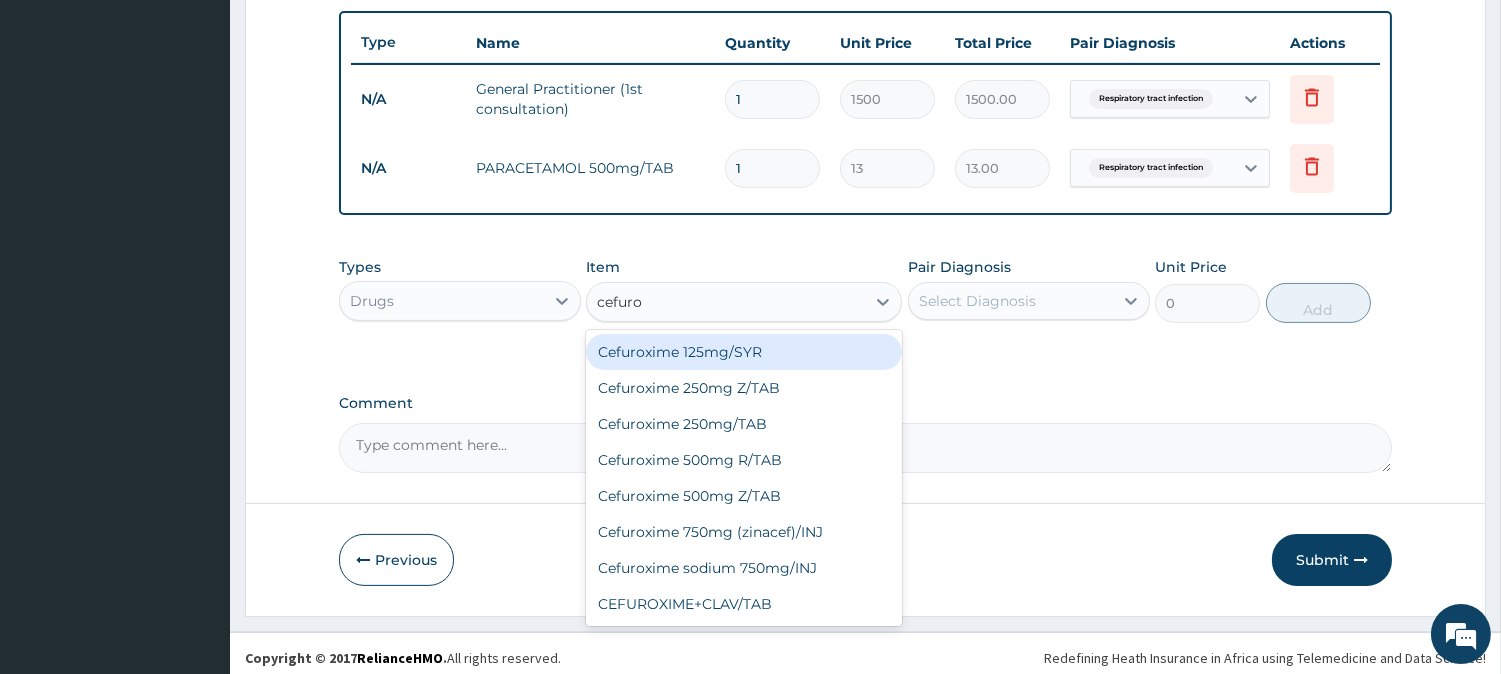 scroll, scrollTop: 740, scrollLeft: 0, axis: vertical 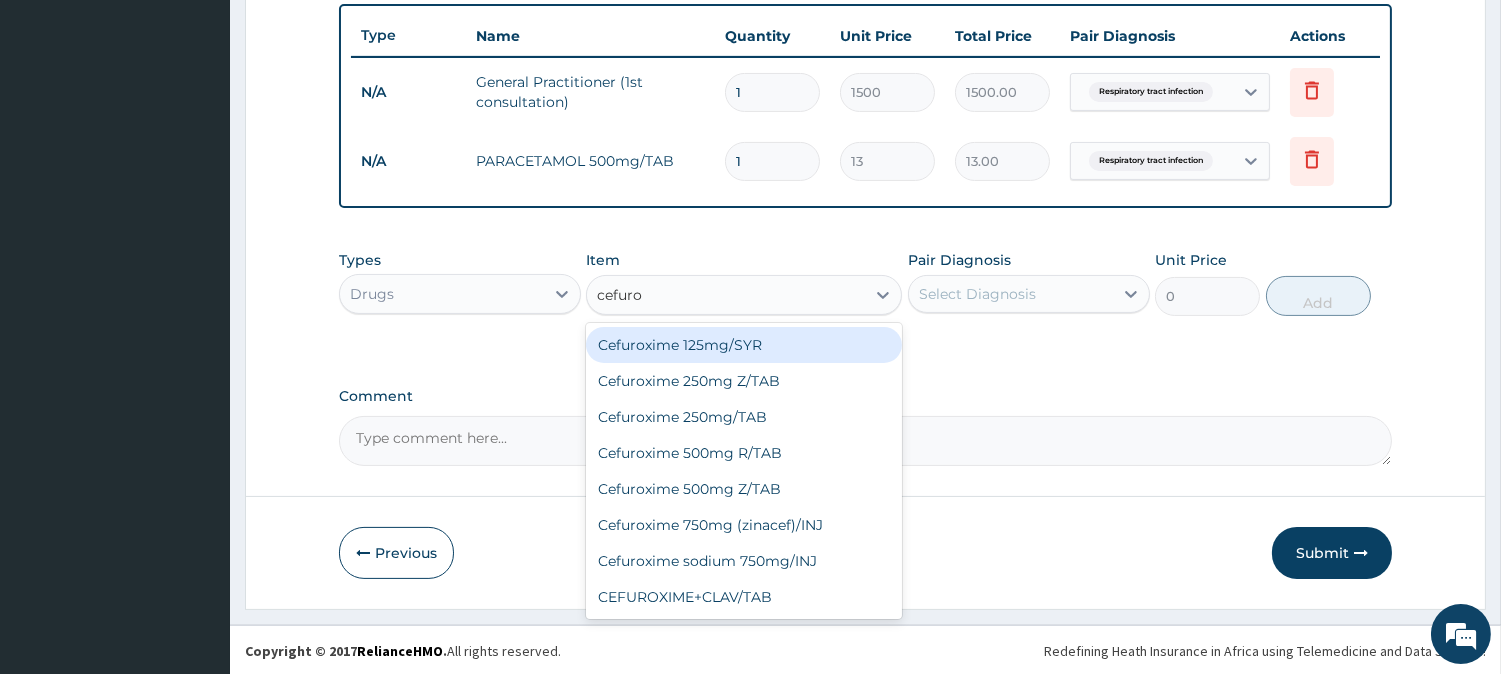 click on "Cefuroxime 125mg/SYR" at bounding box center [744, 345] 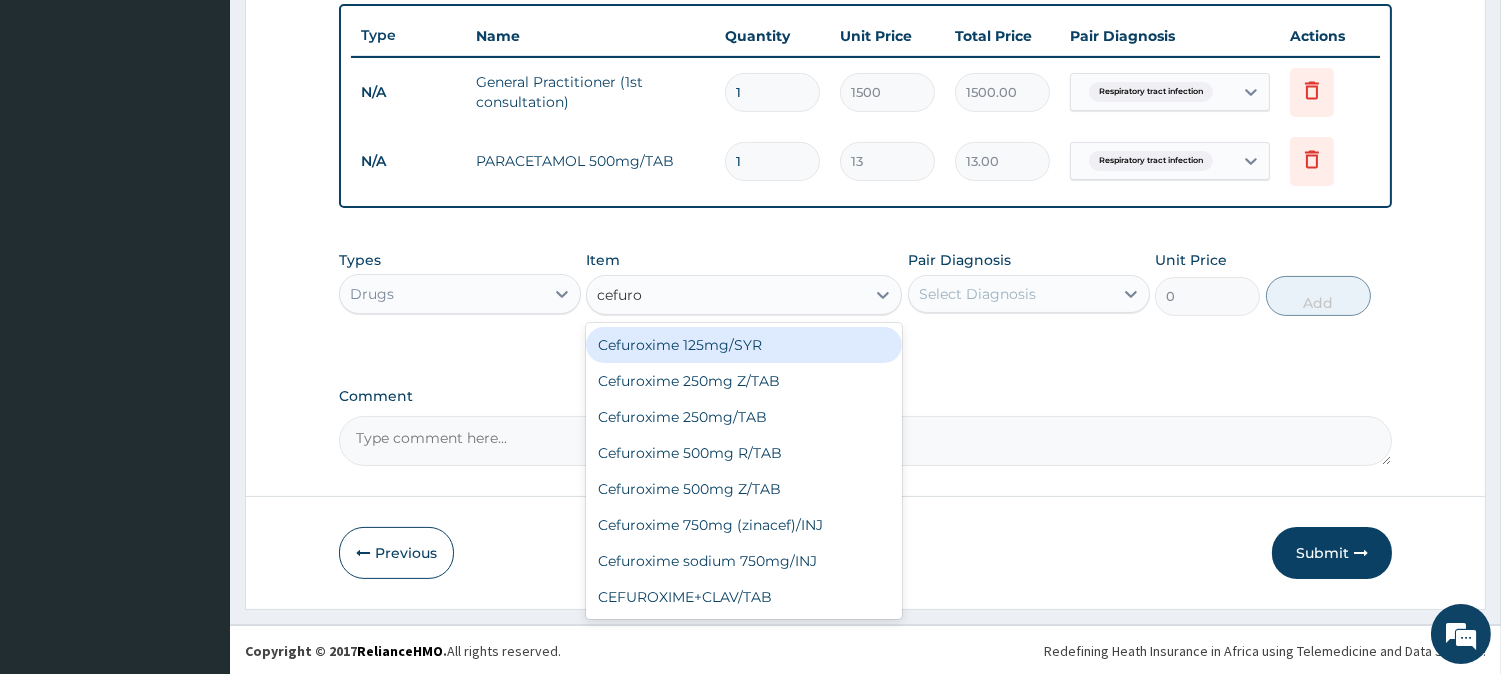 type 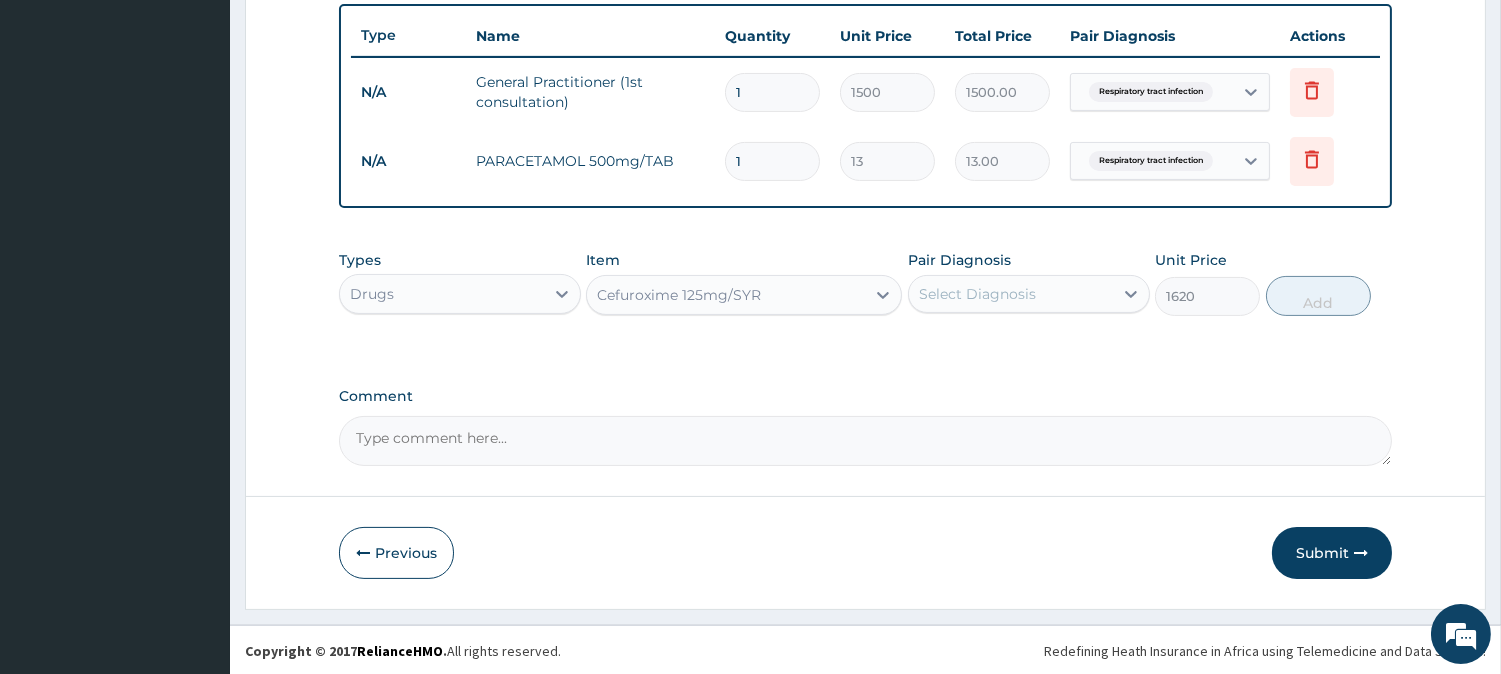 click on "Select Diagnosis" at bounding box center [977, 294] 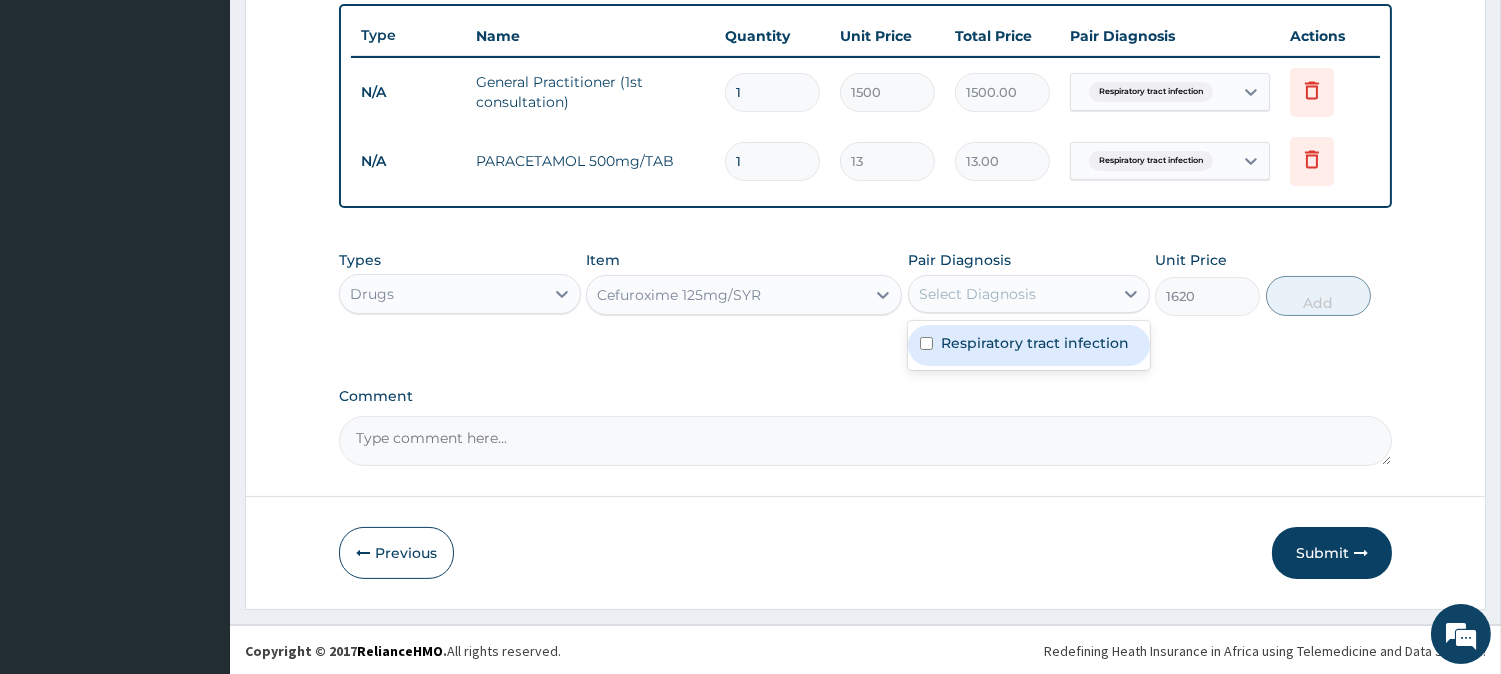 click on "Respiratory tract infection" at bounding box center (1035, 343) 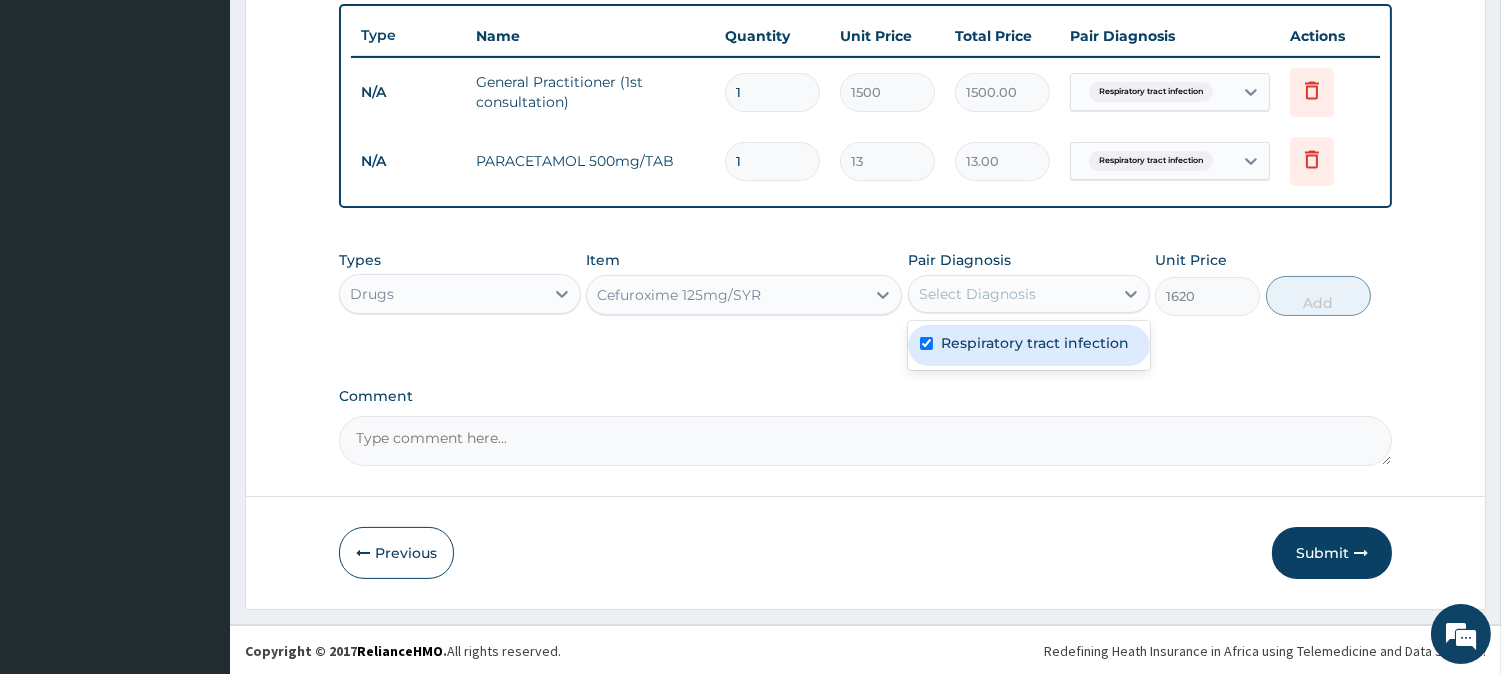 checkbox on "true" 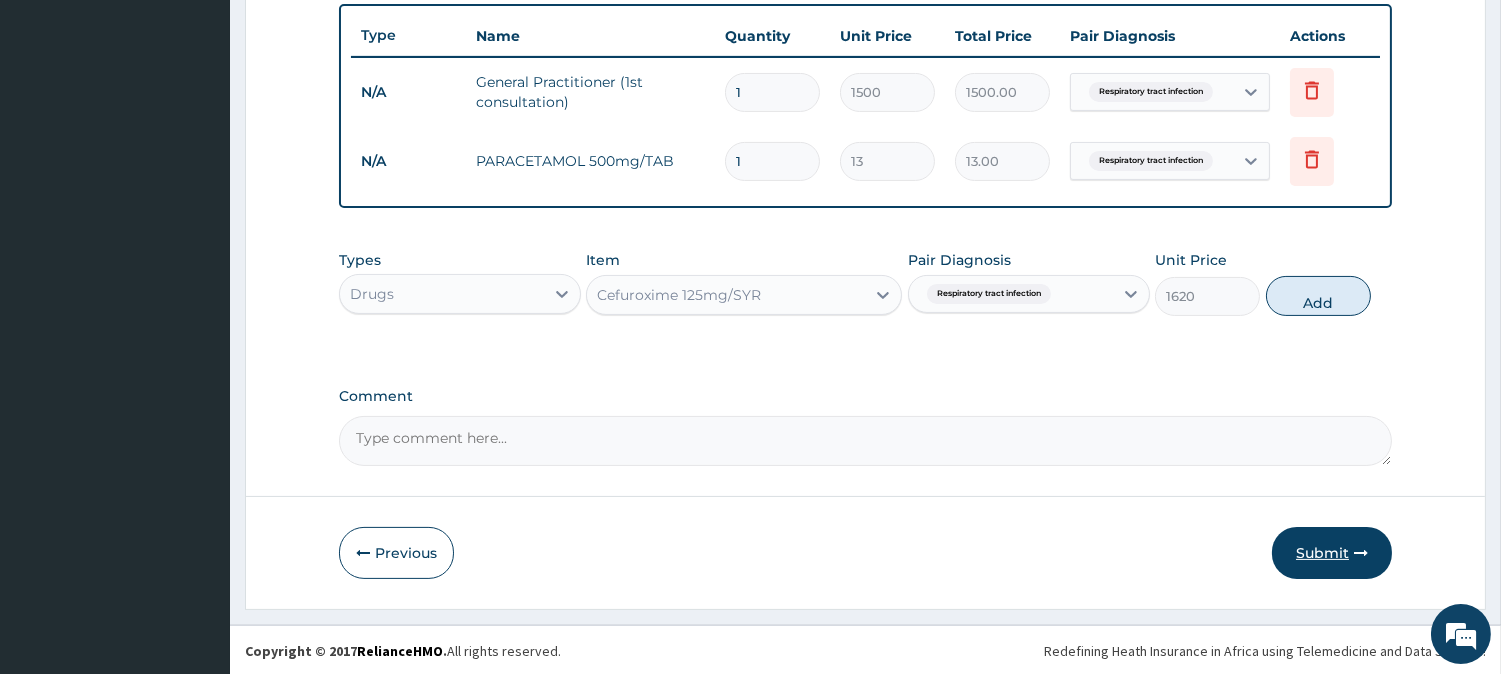 click on "Submit" at bounding box center (1332, 553) 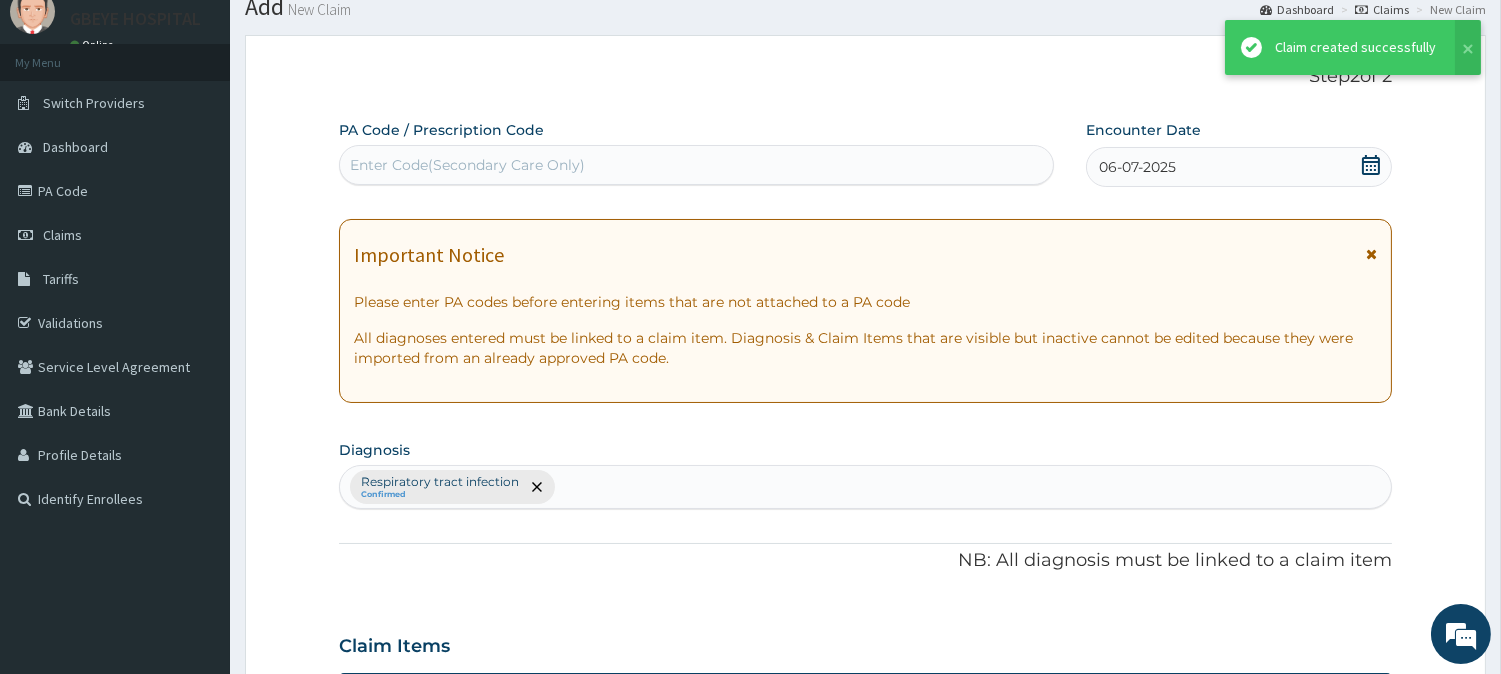 scroll, scrollTop: 740, scrollLeft: 0, axis: vertical 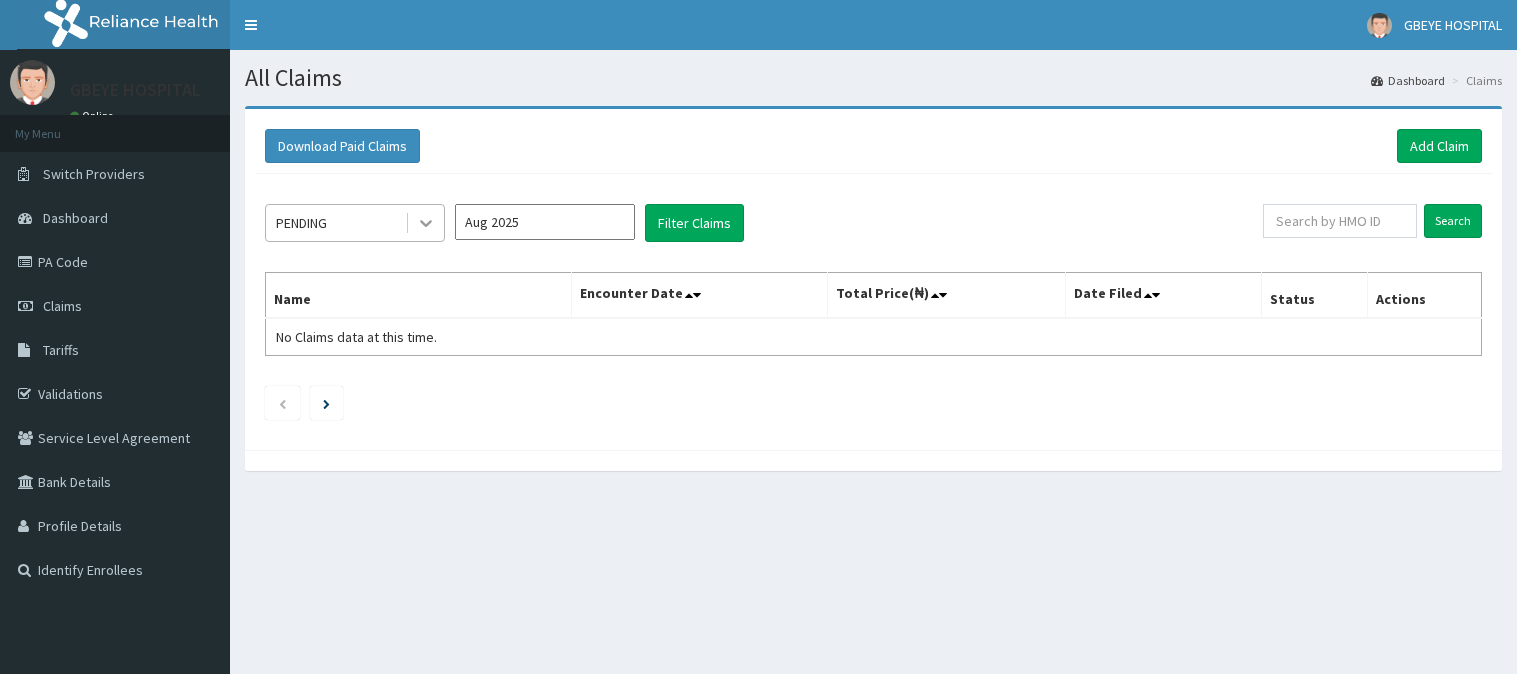 click 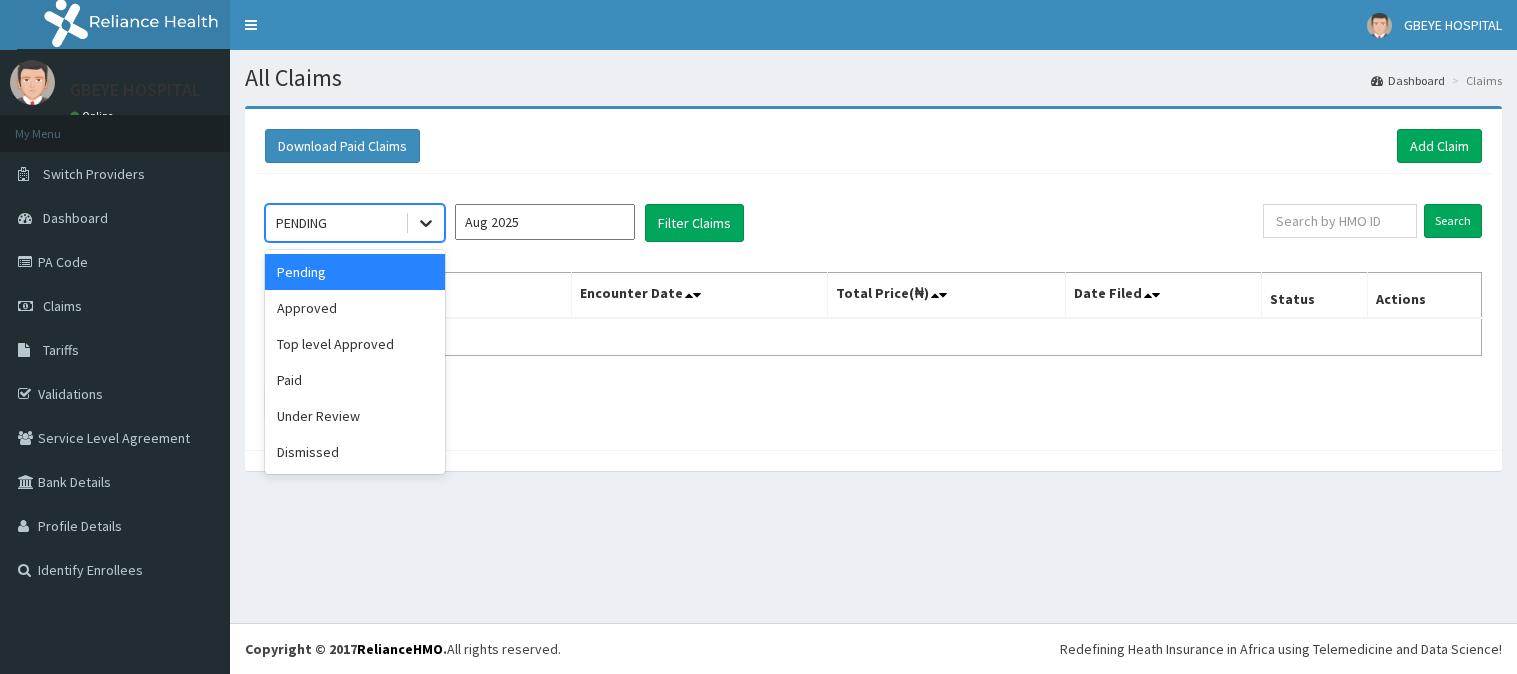scroll, scrollTop: 0, scrollLeft: 0, axis: both 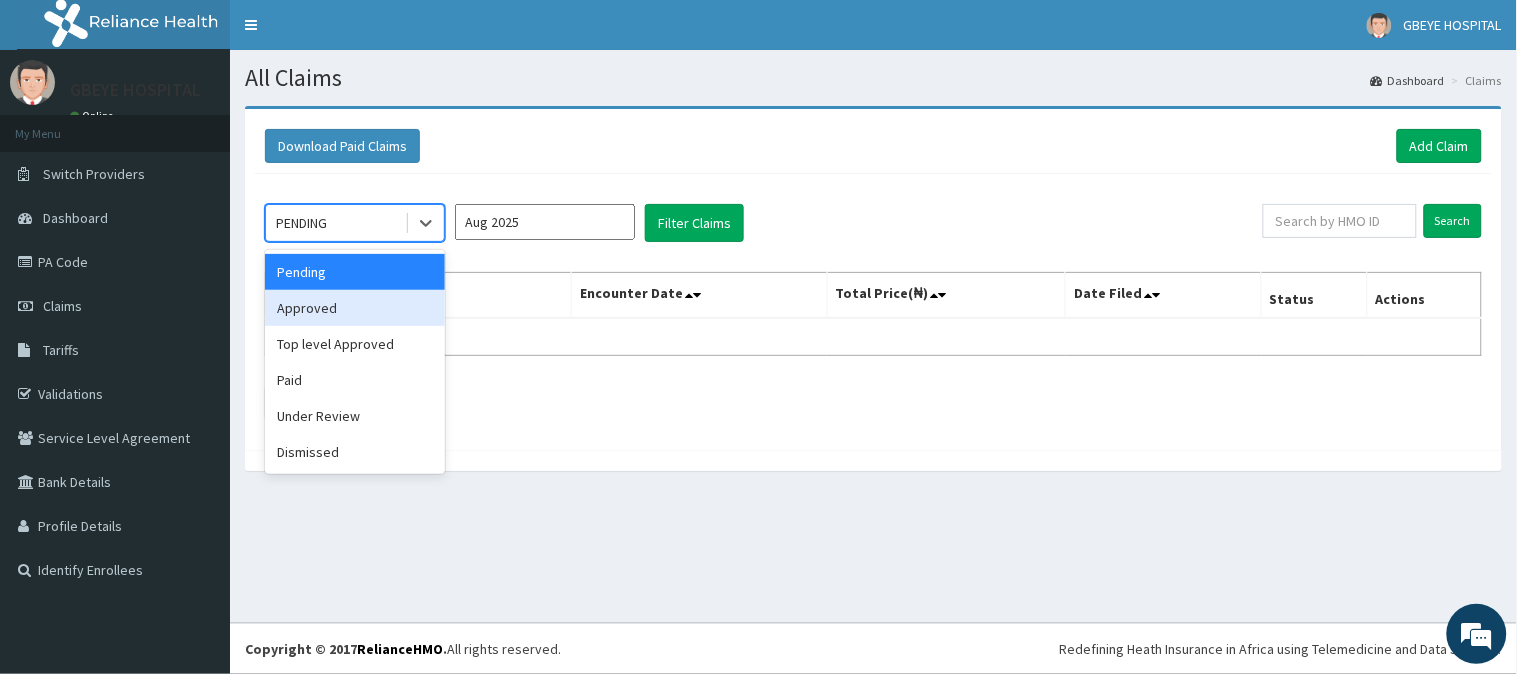 click on "Approved" at bounding box center [355, 308] 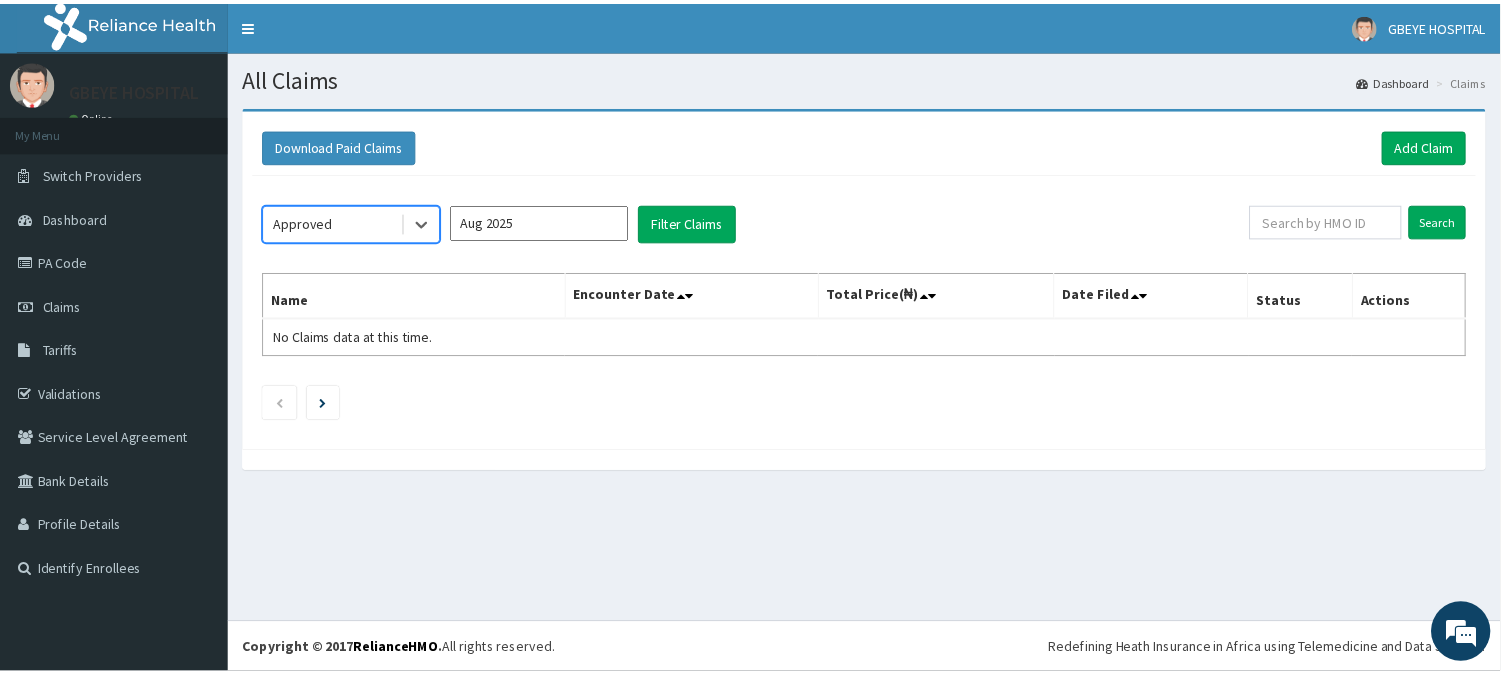 scroll, scrollTop: 0, scrollLeft: 0, axis: both 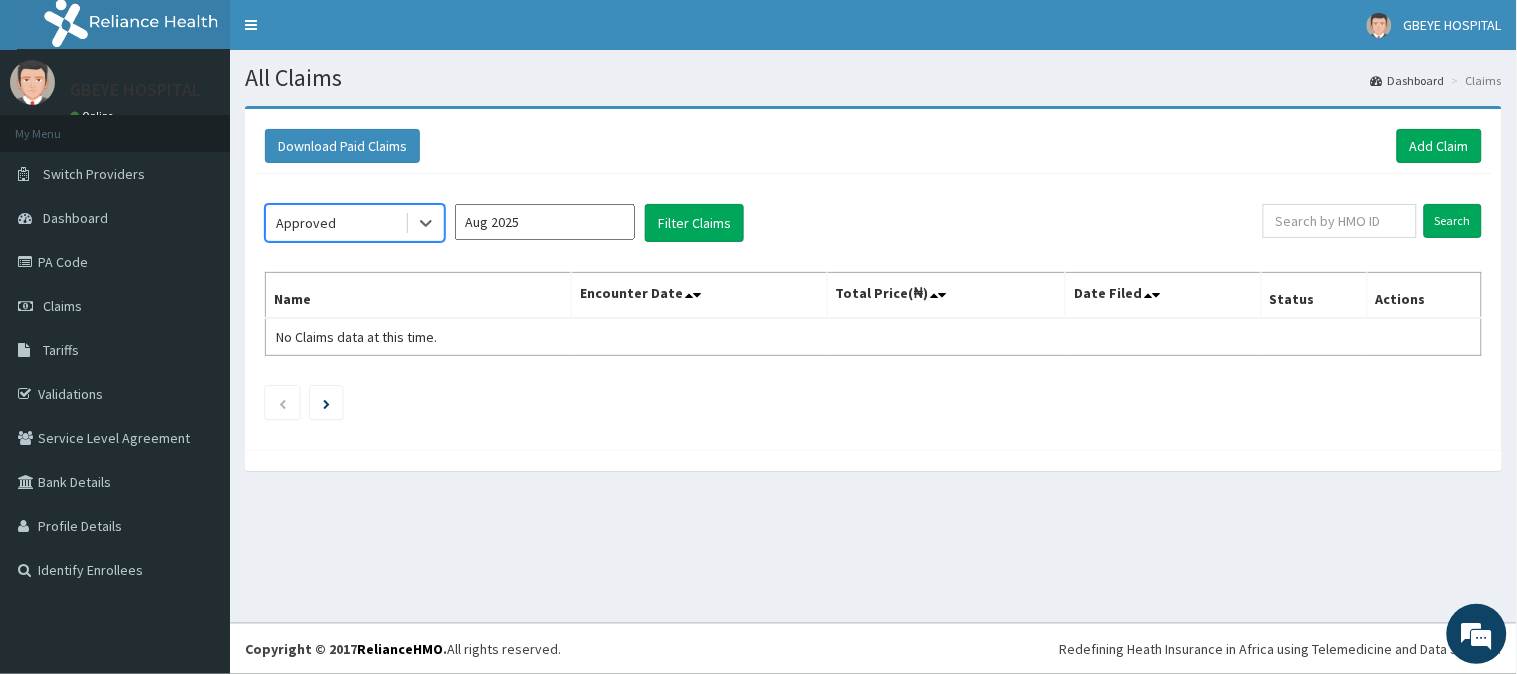click on "Aug 2025" at bounding box center [545, 222] 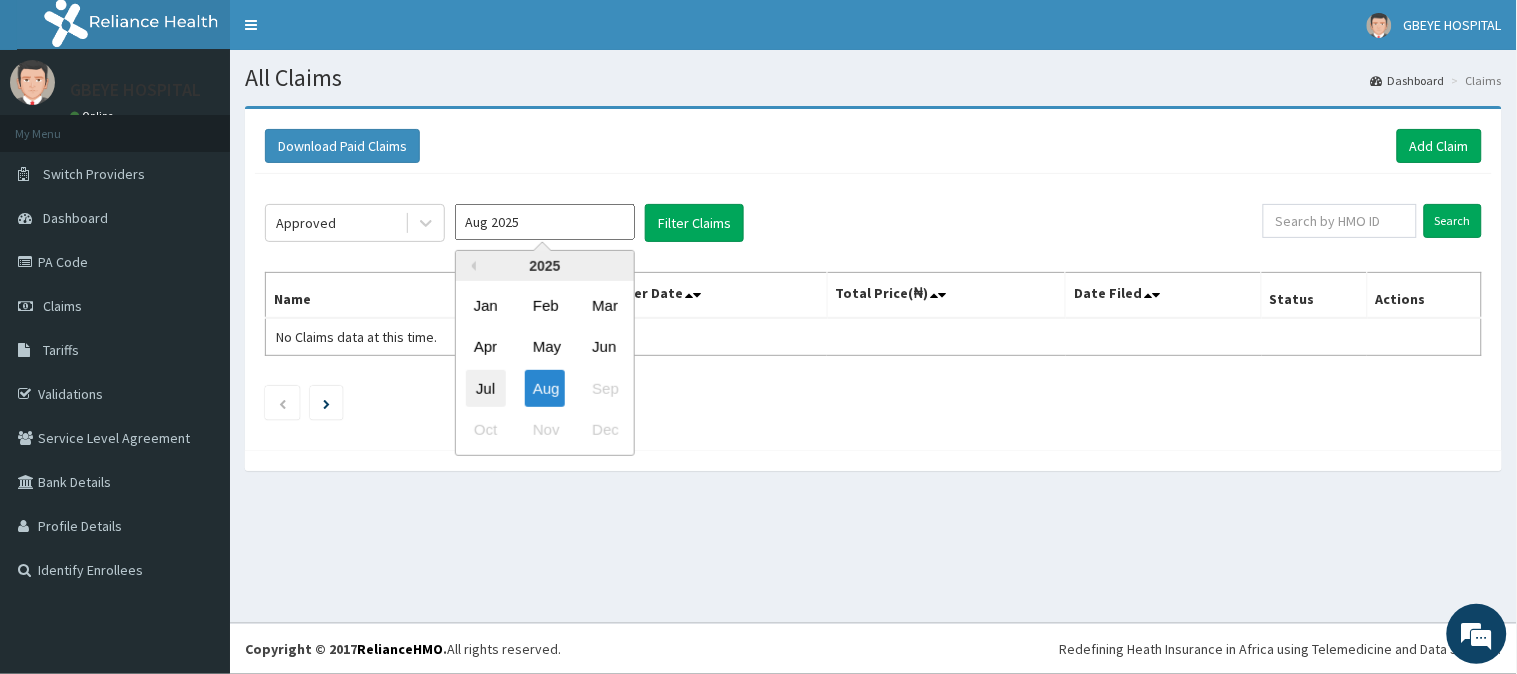 click on "Jul" at bounding box center (486, 388) 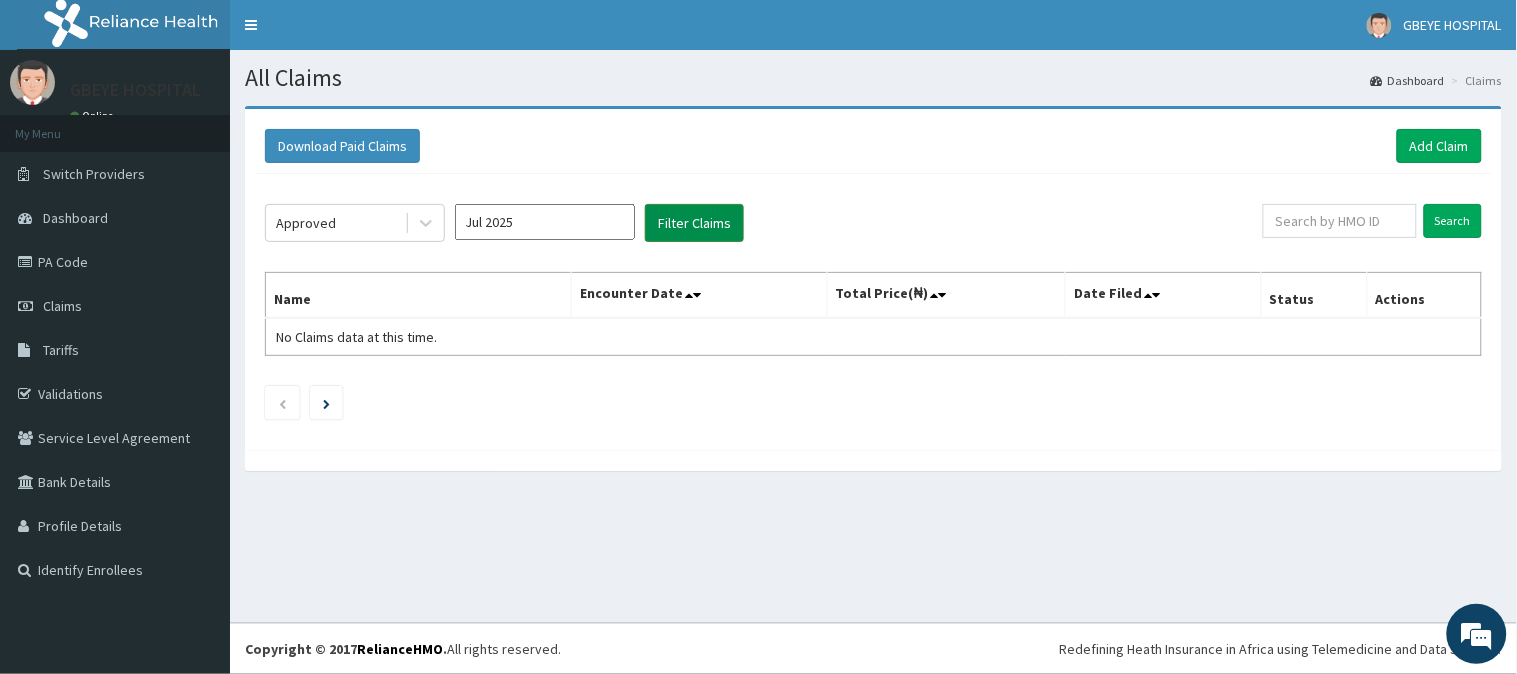 click on "Filter Claims" at bounding box center [694, 223] 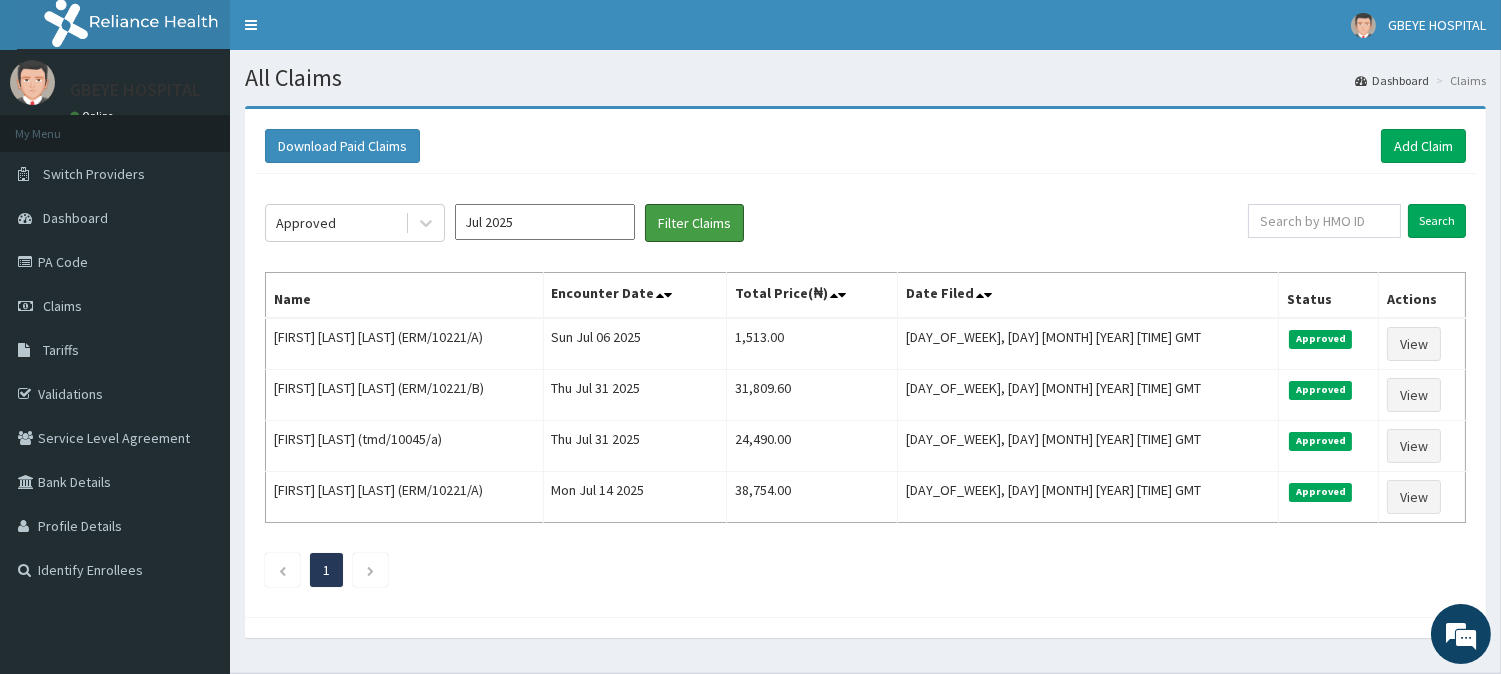 scroll, scrollTop: 0, scrollLeft: 0, axis: both 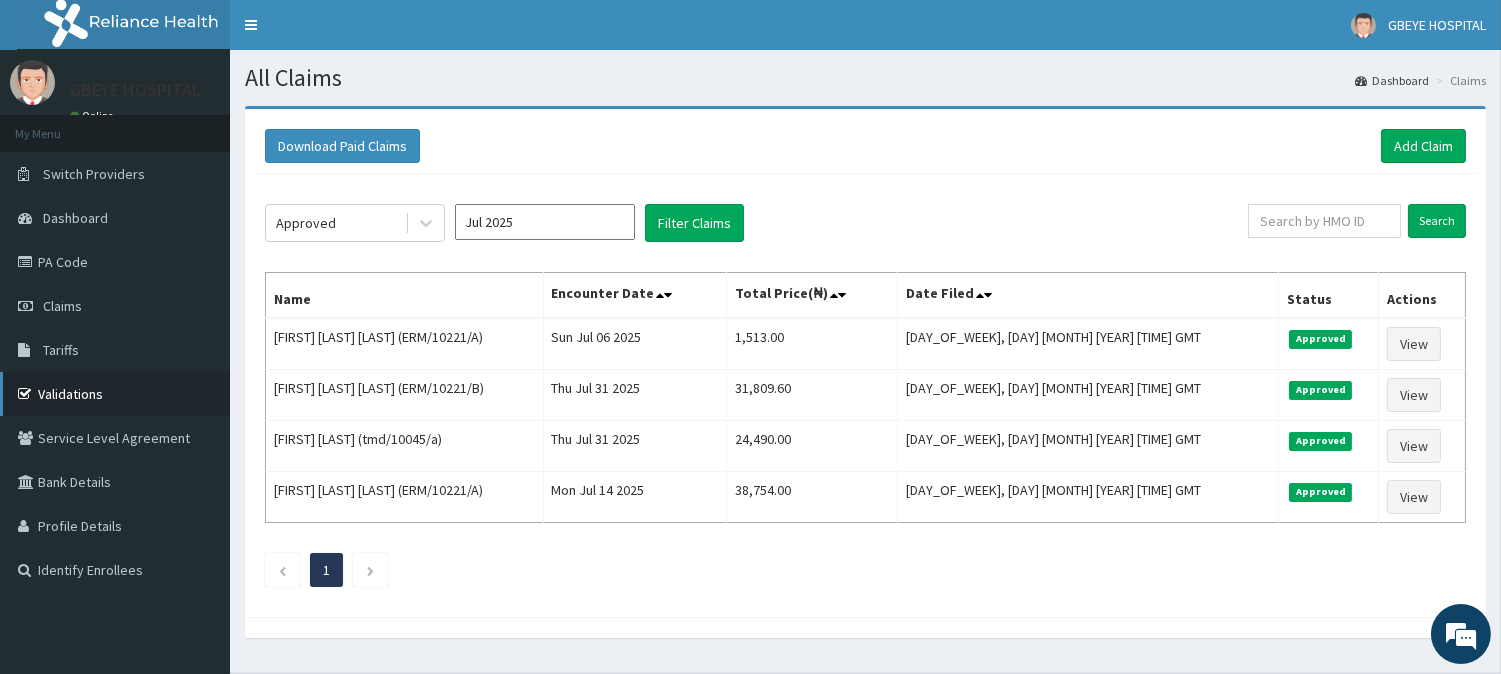 click on "Validations" at bounding box center (115, 394) 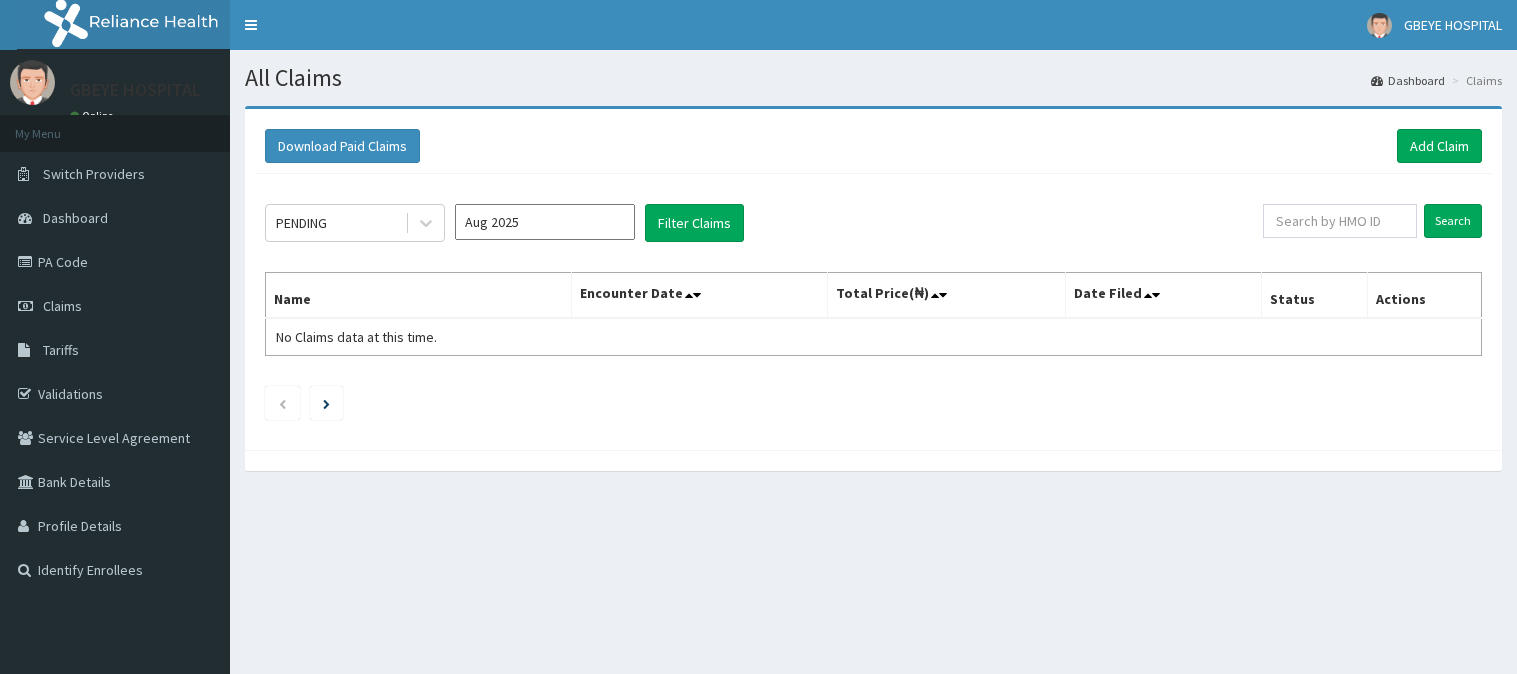scroll, scrollTop: 0, scrollLeft: 0, axis: both 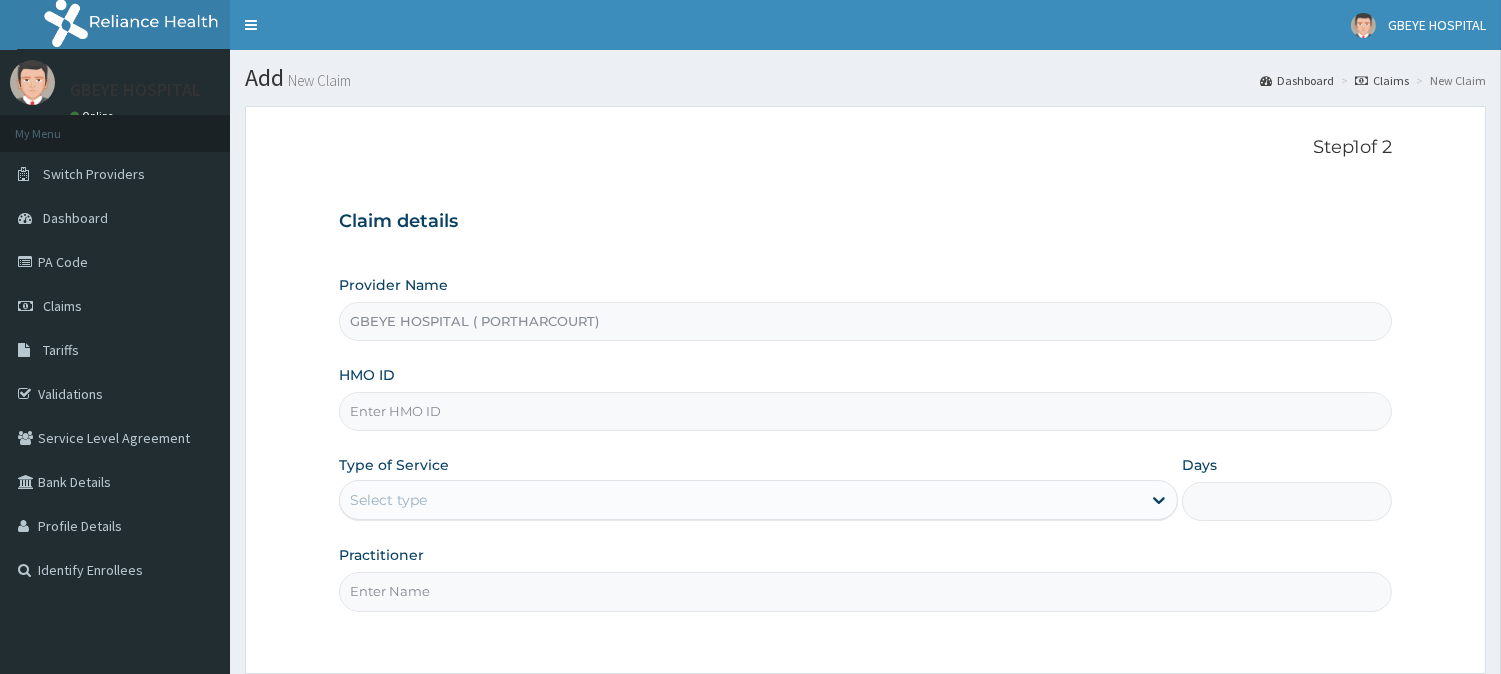 type on "GBEYE HOSPITAL ( PORTHARCOURT)" 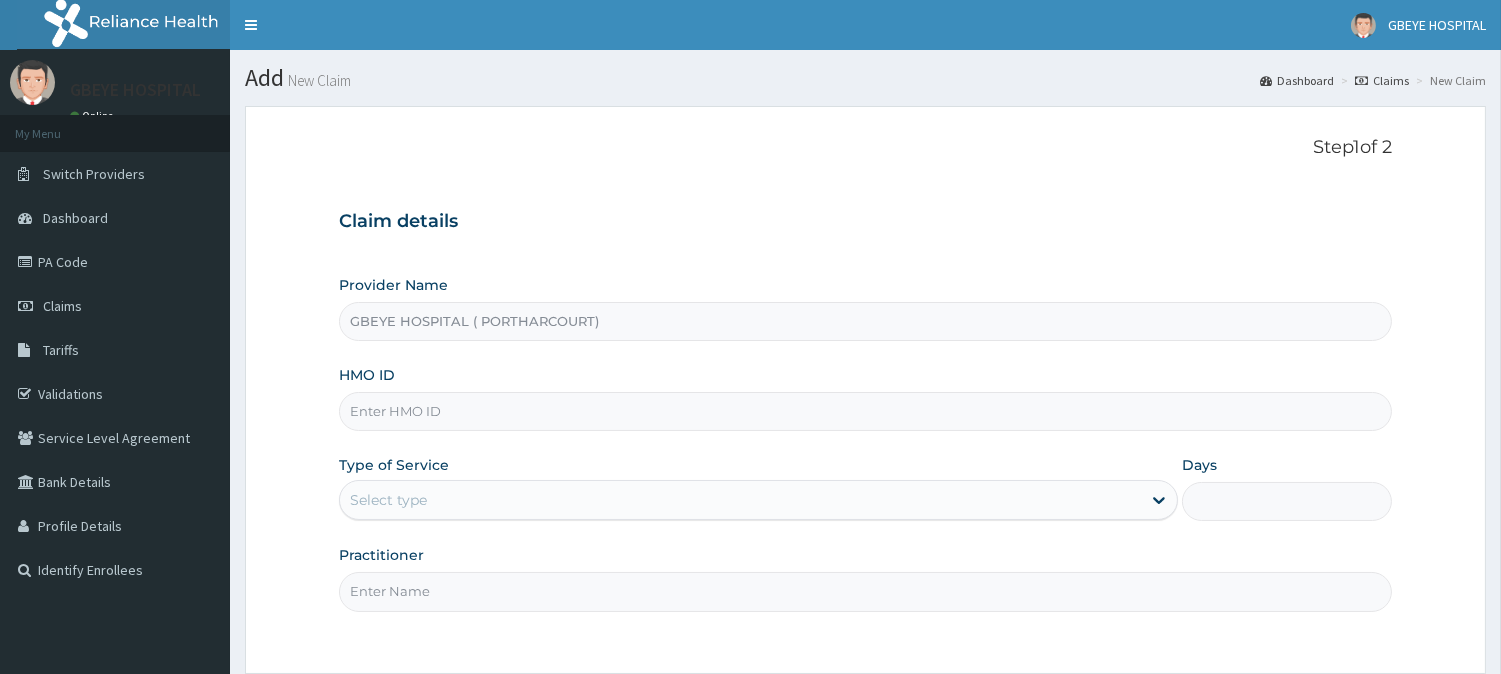 scroll, scrollTop: 0, scrollLeft: 0, axis: both 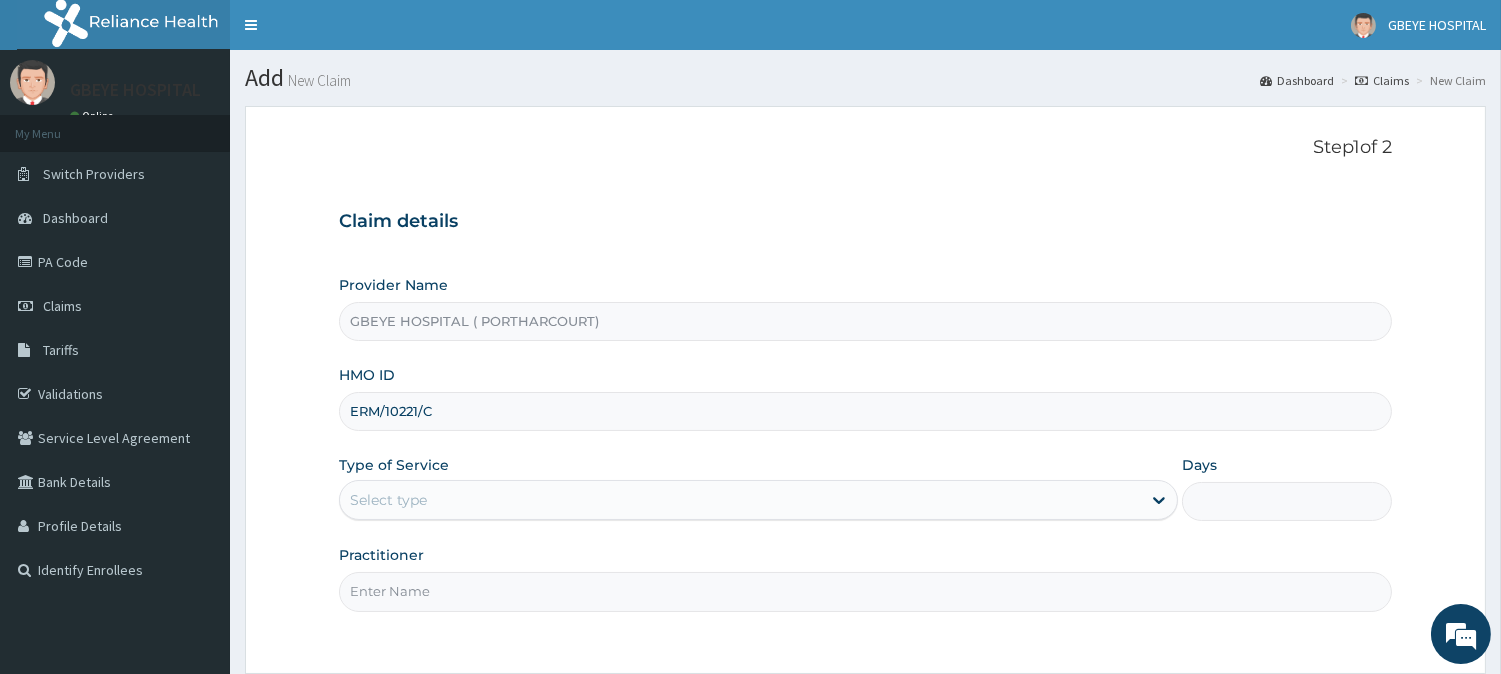type on "ERM/10221/C" 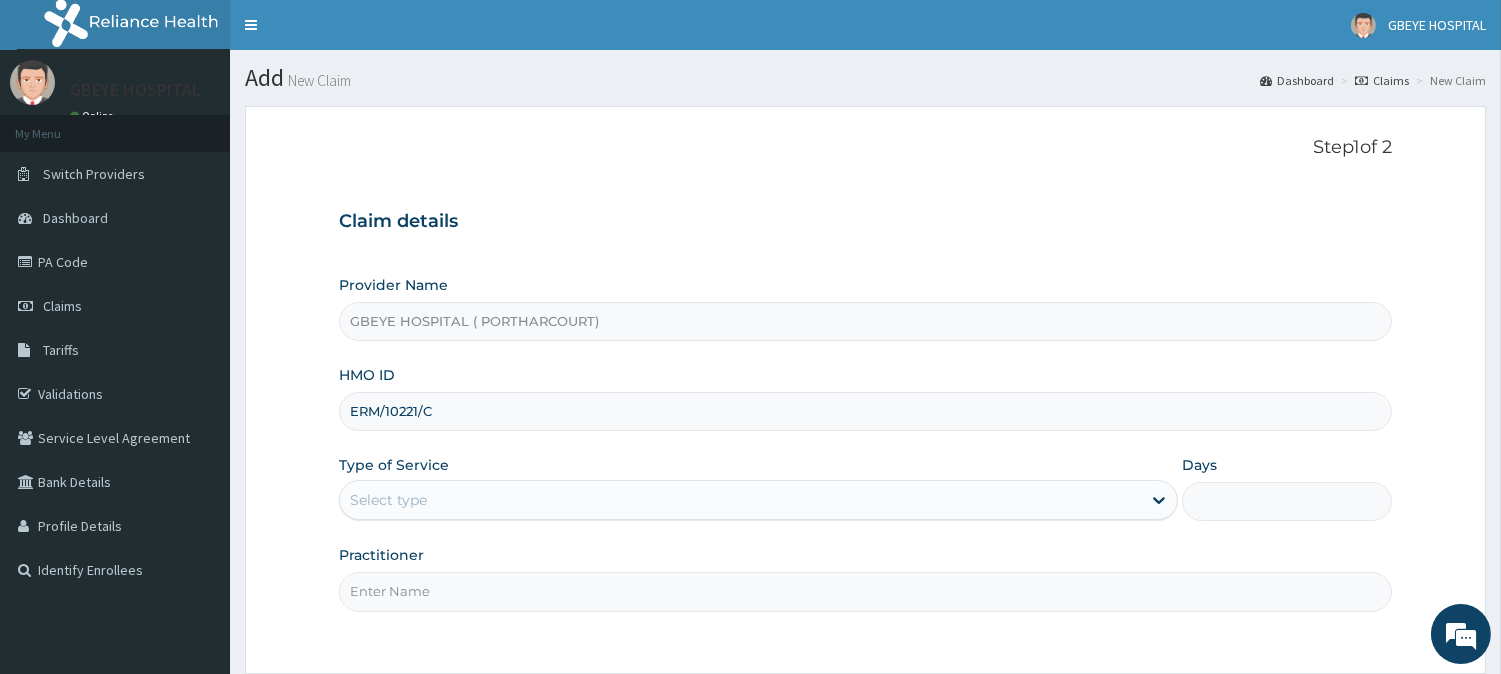 scroll, scrollTop: 0, scrollLeft: 0, axis: both 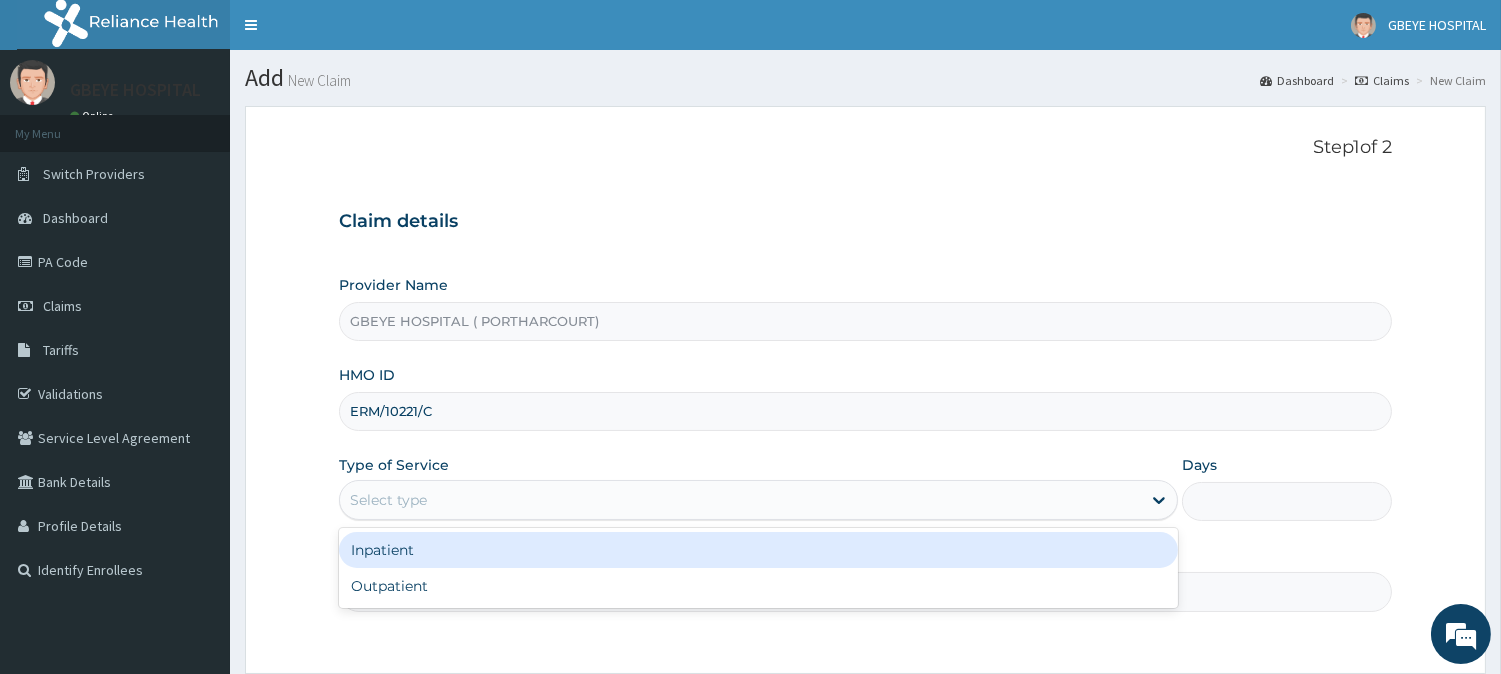 click on "Select type" at bounding box center (740, 500) 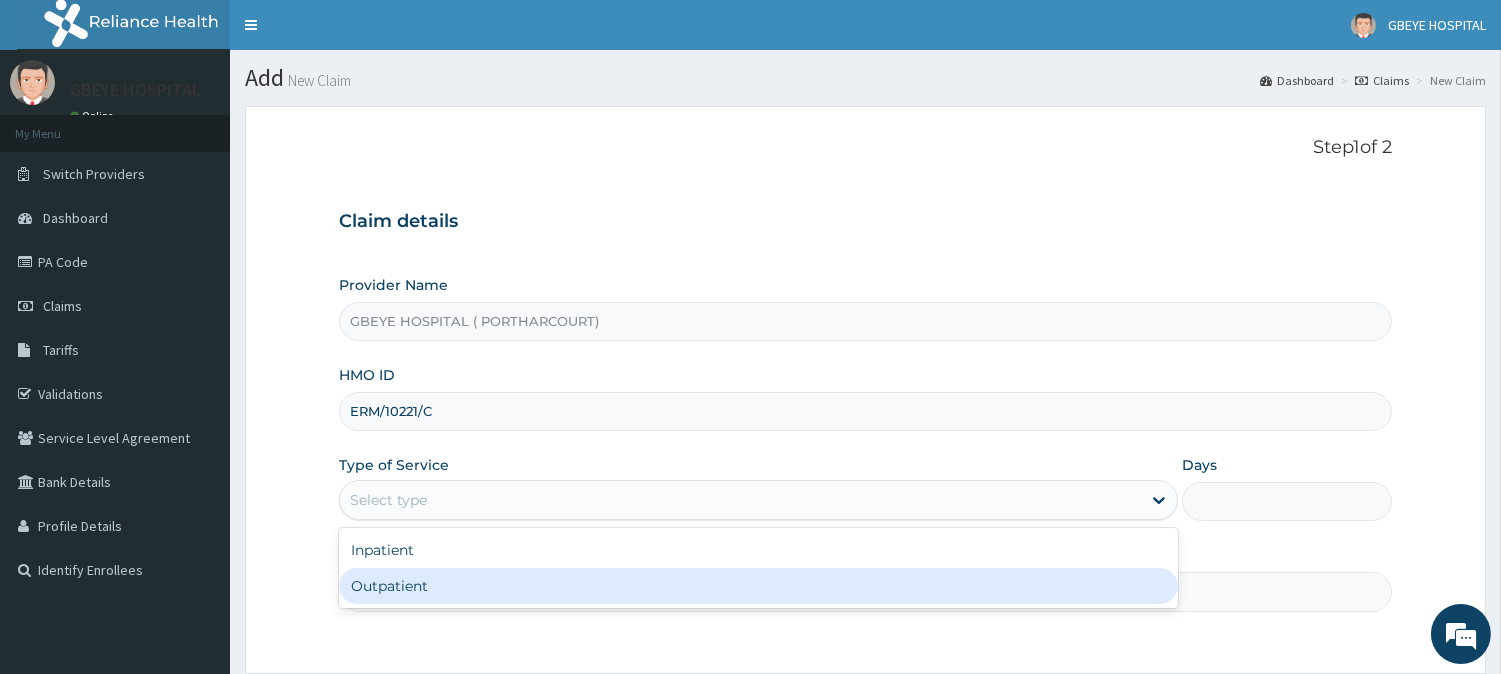 click on "Outpatient" at bounding box center [758, 586] 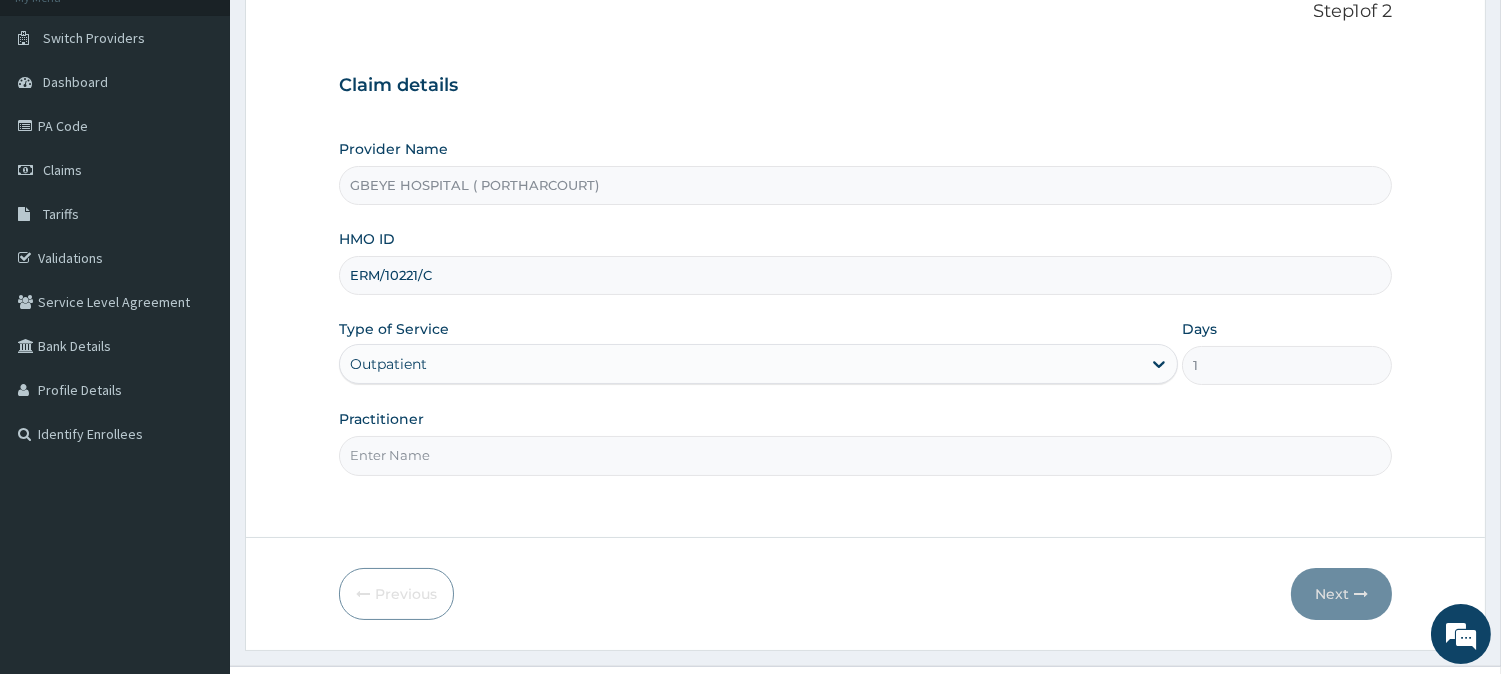 scroll, scrollTop: 143, scrollLeft: 0, axis: vertical 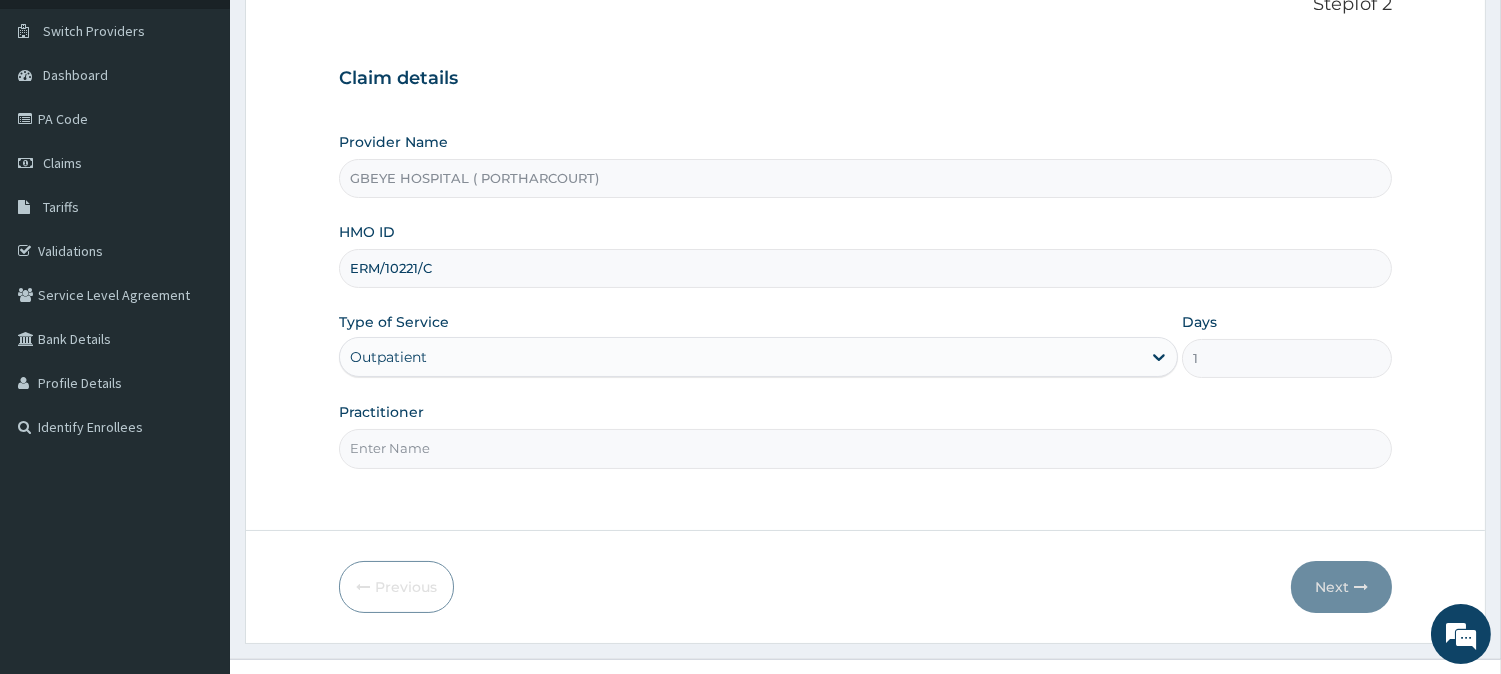click on "Practitioner" at bounding box center (865, 448) 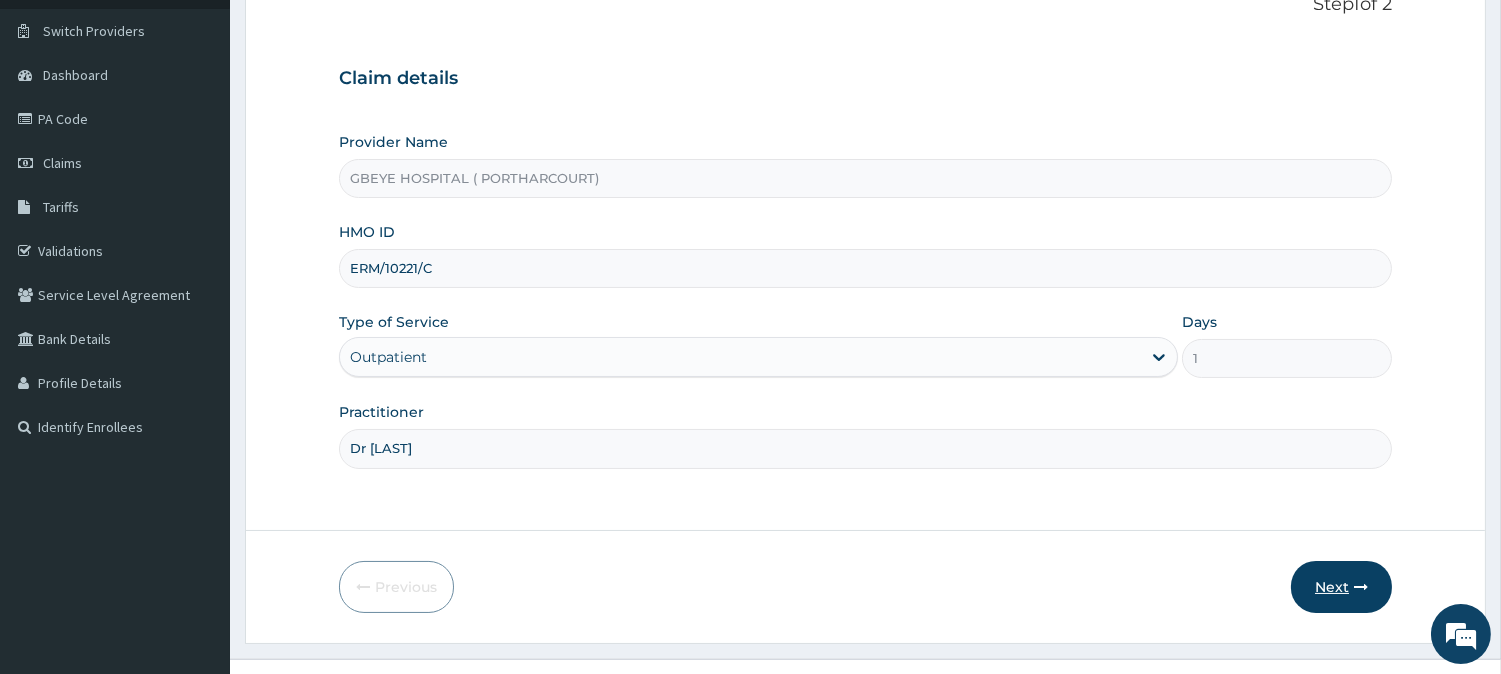 type on "Dr [LAST]" 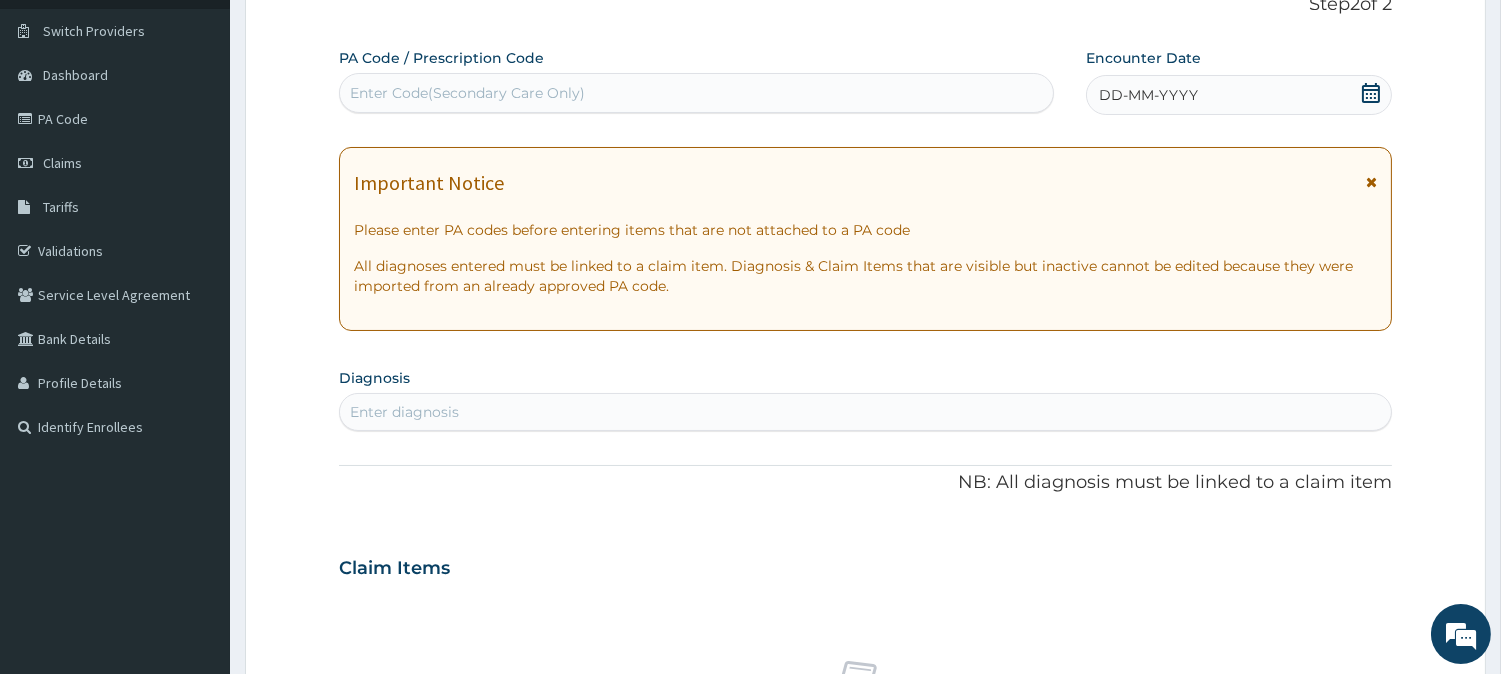 click on "DD-MM-YYYY" at bounding box center [1148, 95] 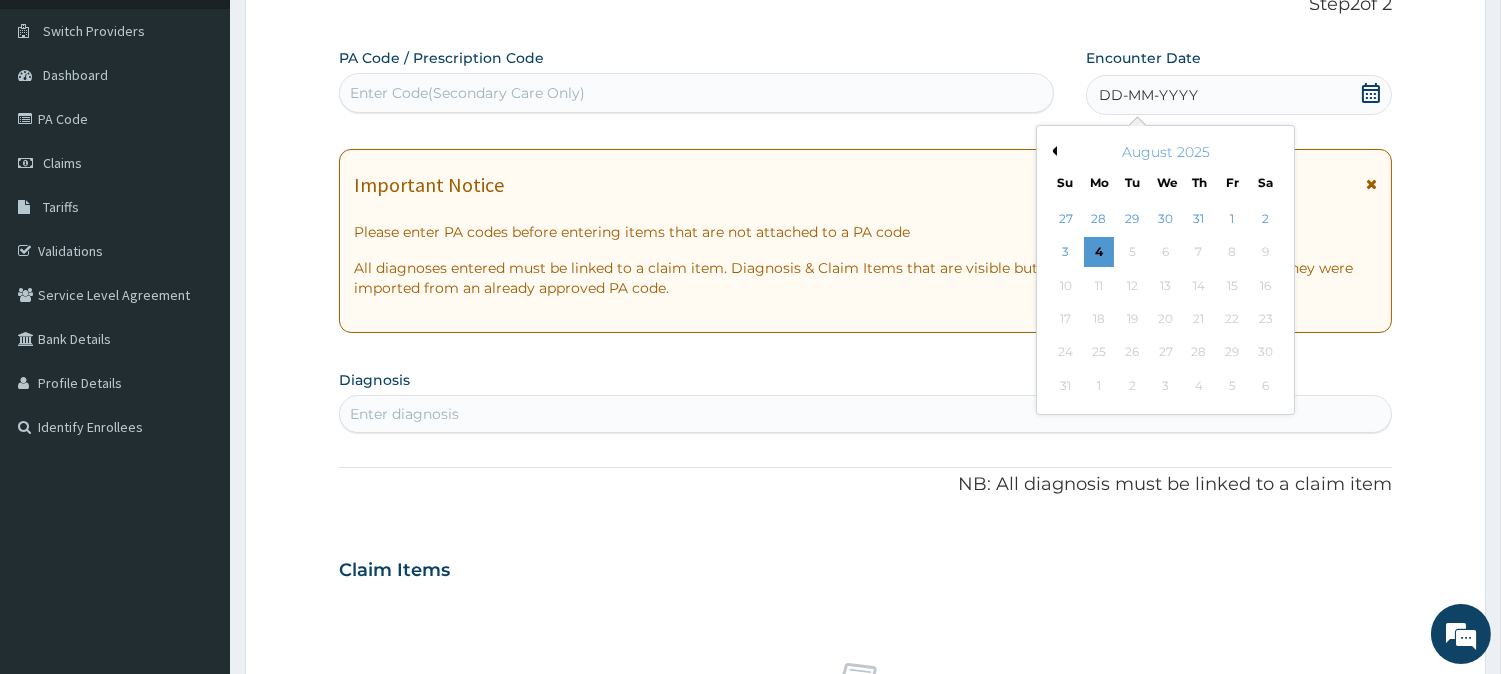 click on "Previous Month" at bounding box center (1052, 151) 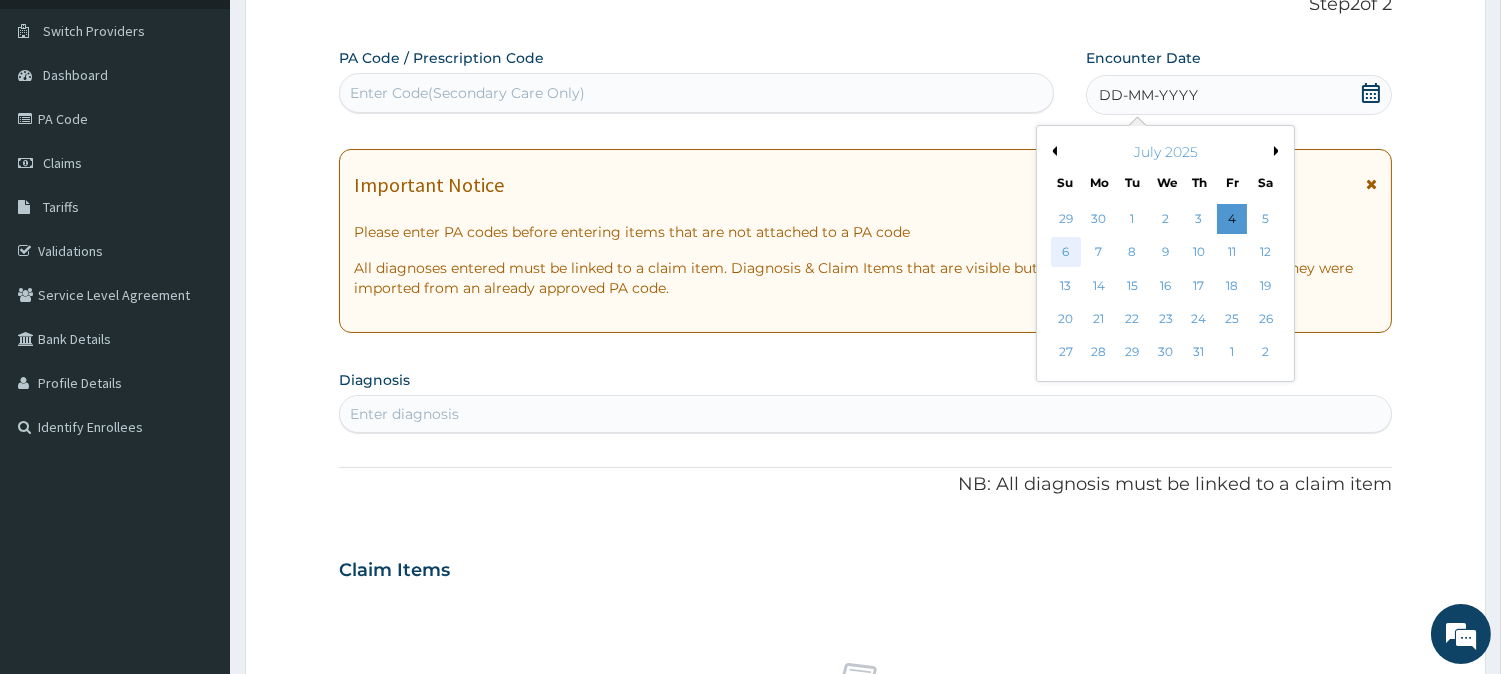click on "6" at bounding box center [1065, 253] 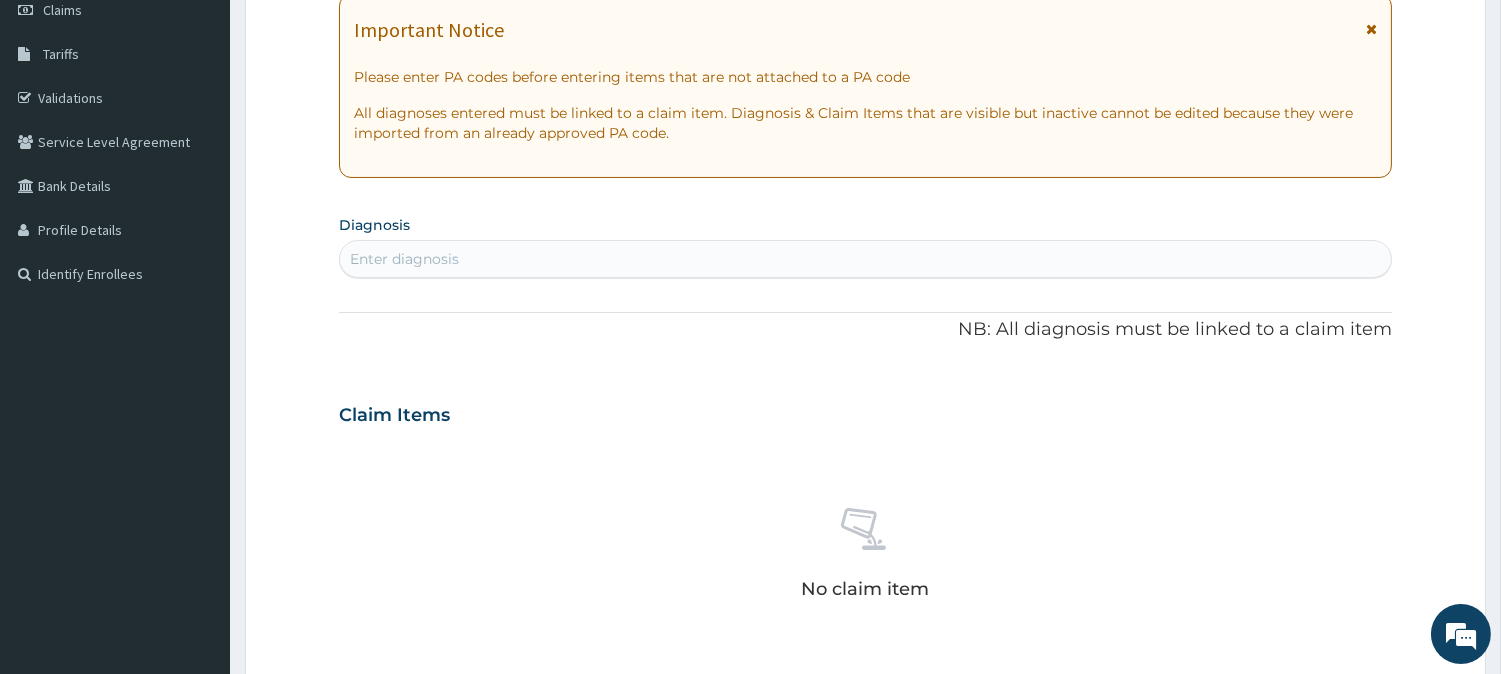 scroll, scrollTop: 308, scrollLeft: 0, axis: vertical 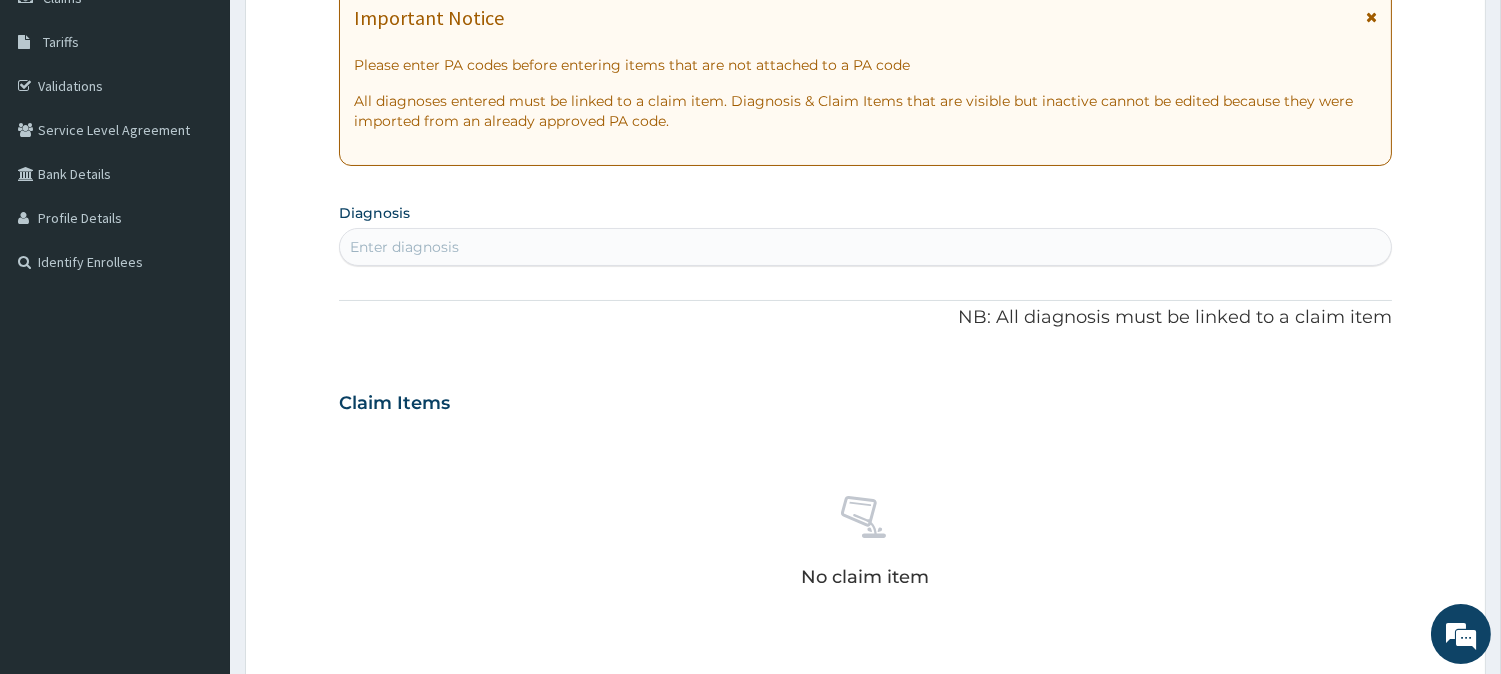 click on "Enter diagnosis" at bounding box center [865, 247] 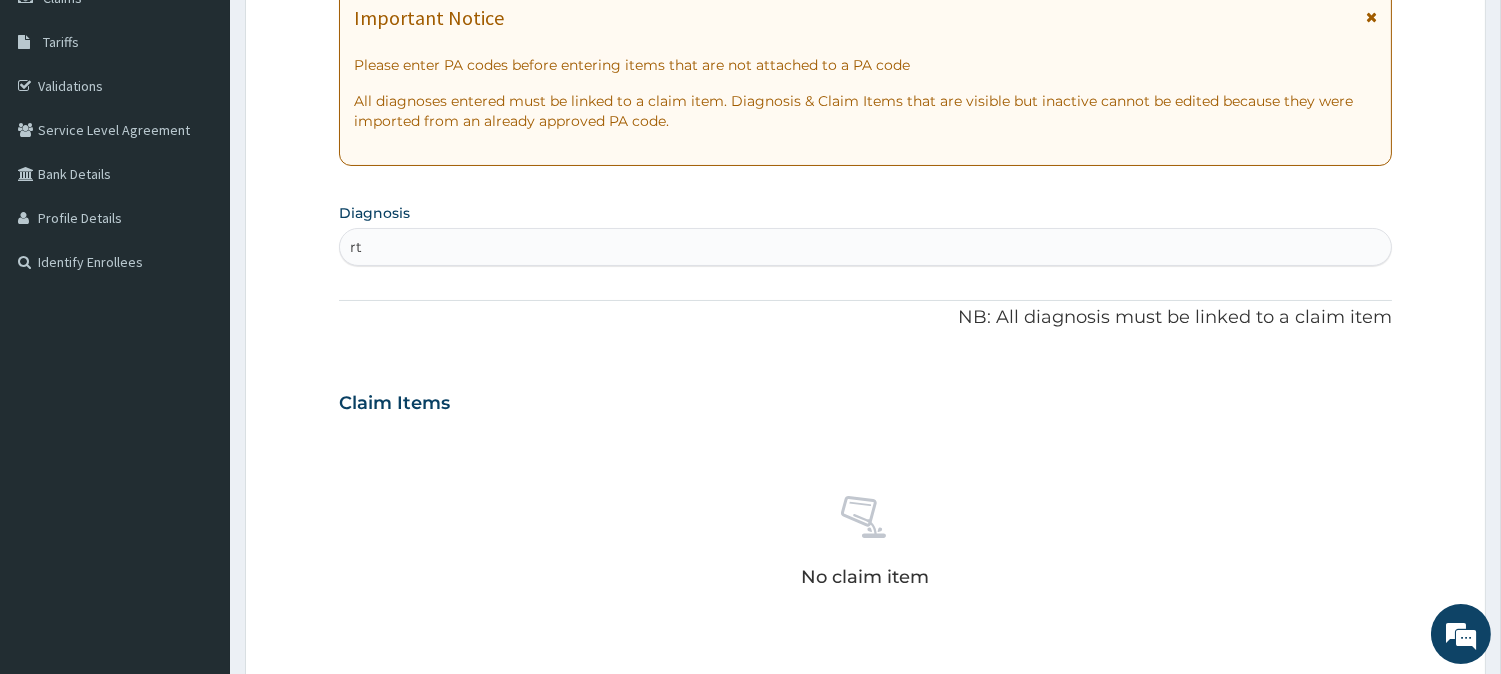 type on "rti" 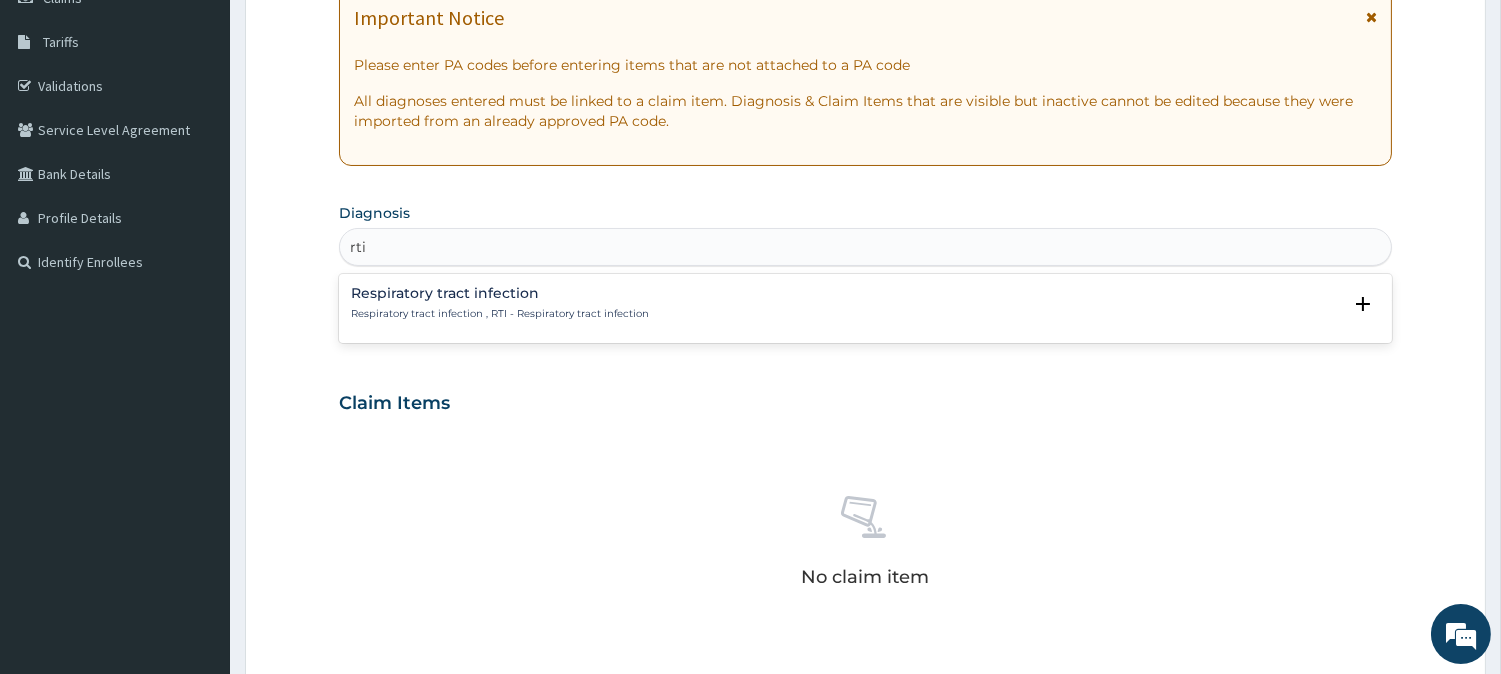 click on "Respiratory tract infection Respiratory tract infection , RTI - Respiratory tract infection" at bounding box center [865, 303] 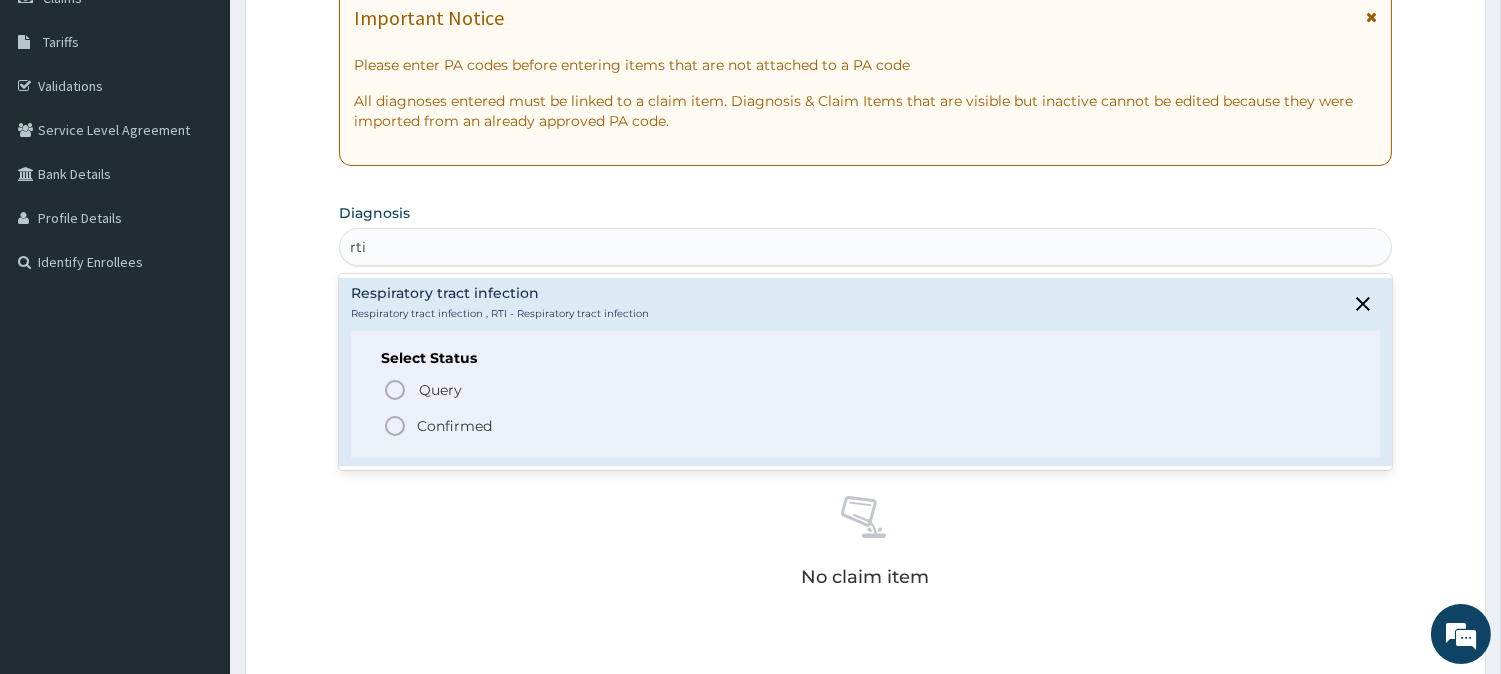 click on "Confirmed" at bounding box center (866, 426) 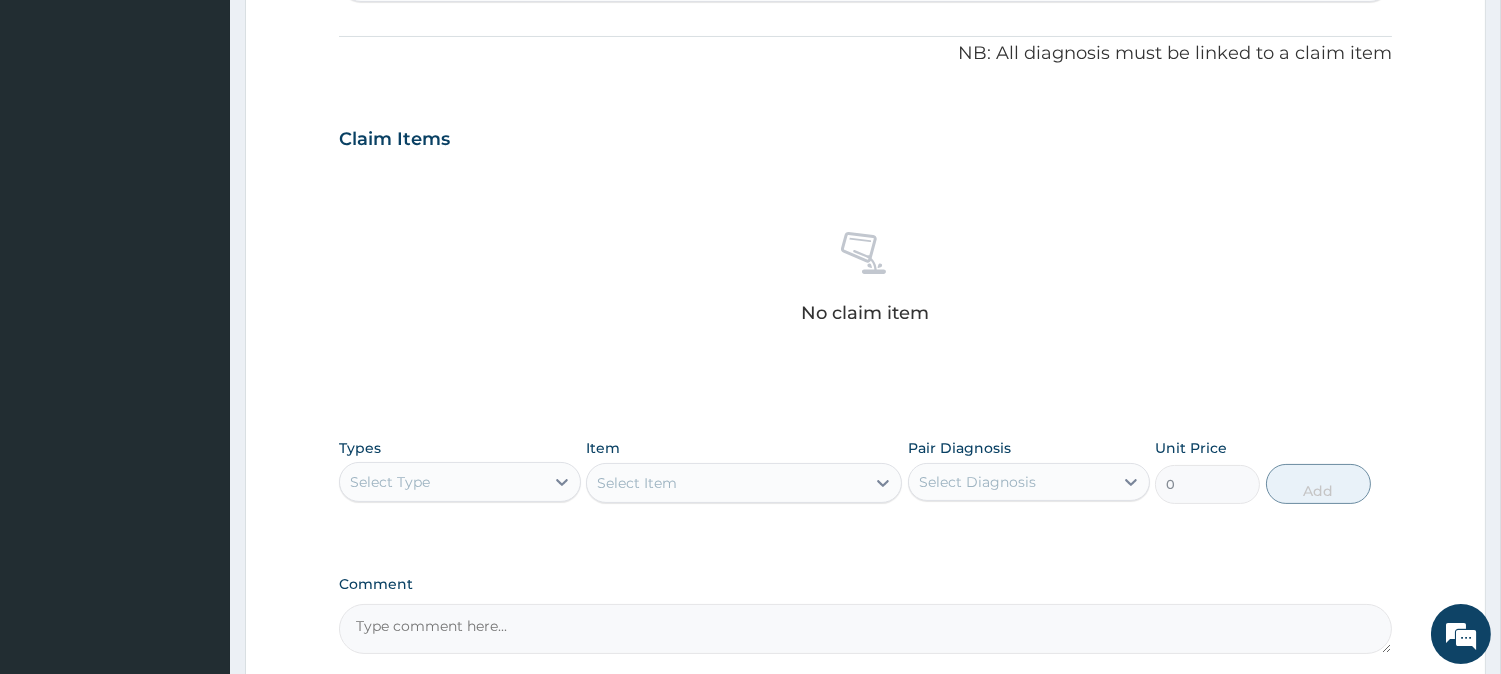 scroll, scrollTop: 767, scrollLeft: 0, axis: vertical 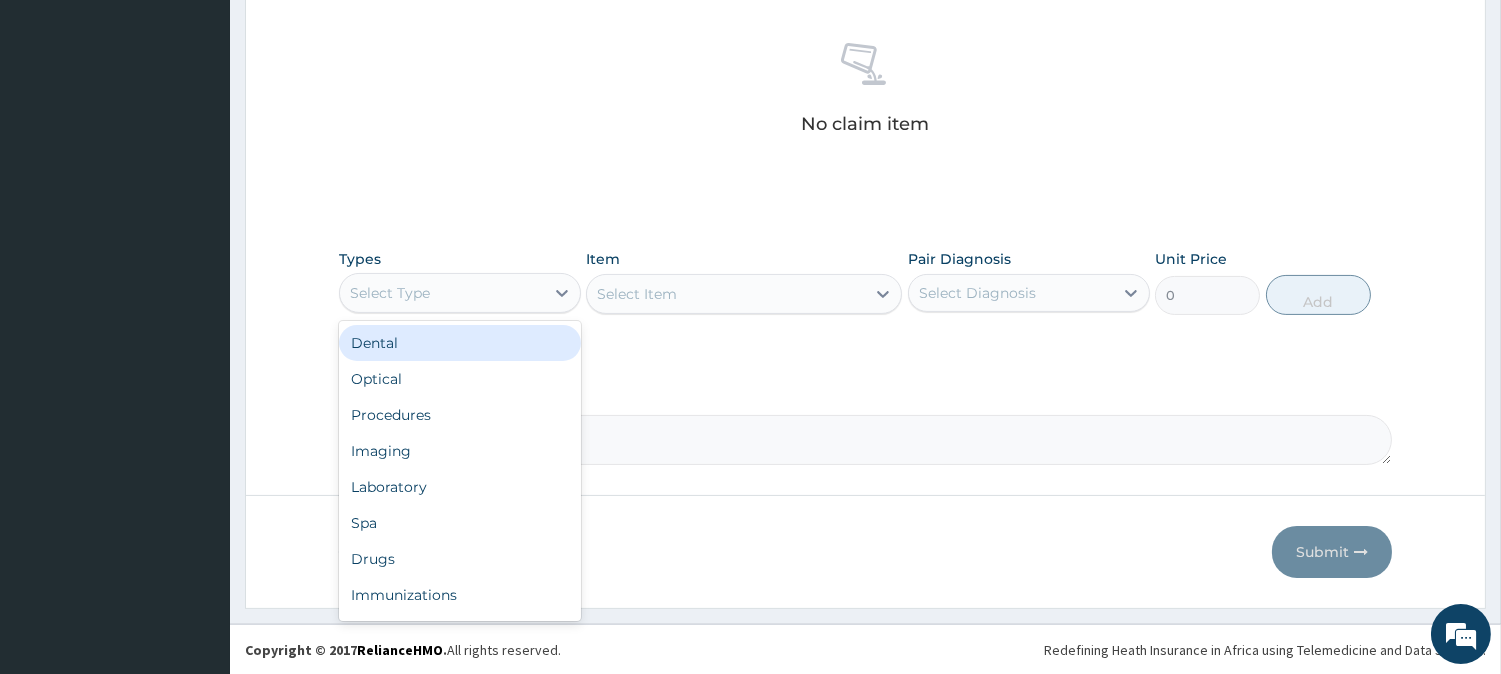 click on "Select Type" at bounding box center [442, 293] 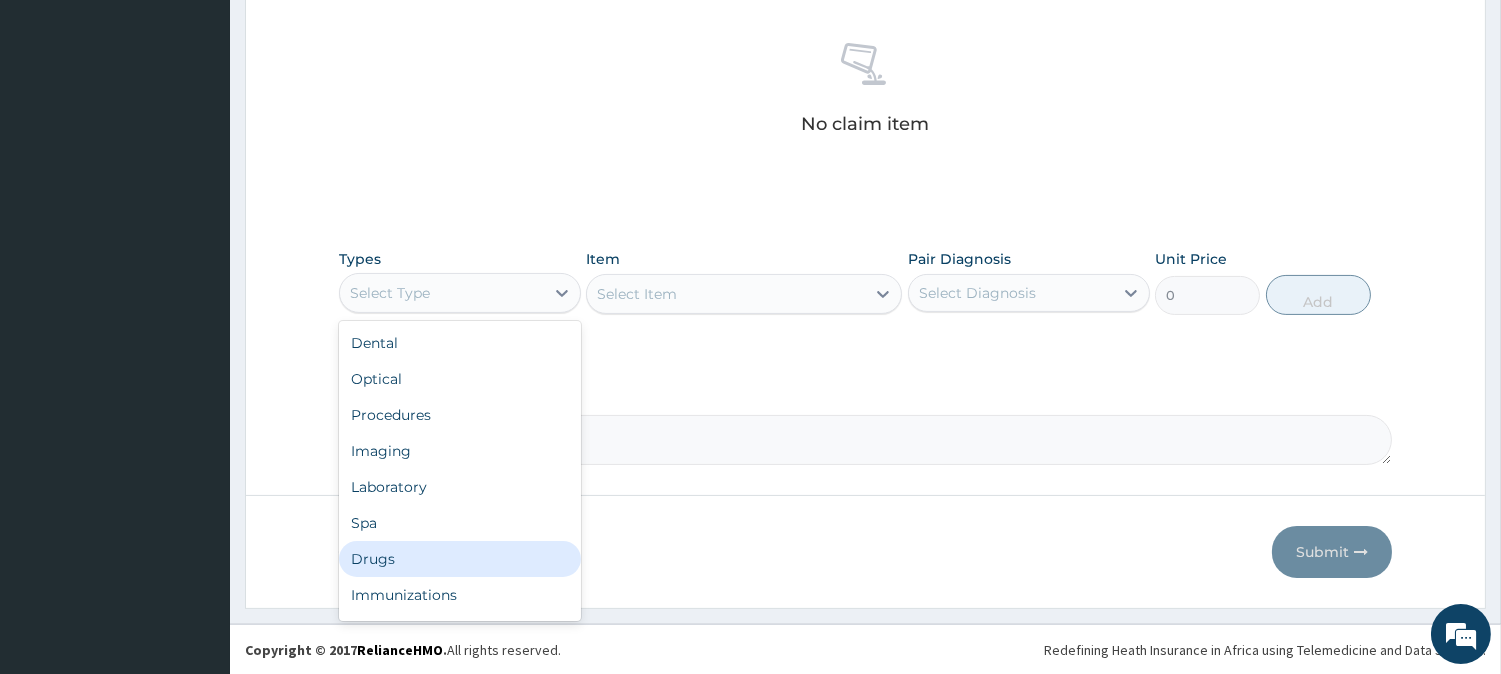 click on "Drugs" at bounding box center (460, 559) 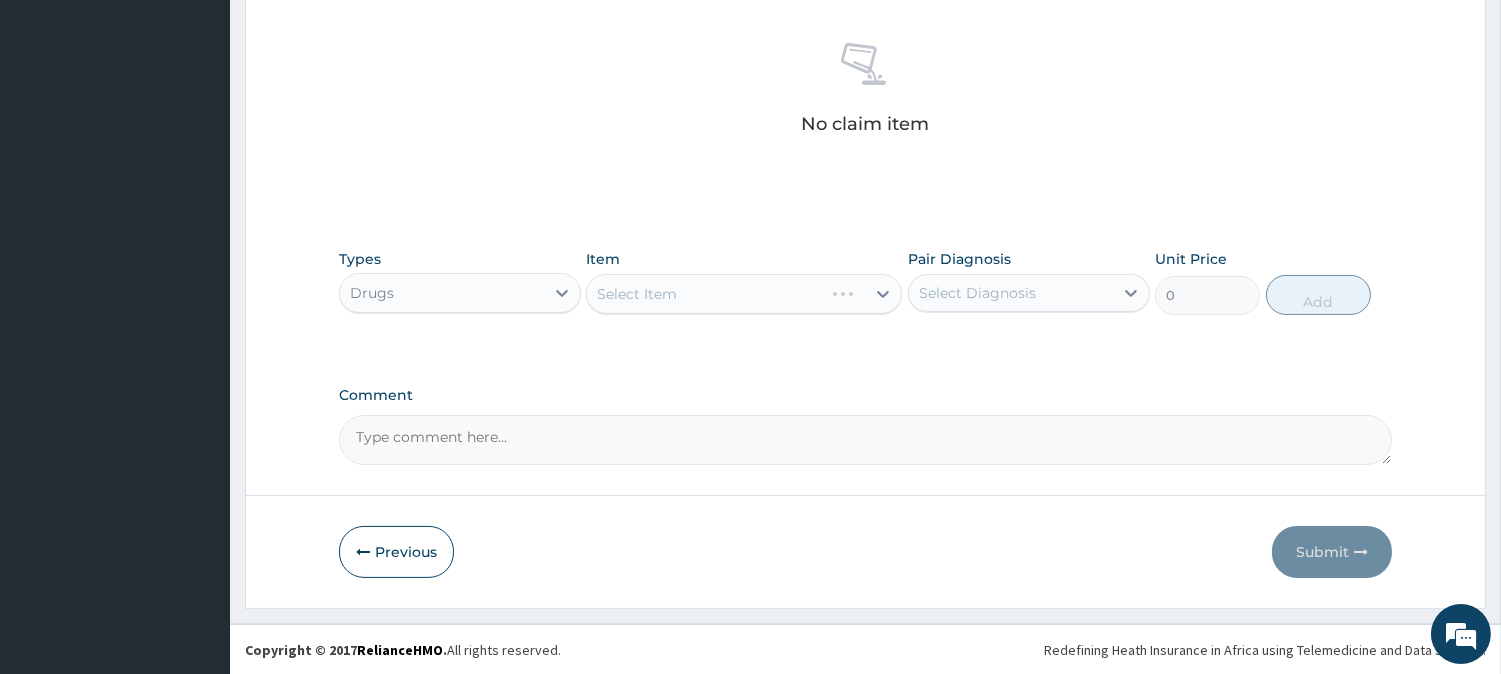 click on "Select Item" at bounding box center (744, 294) 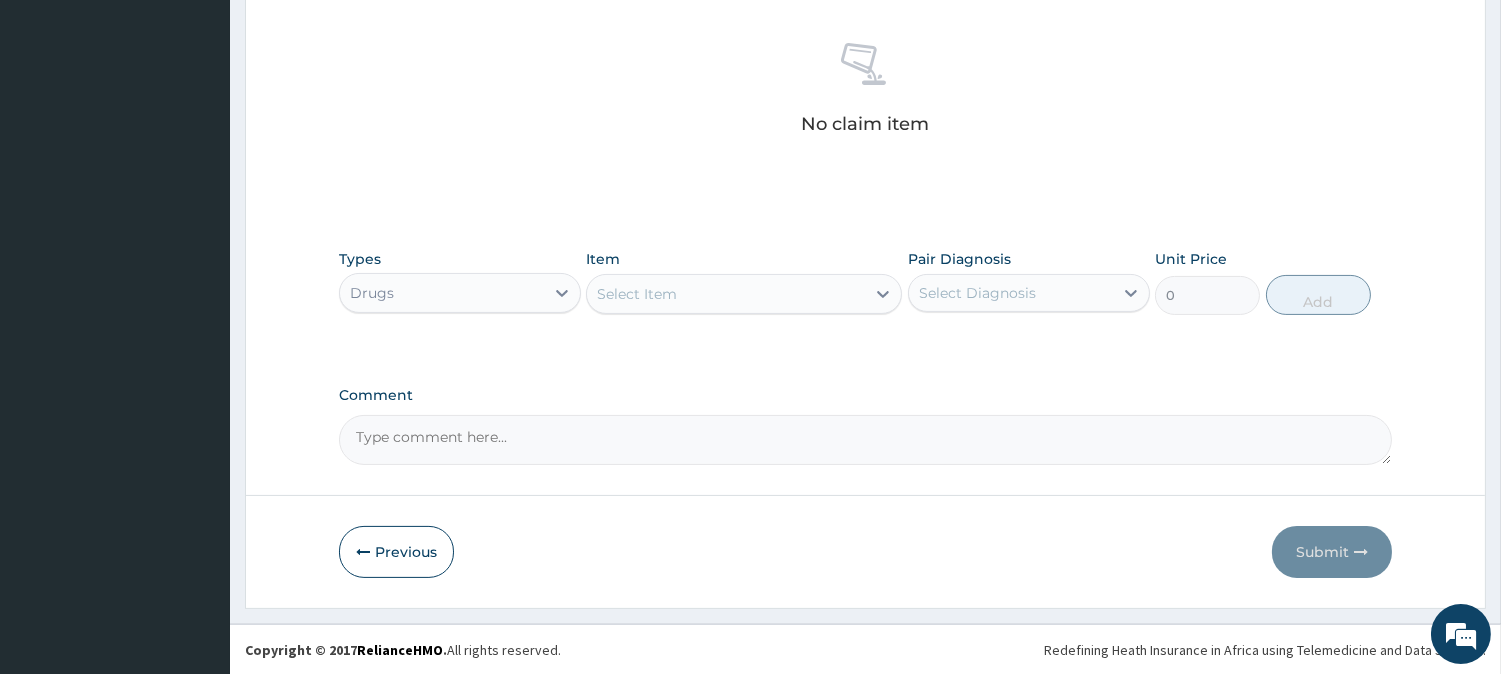 click on "Select Item" at bounding box center (726, 294) 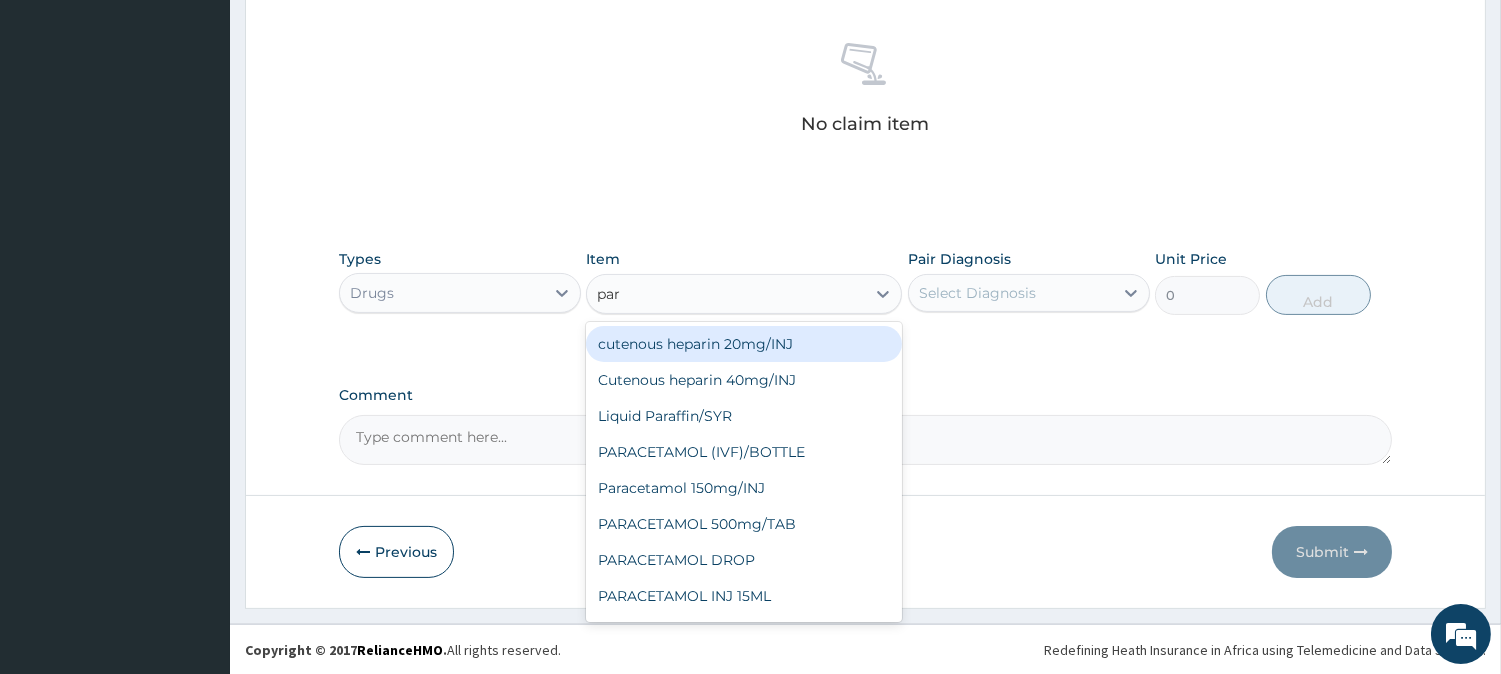 type on "para" 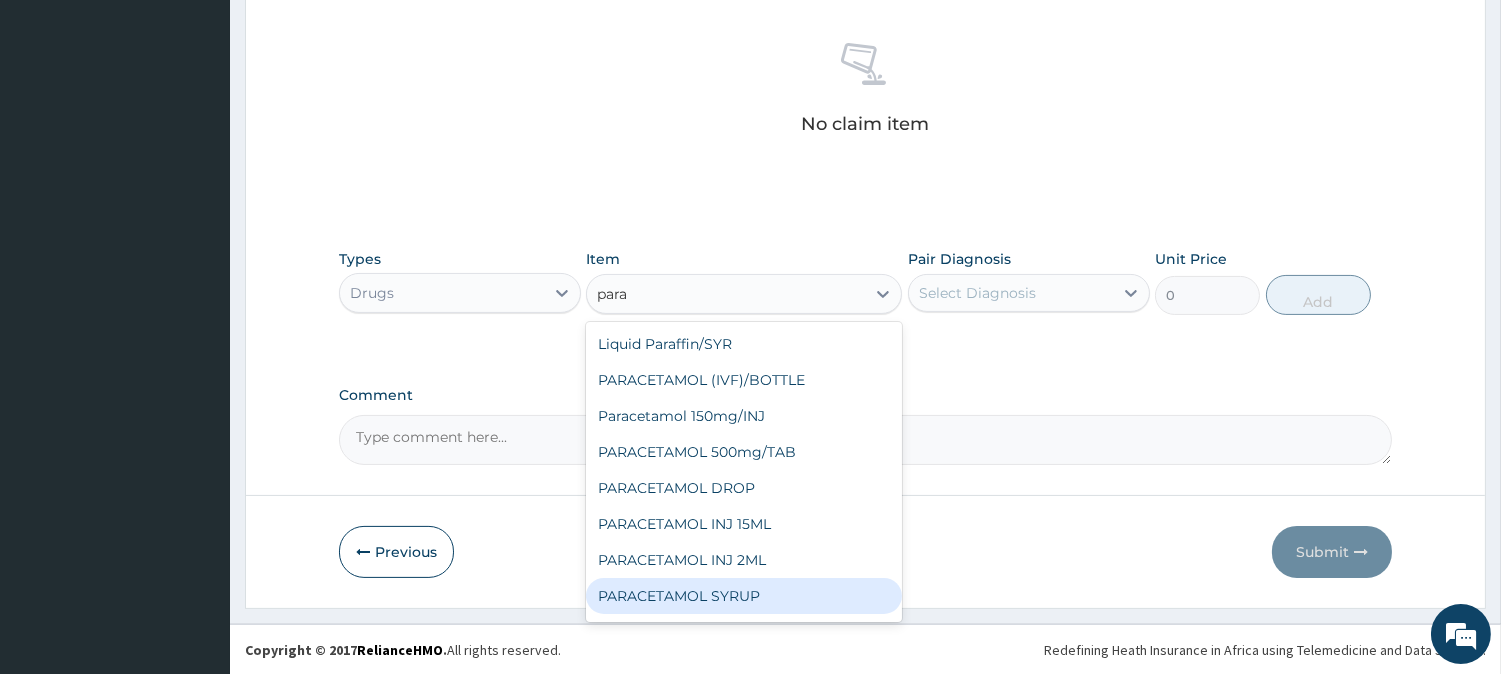 click on "PARACETAMOL SYRUP" at bounding box center [744, 596] 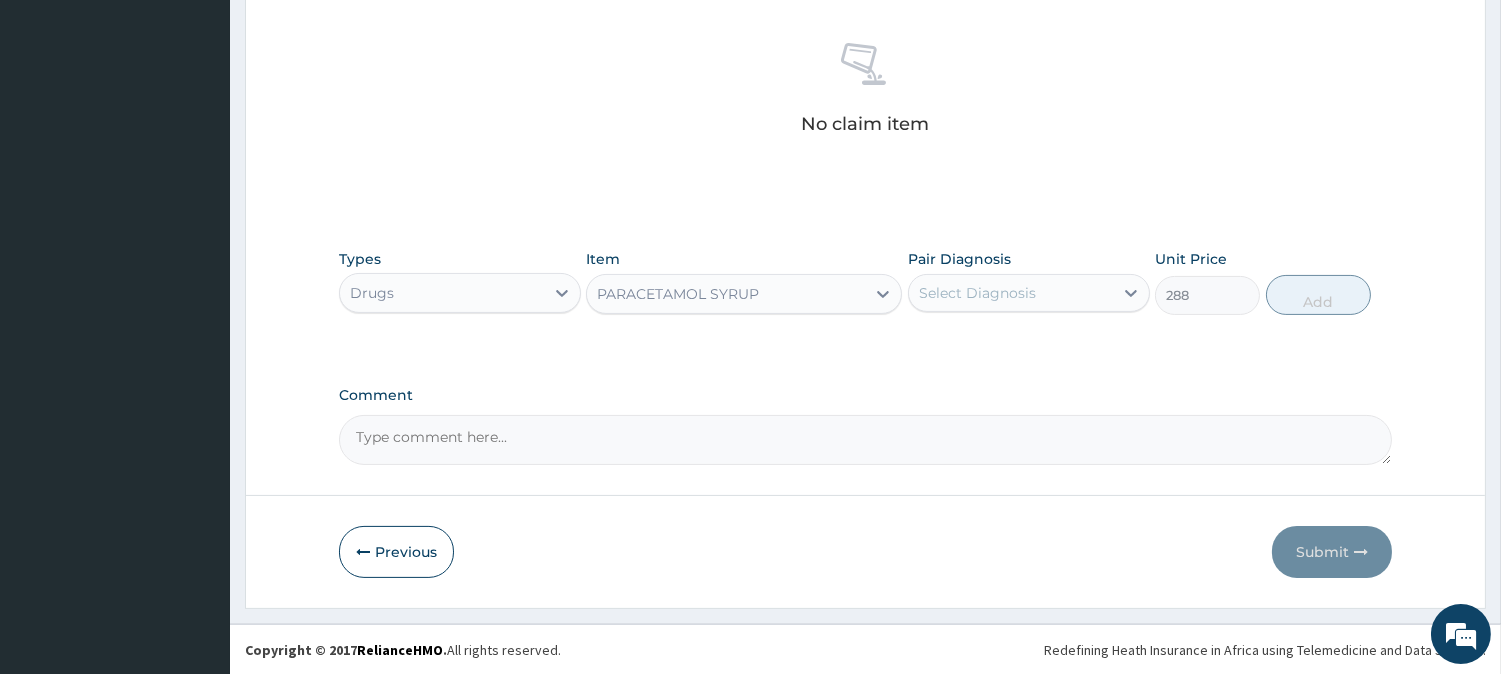 click on "PARACETAMOL SYRUP" at bounding box center [726, 294] 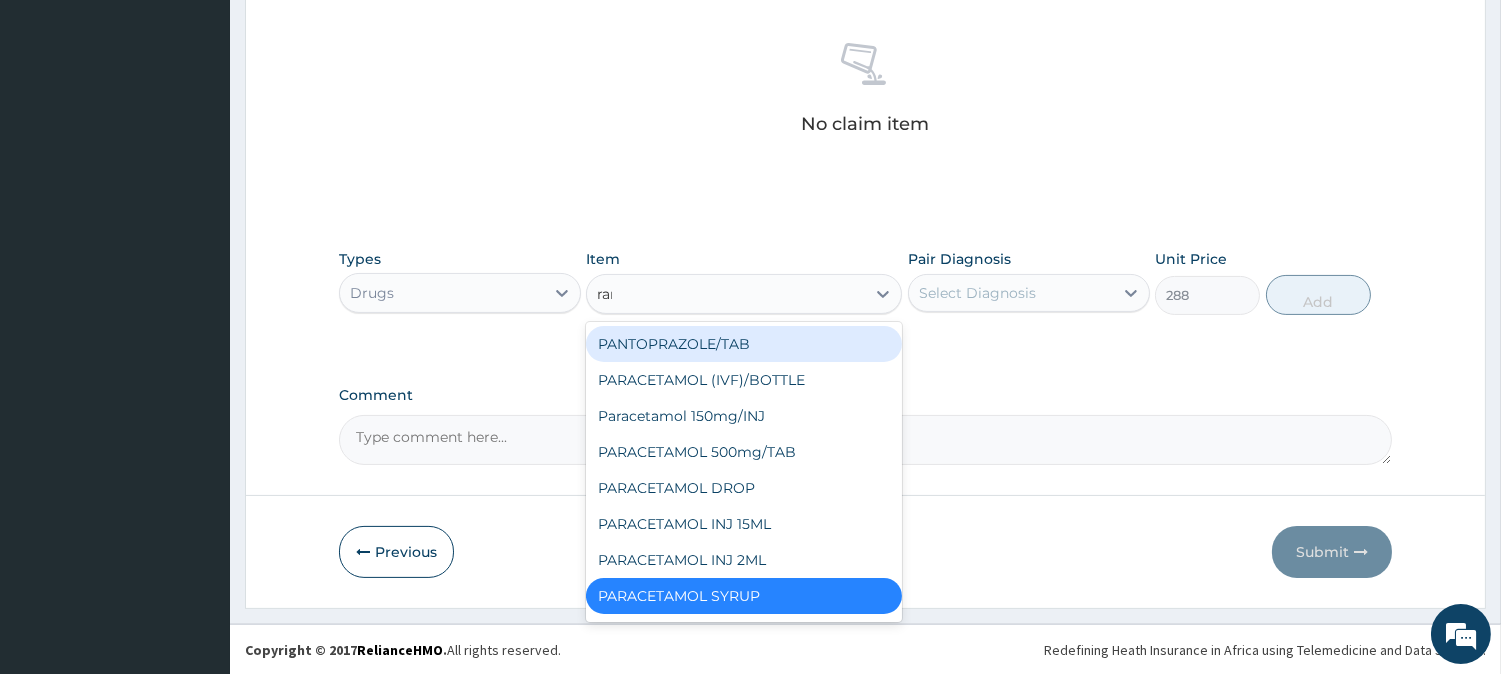 scroll, scrollTop: 0, scrollLeft: 0, axis: both 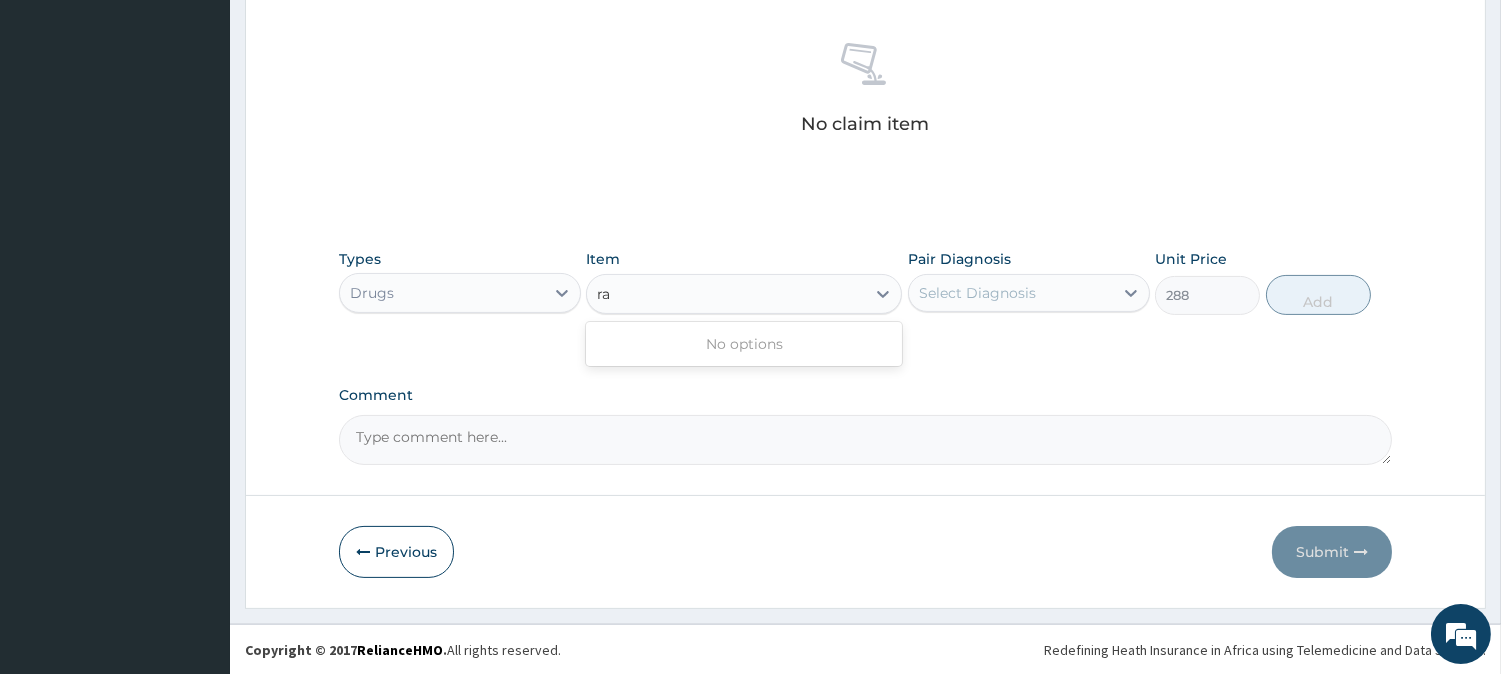 type on "r" 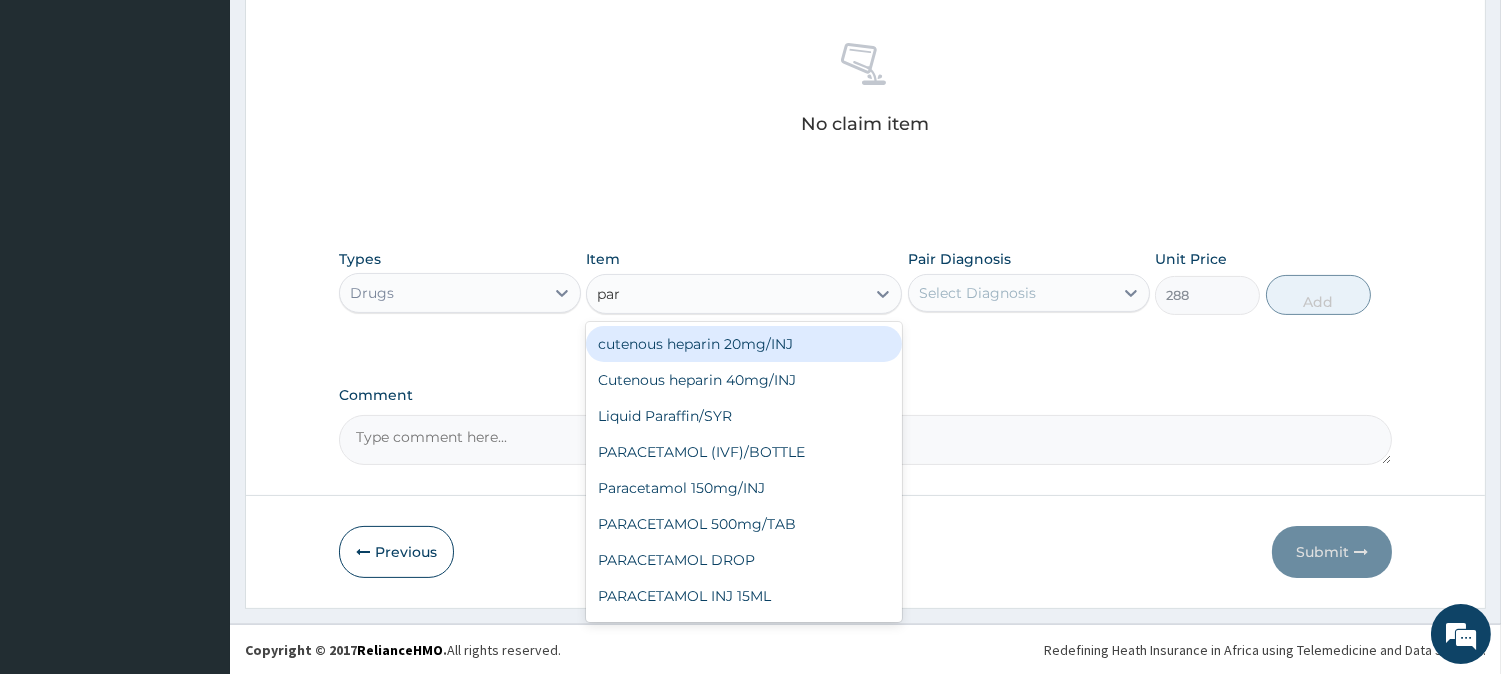 type on "para" 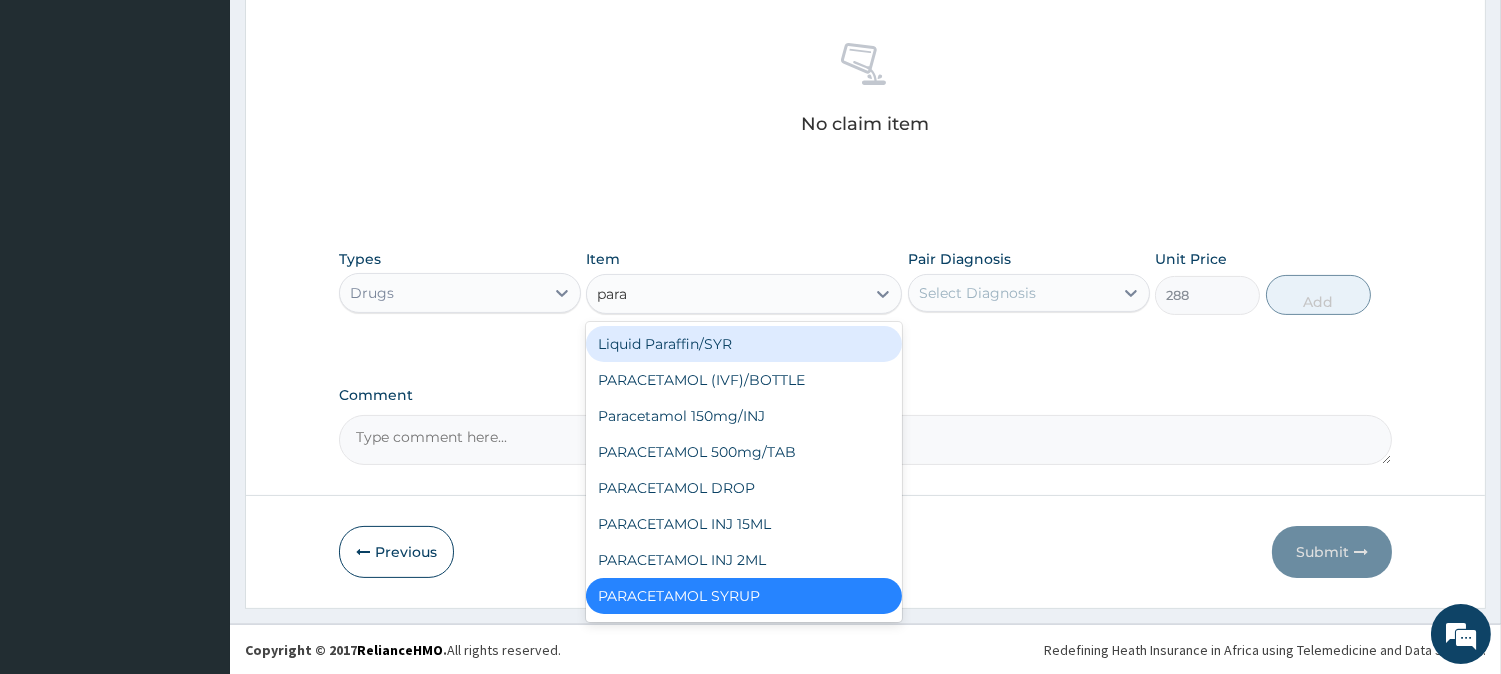 click on "Liquid Paraffin/SYR" at bounding box center (744, 344) 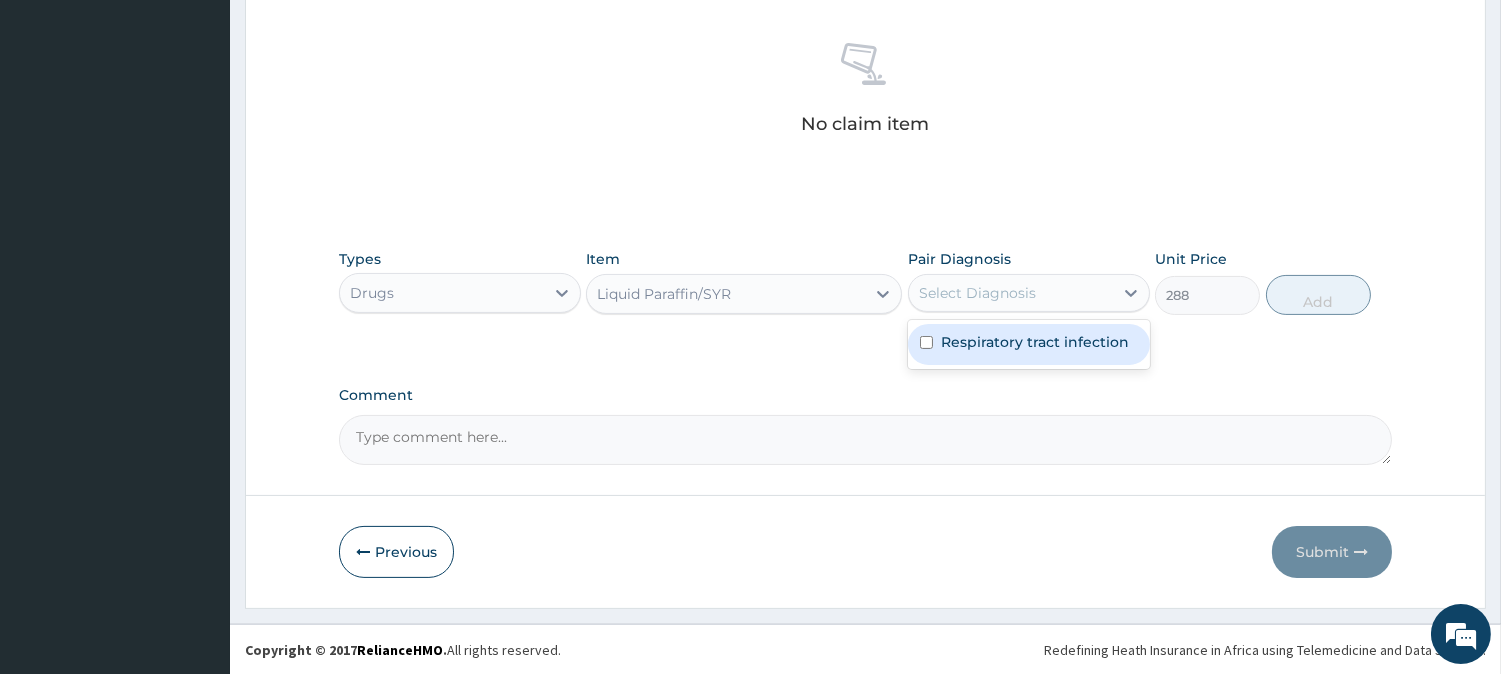 click on "Select Diagnosis" at bounding box center [977, 293] 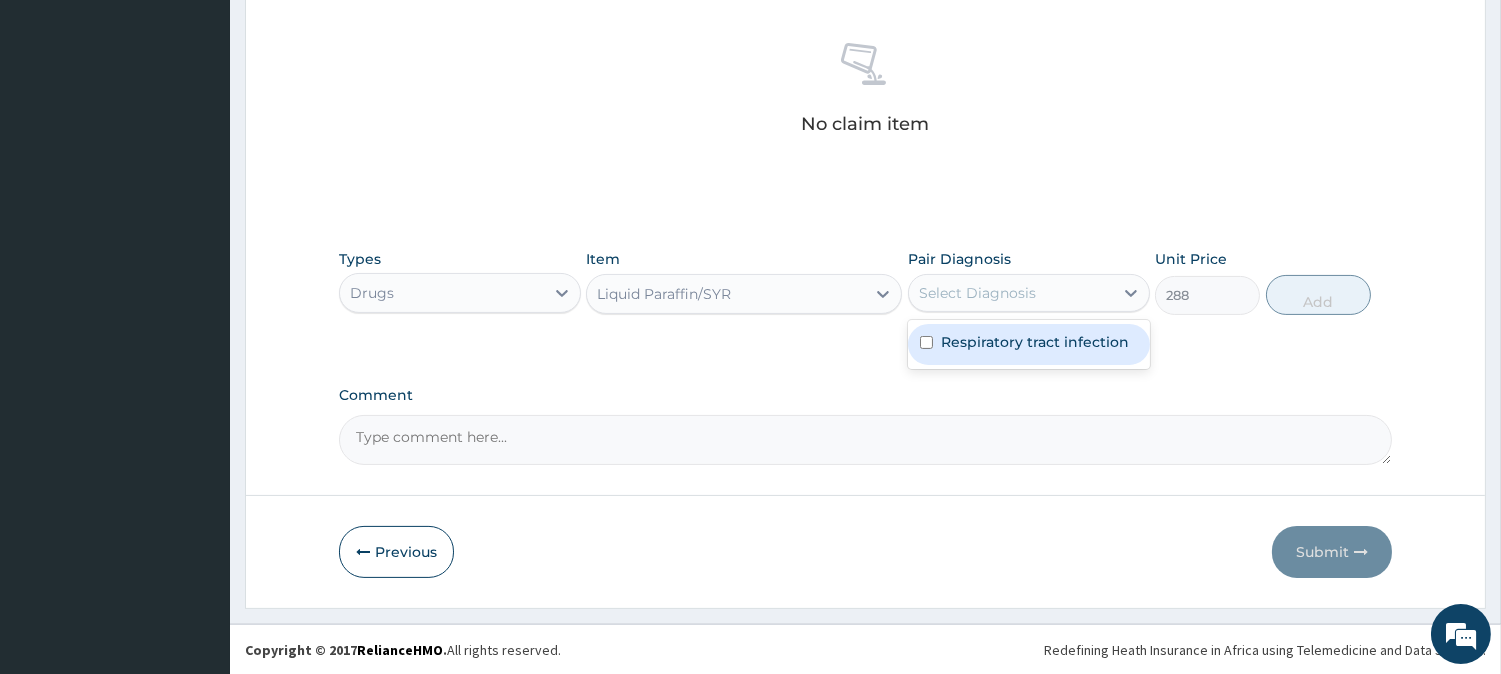 click on "Respiratory tract infection" at bounding box center (1035, 342) 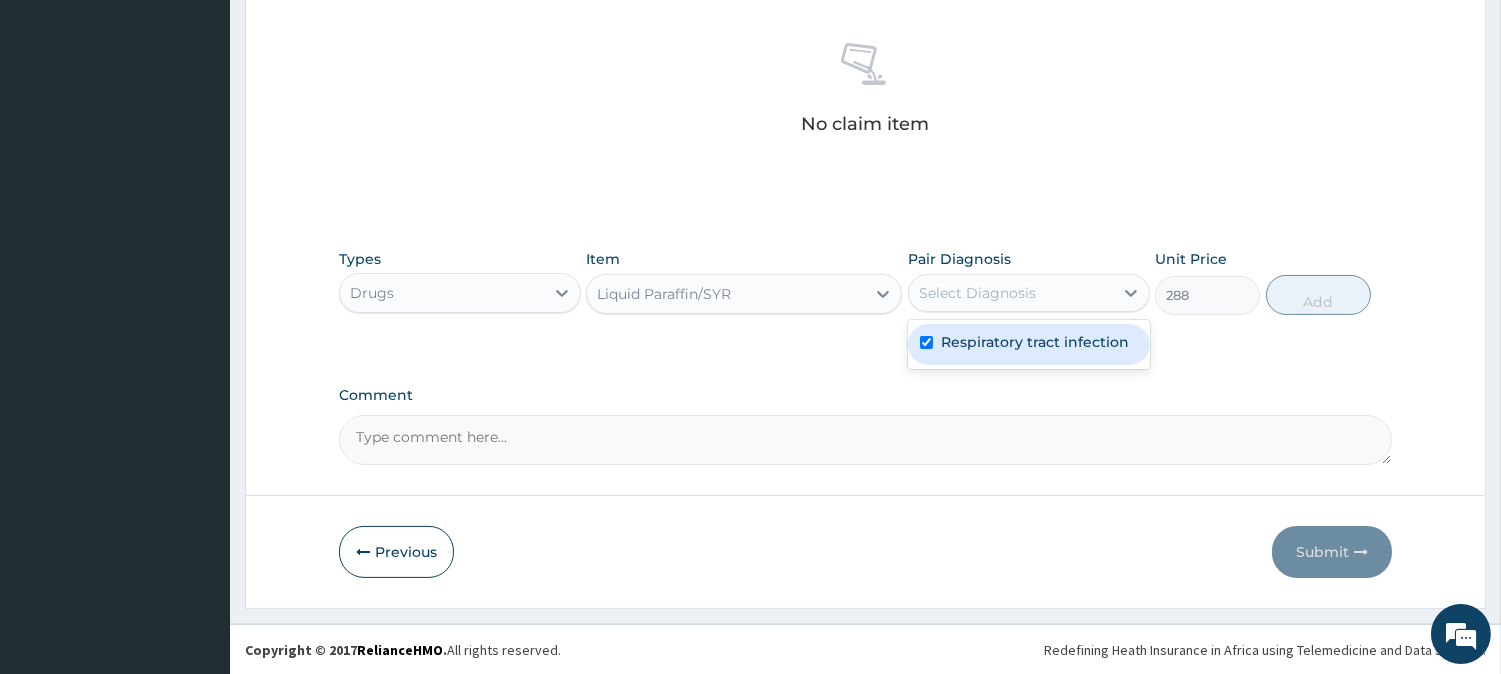 checkbox on "true" 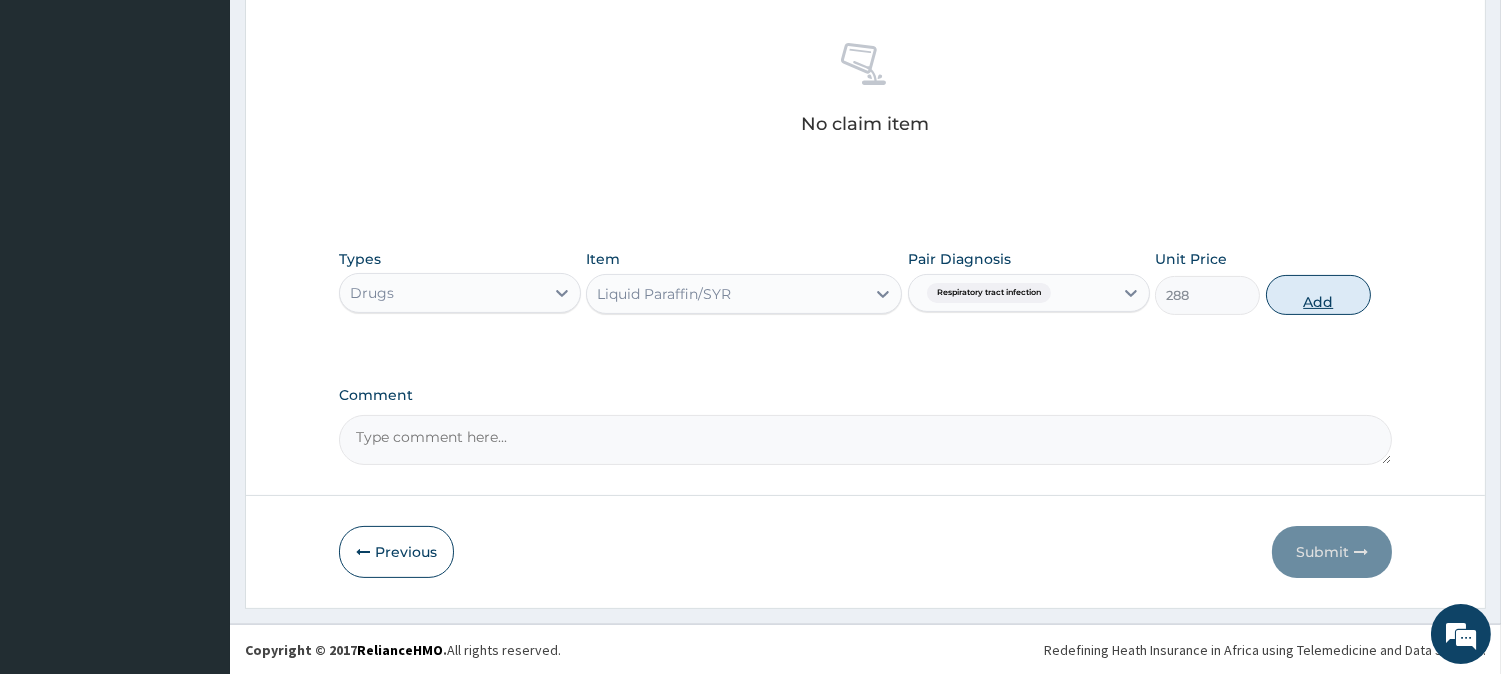 click on "Add" at bounding box center [1318, 295] 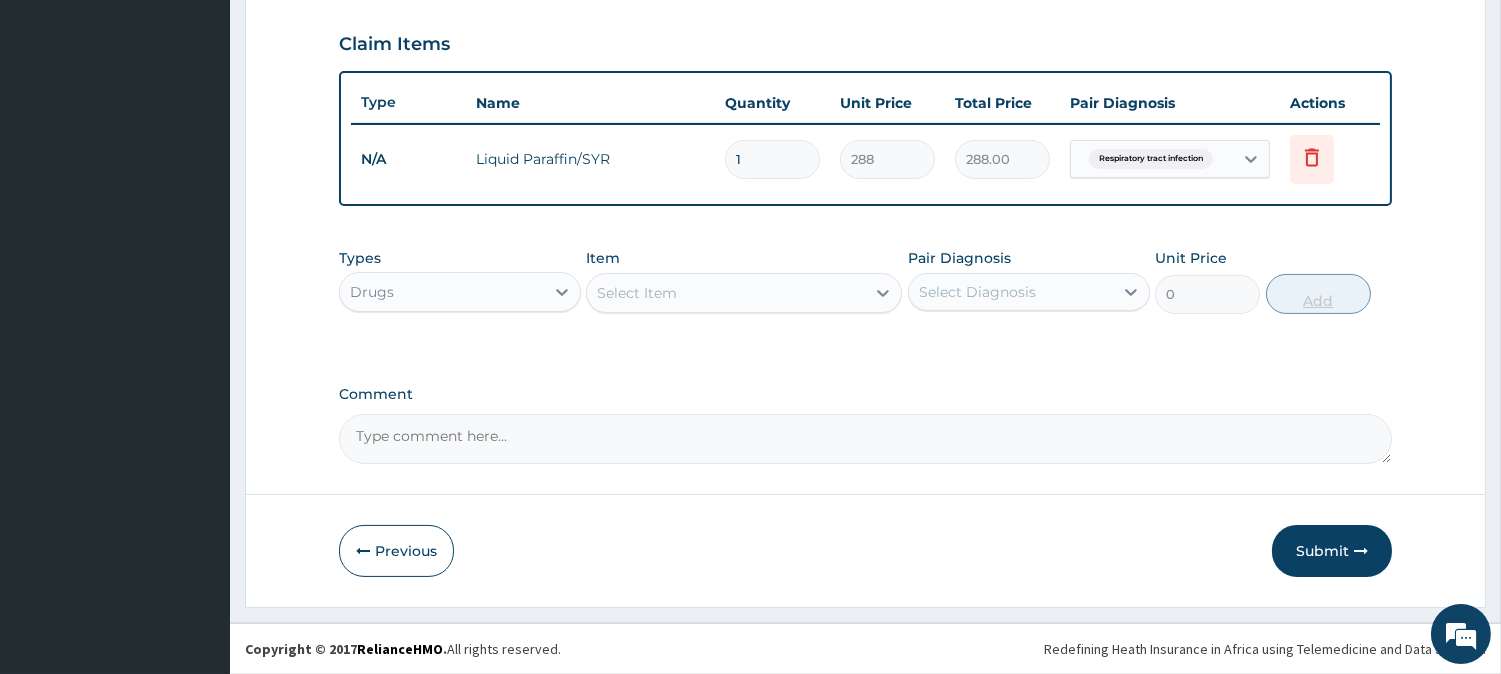 scroll, scrollTop: 671, scrollLeft: 0, axis: vertical 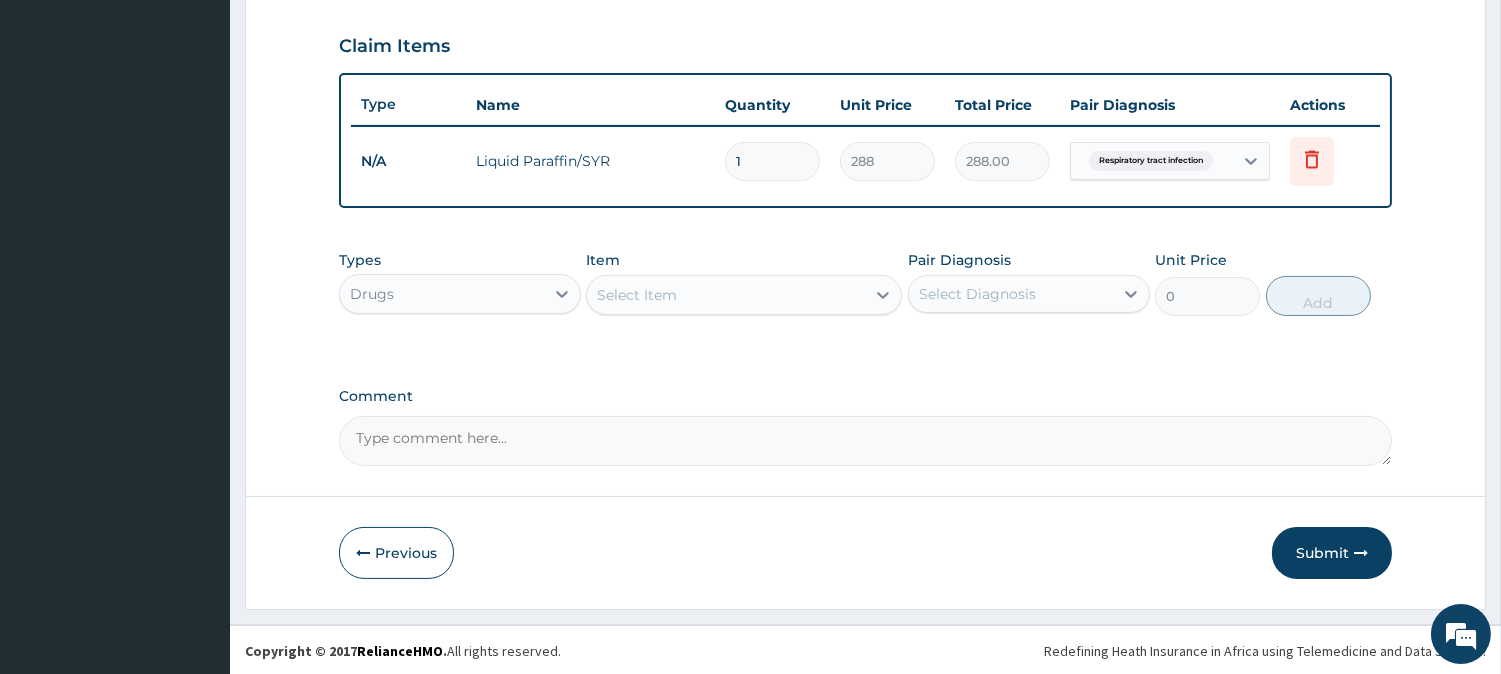 click on "Select Item" at bounding box center [726, 295] 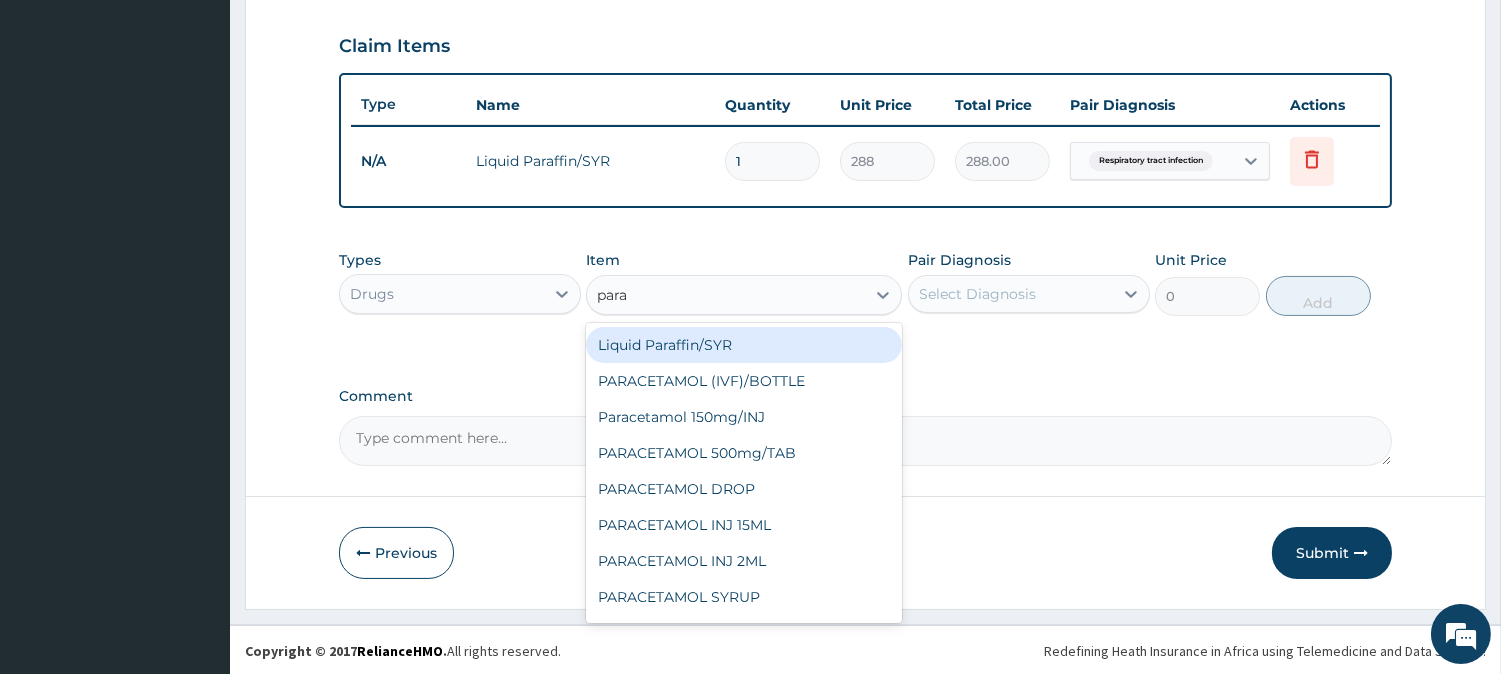 type on "parac" 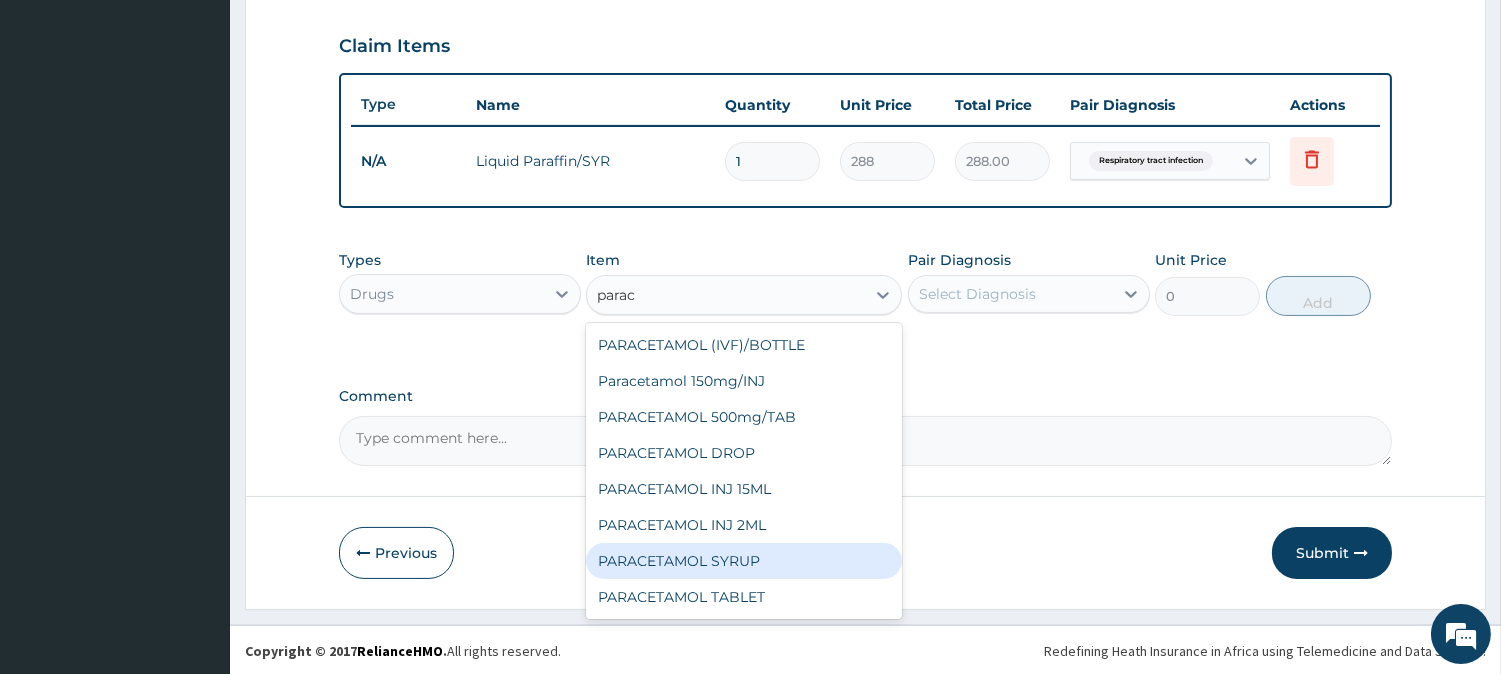 click on "PARACETAMOL SYRUP" at bounding box center (744, 561) 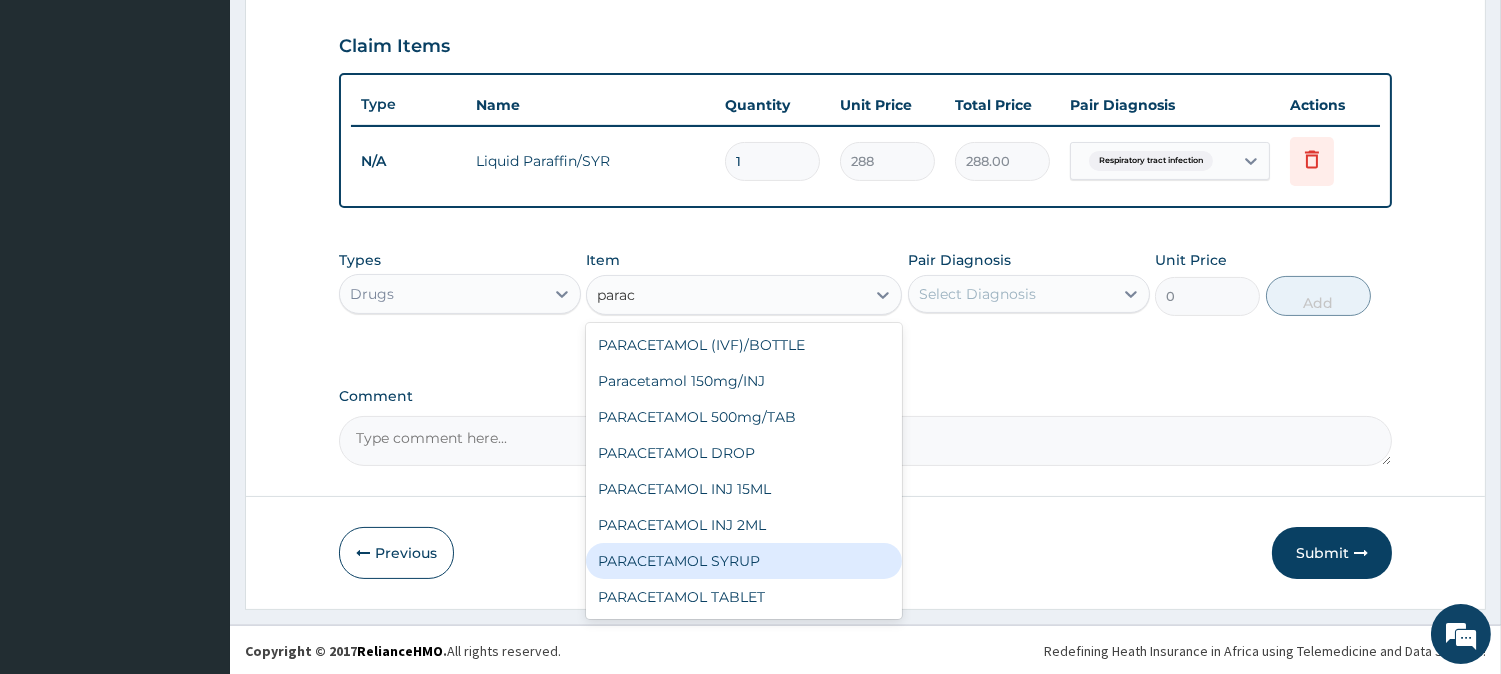 type 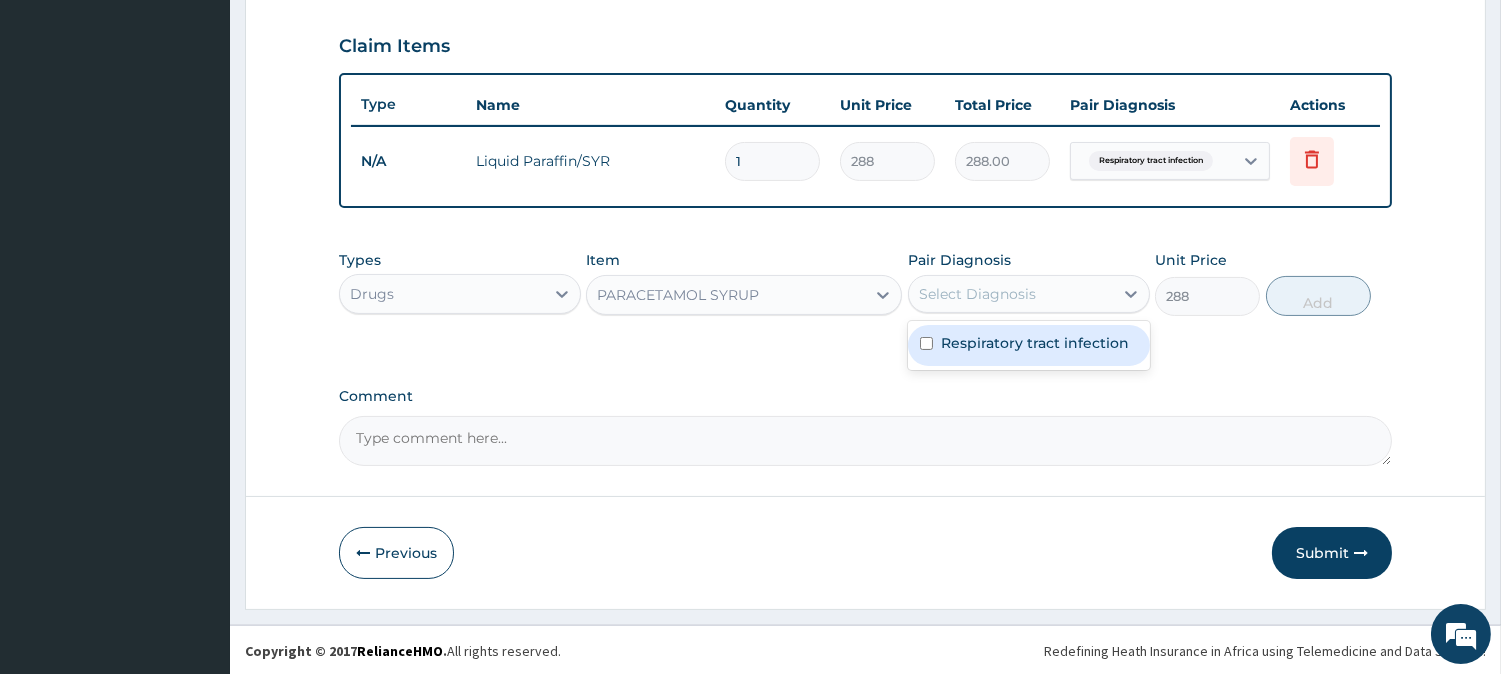click on "Select Diagnosis" at bounding box center [1011, 294] 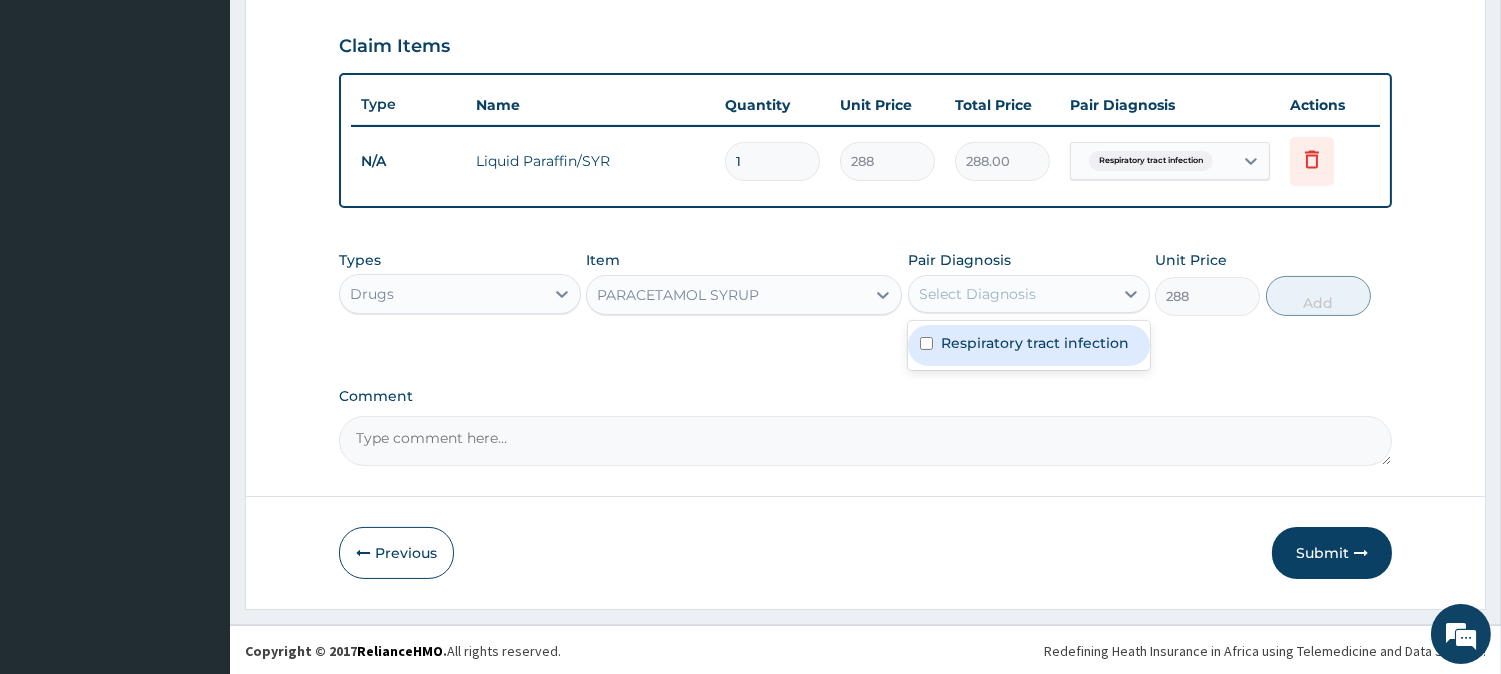 click on "Respiratory tract infection" at bounding box center (1035, 343) 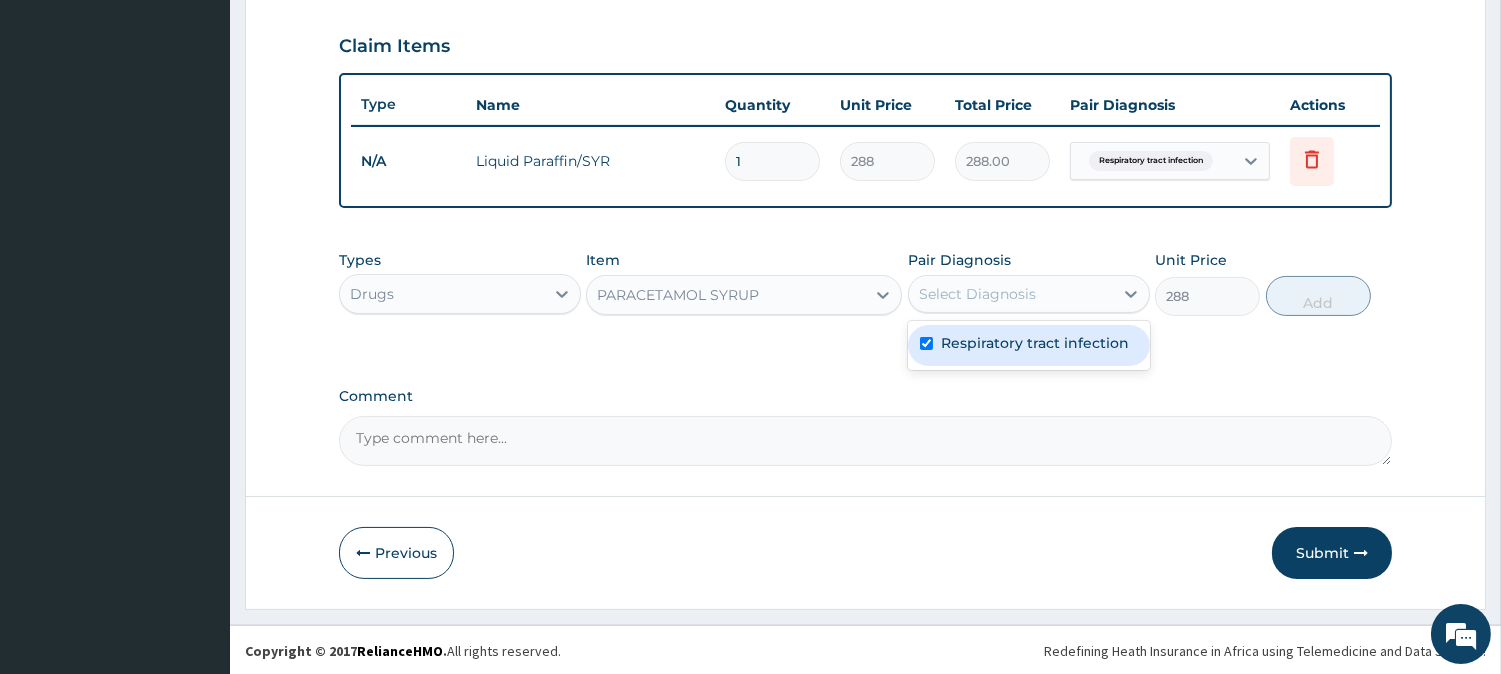 checkbox on "true" 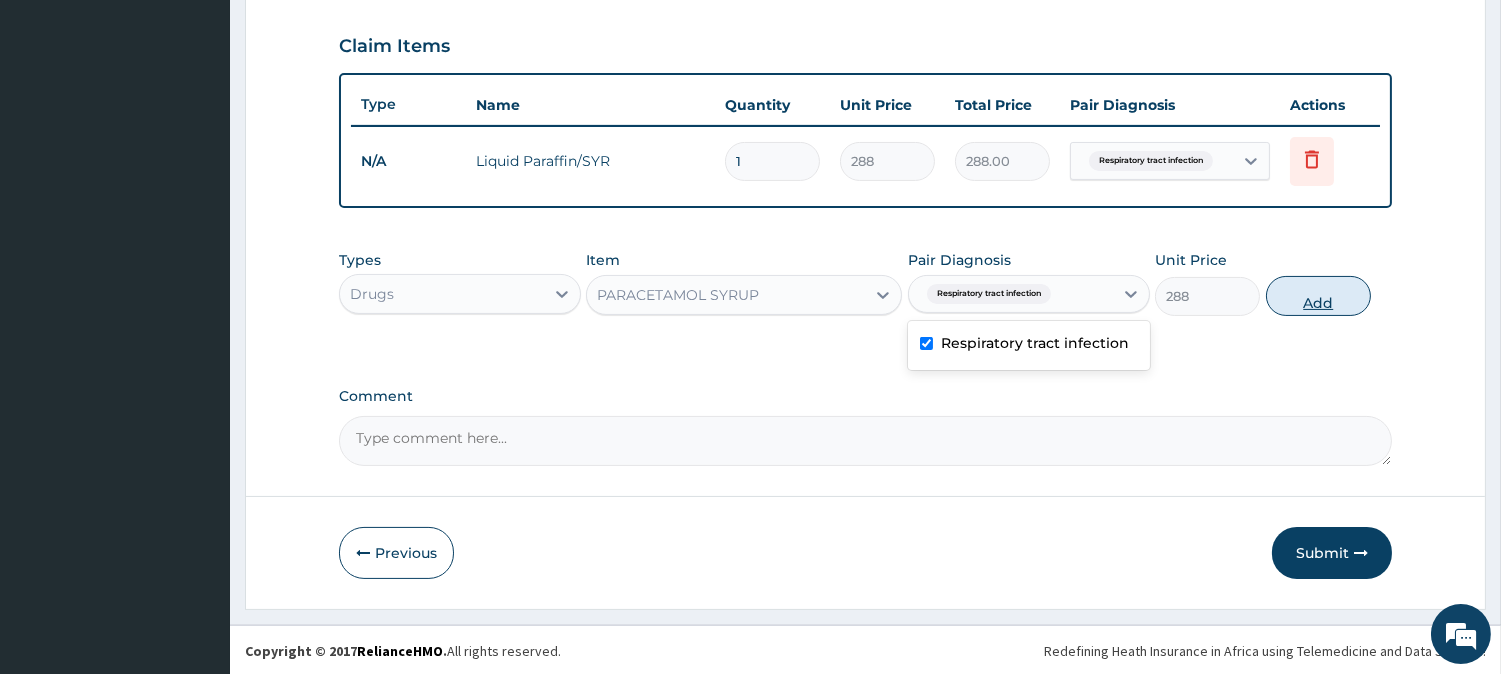 click on "Add" at bounding box center [1318, 296] 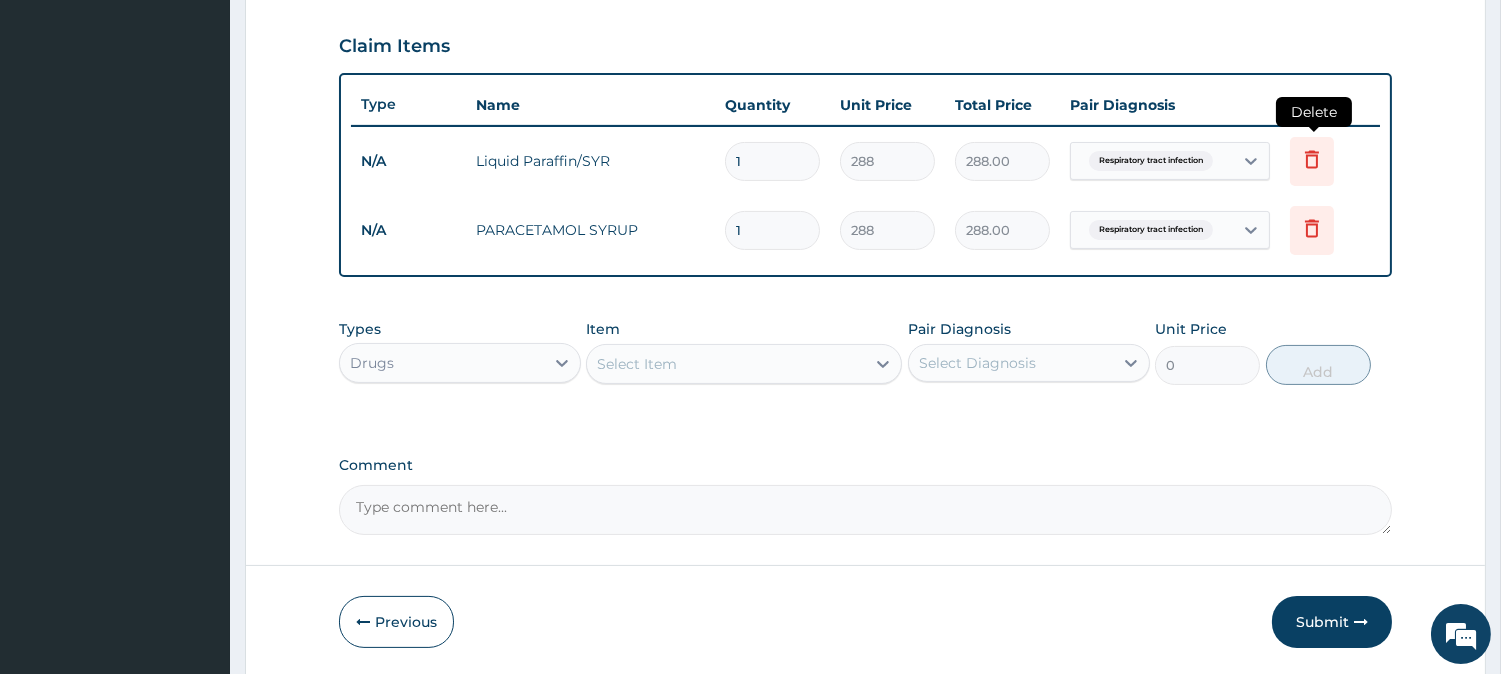 click at bounding box center [1312, 161] 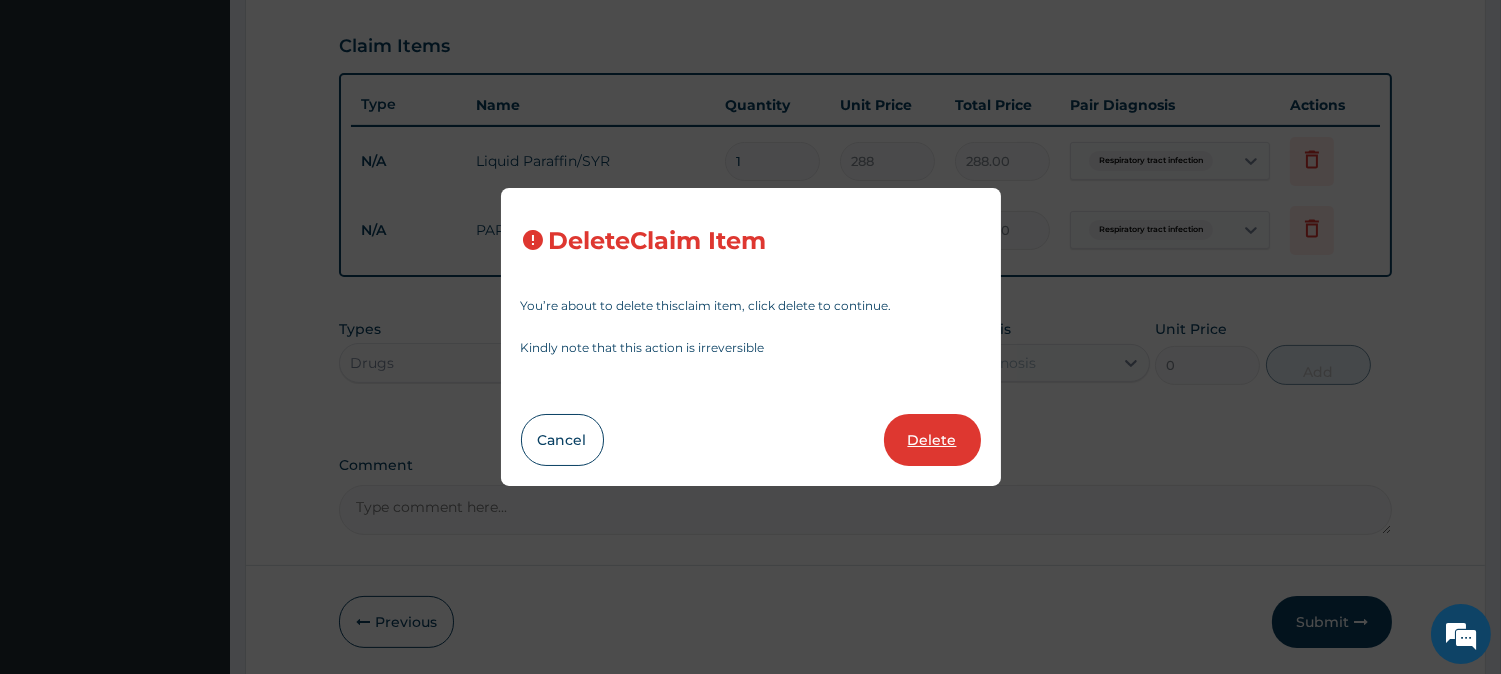 click on "Delete" at bounding box center (932, 440) 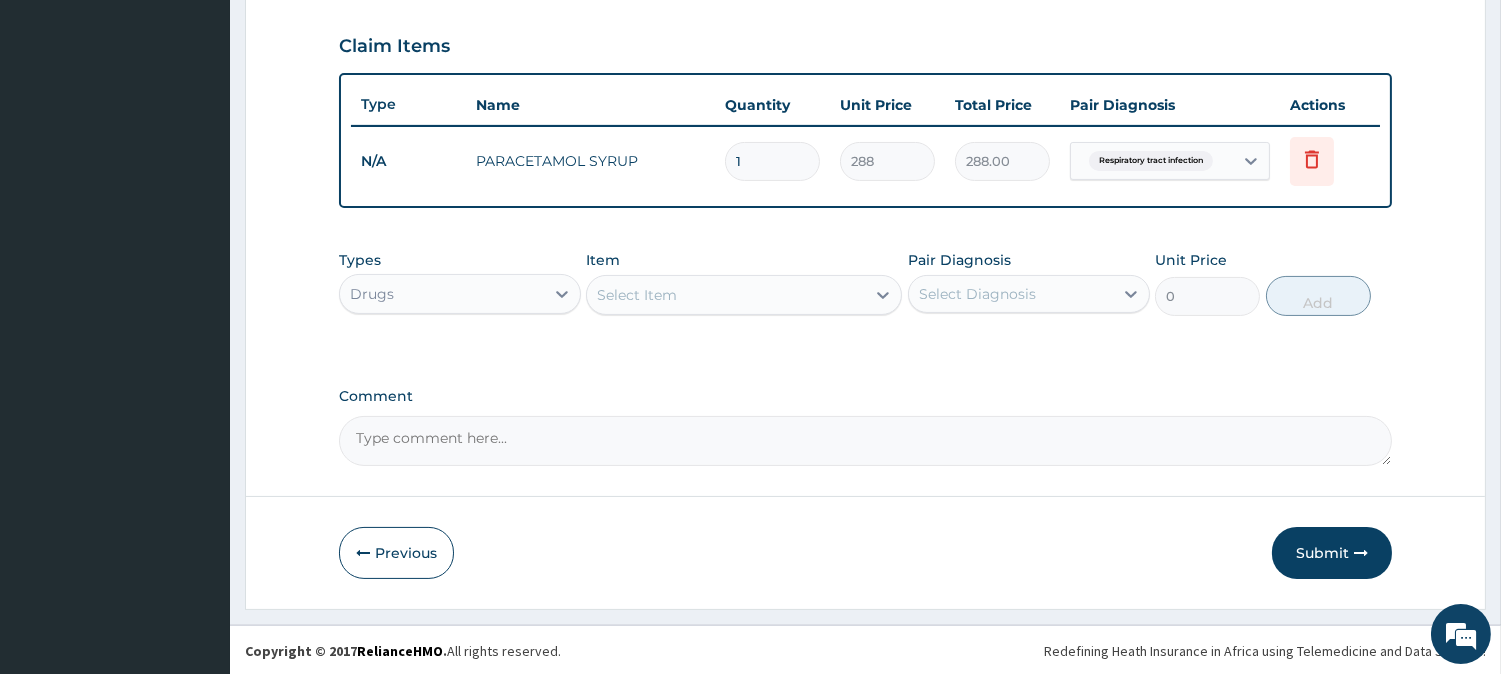 click on "Select Item" at bounding box center [637, 295] 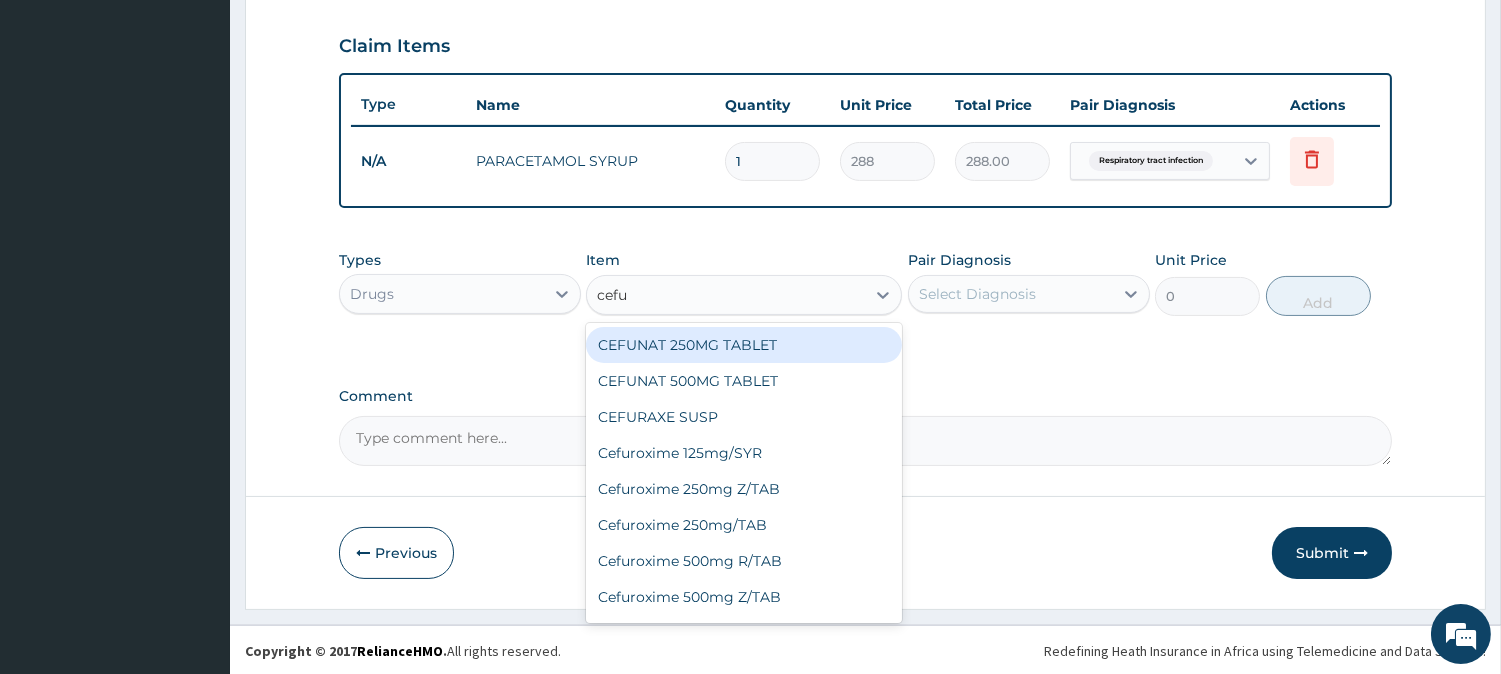 type on "cefur" 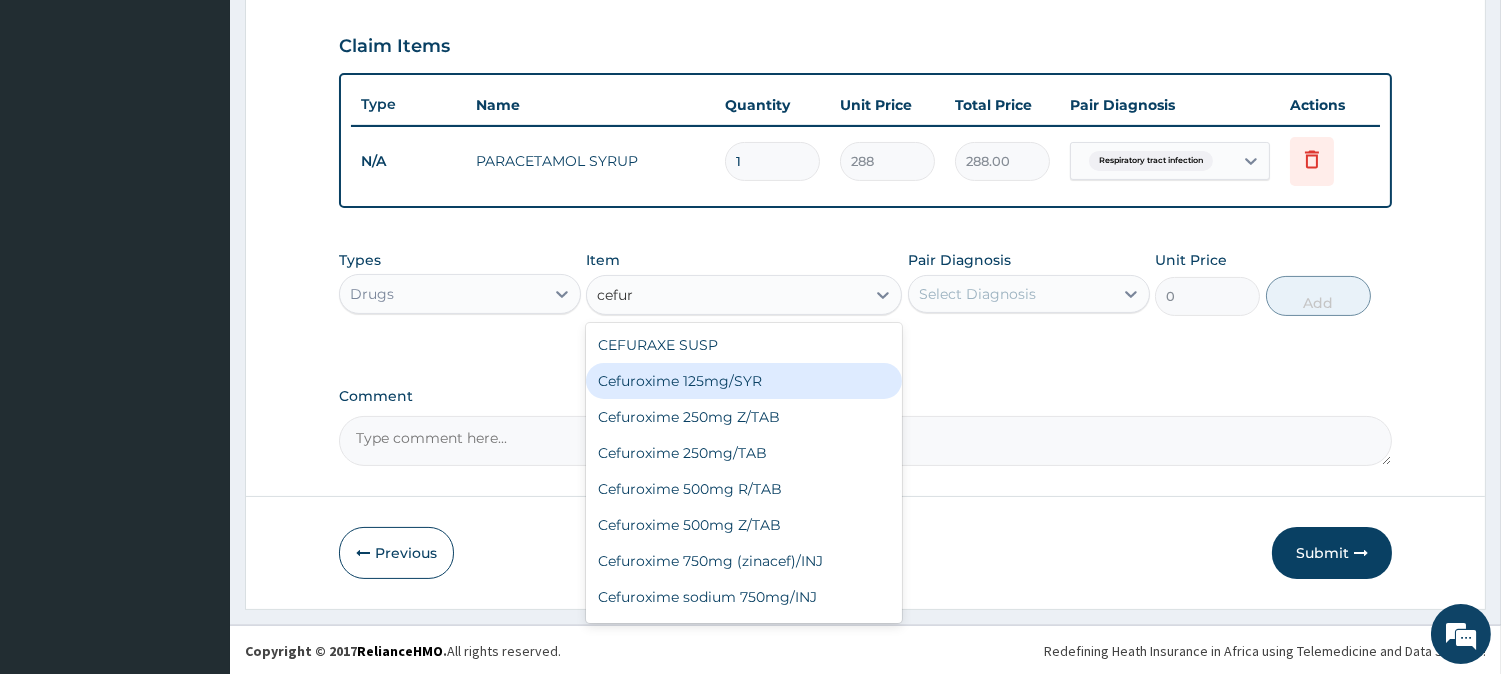 click on "Cefuroxime 125mg/SYR" at bounding box center [744, 381] 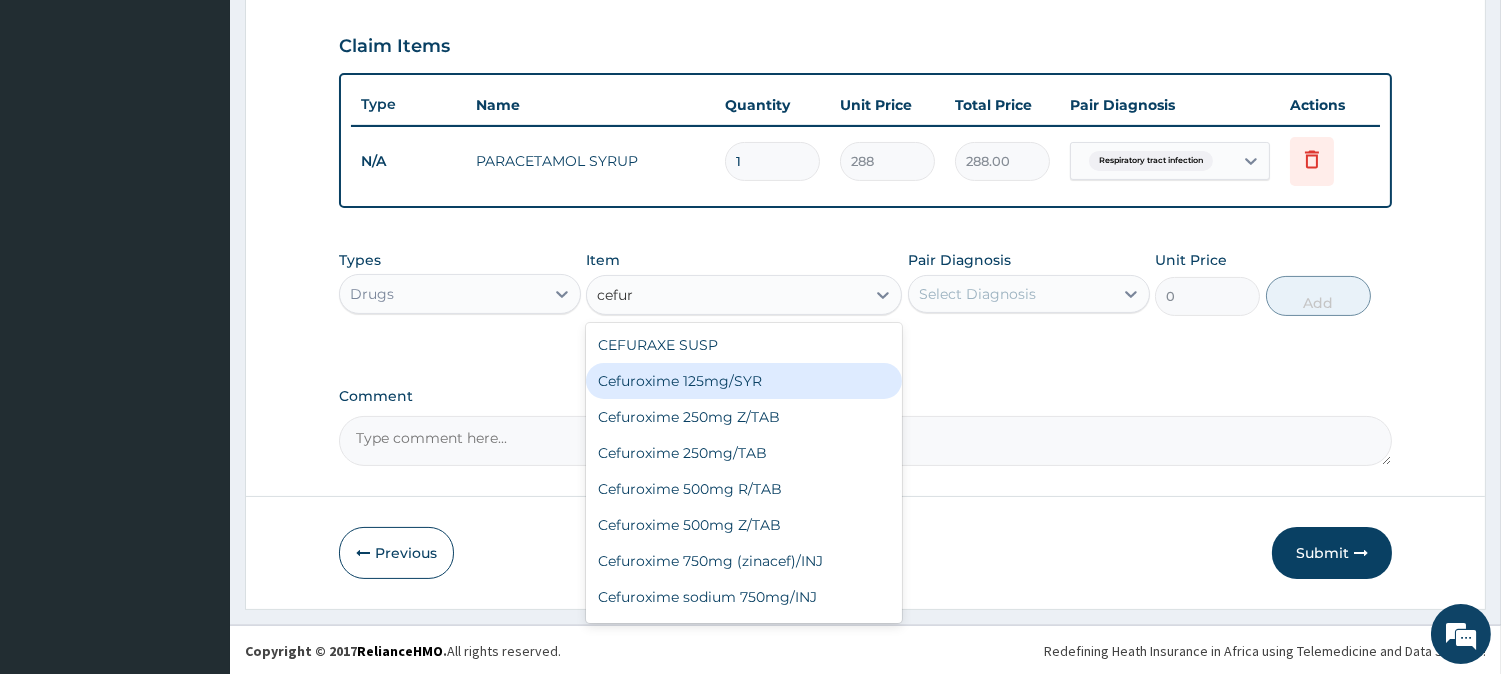 type 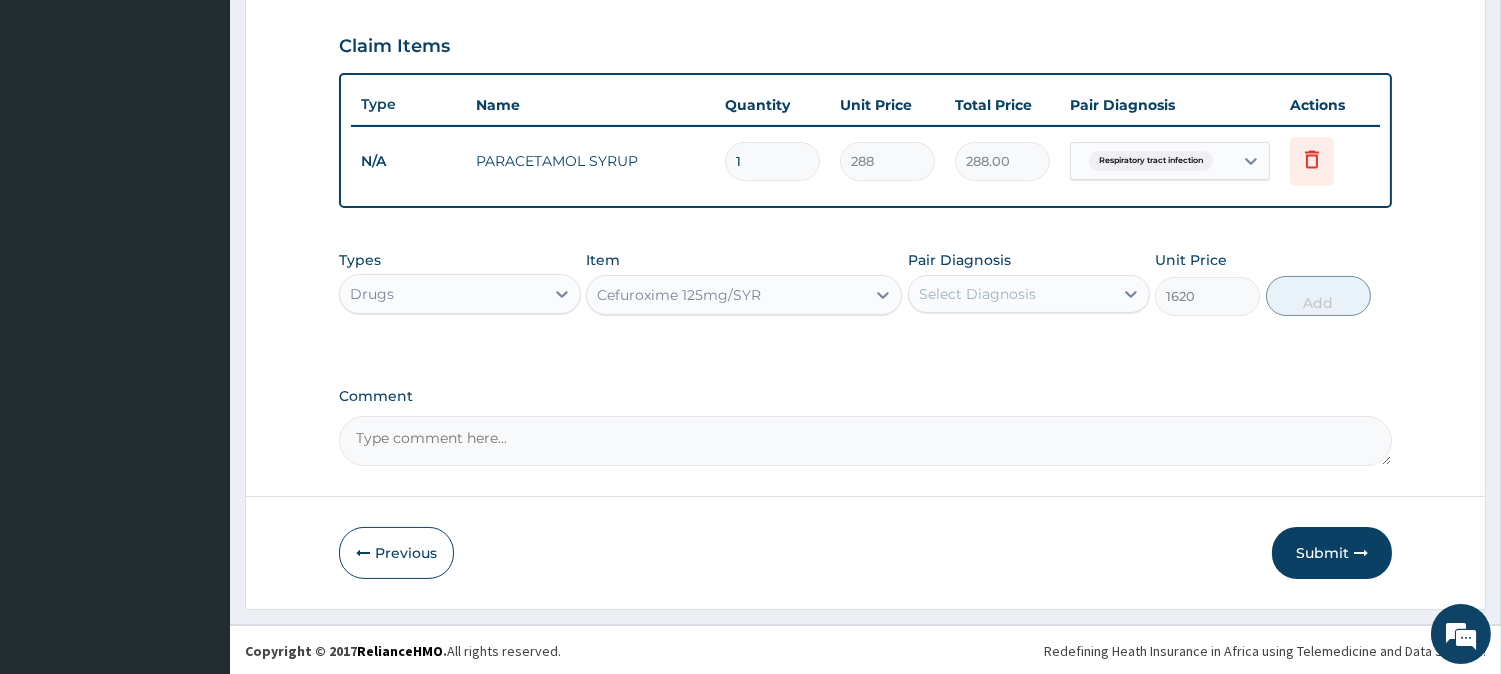 click on "Select Diagnosis" at bounding box center [977, 294] 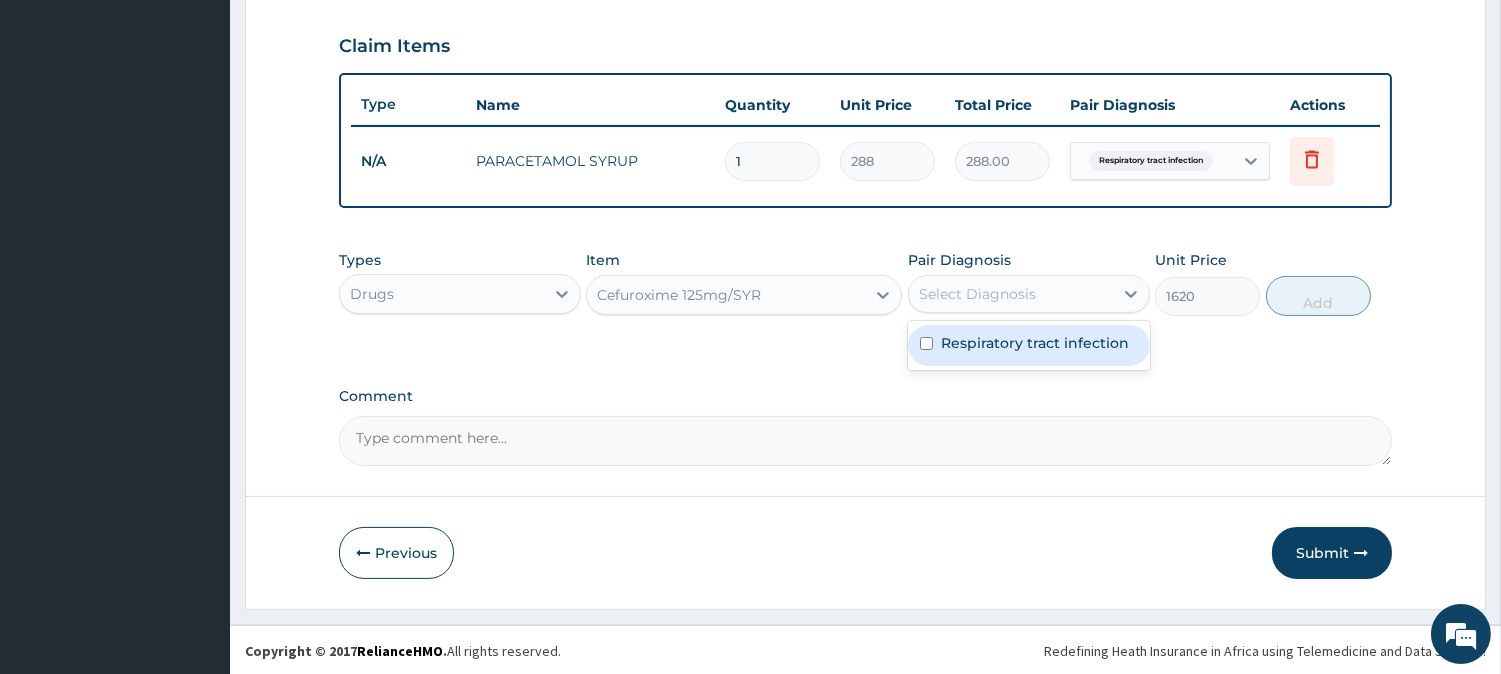 click on "Respiratory tract infection" at bounding box center [1035, 343] 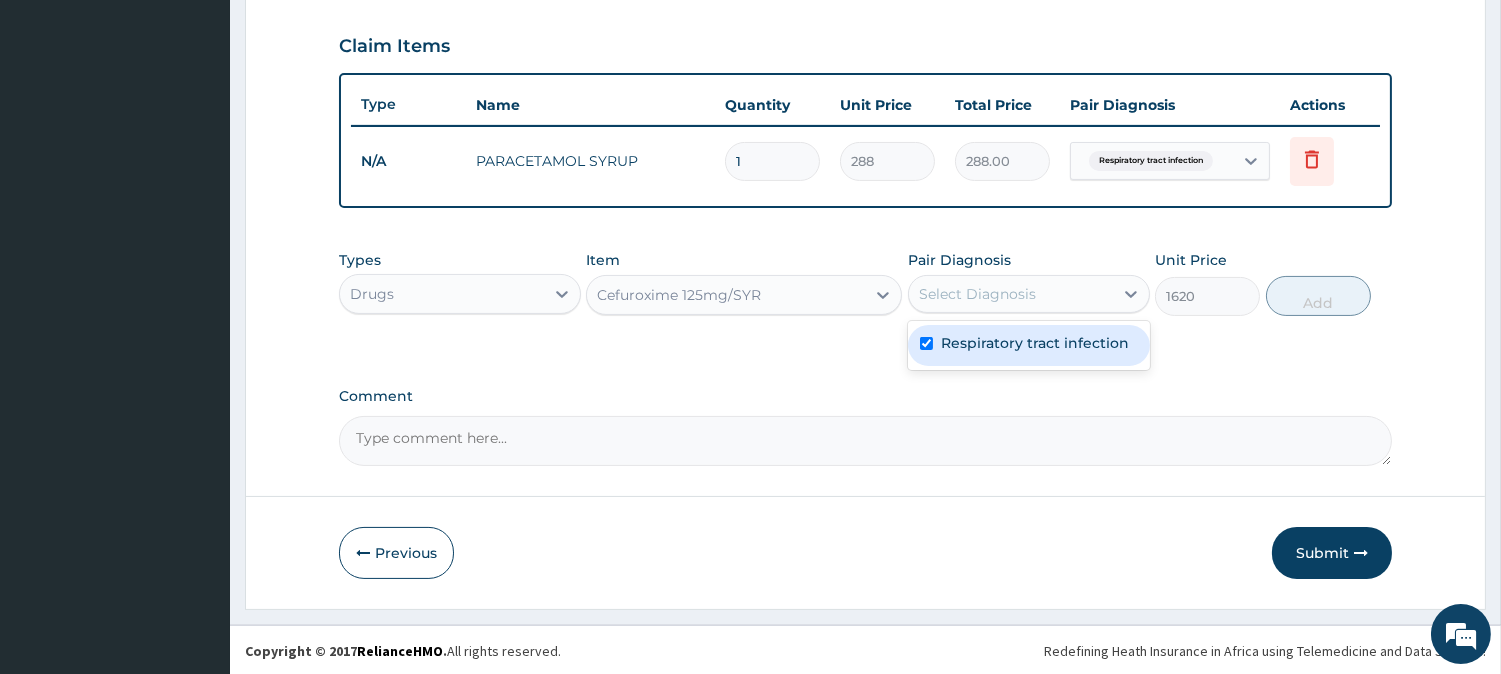 checkbox on "true" 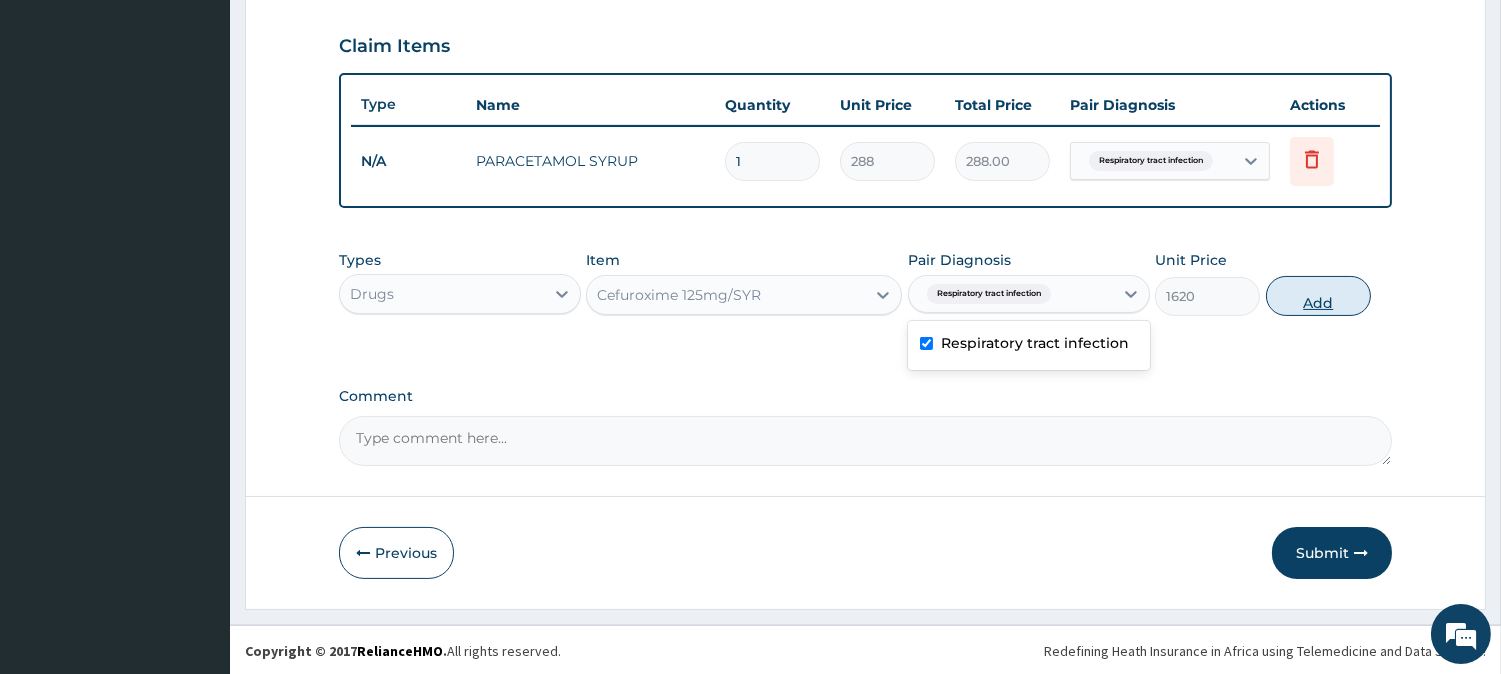 click on "Add" at bounding box center (1318, 296) 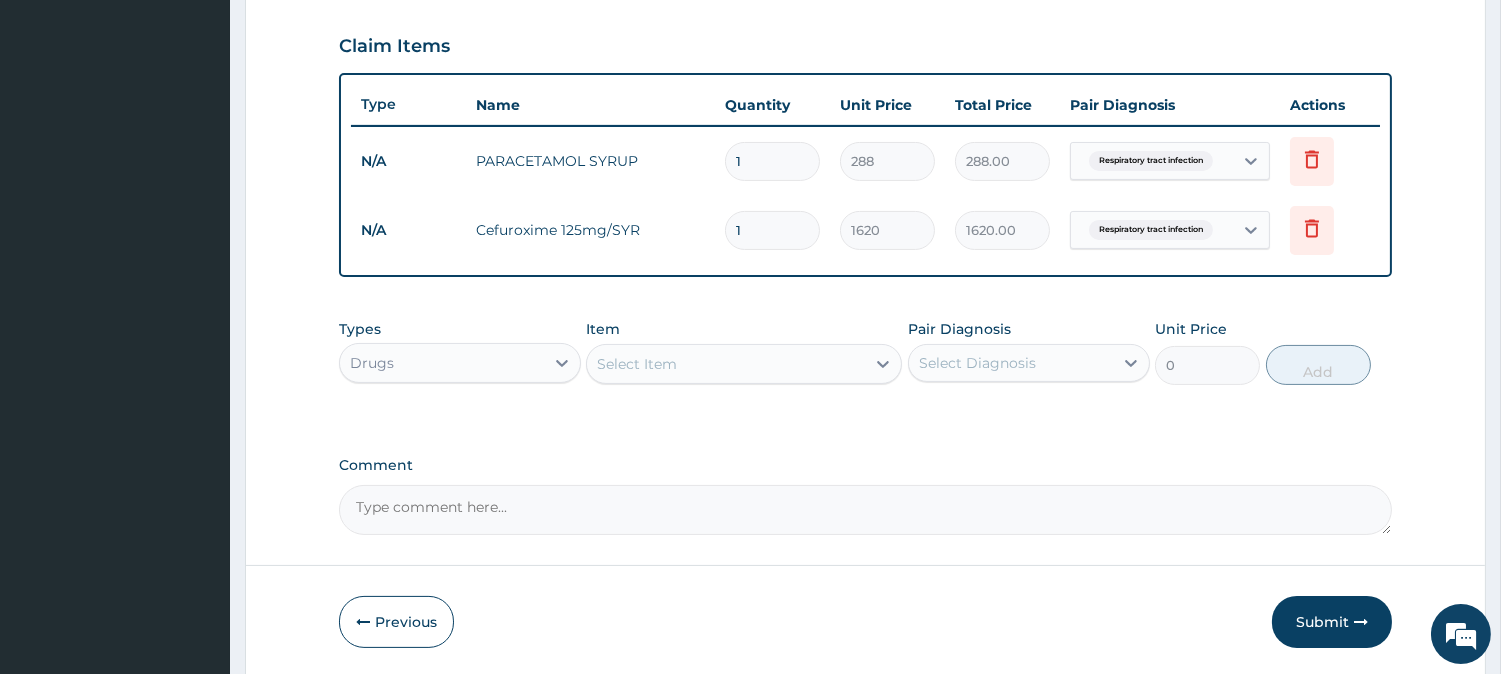 click on "Select Item" at bounding box center (726, 364) 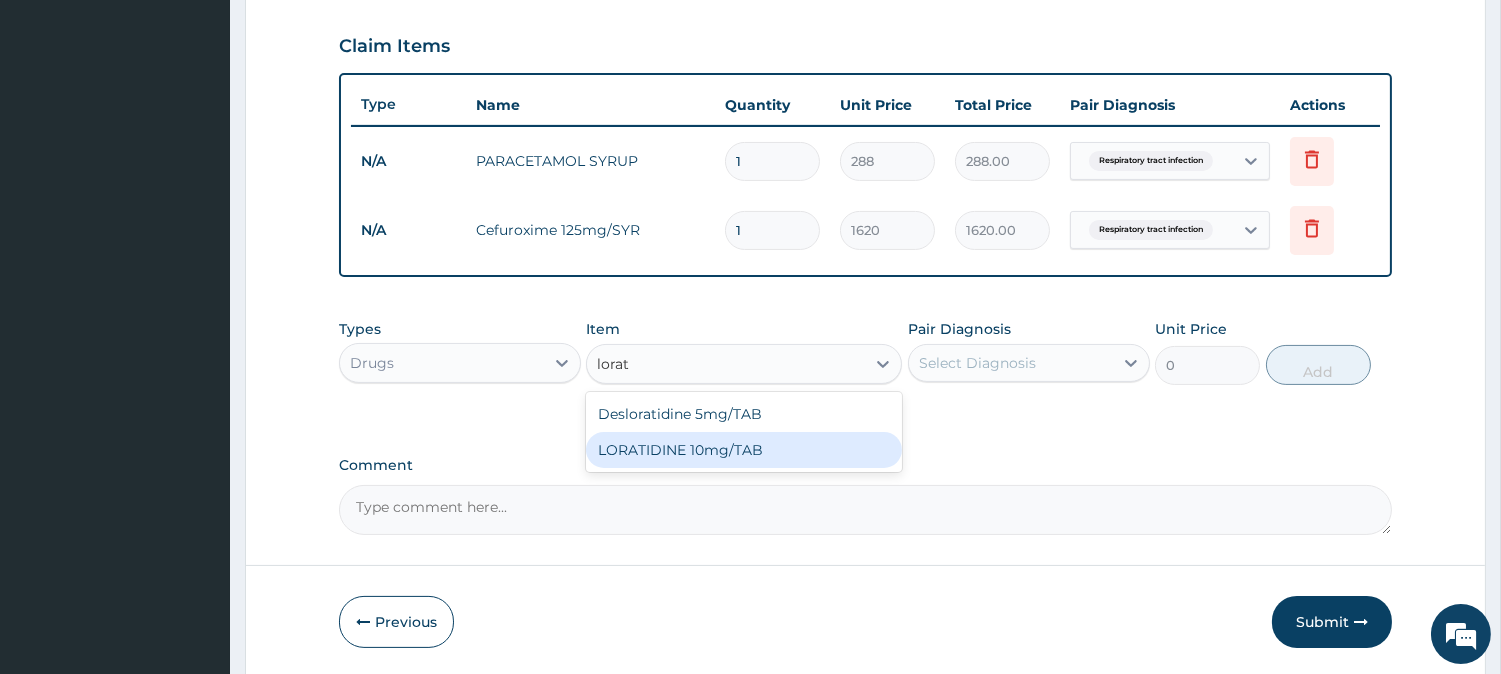 type on "lora" 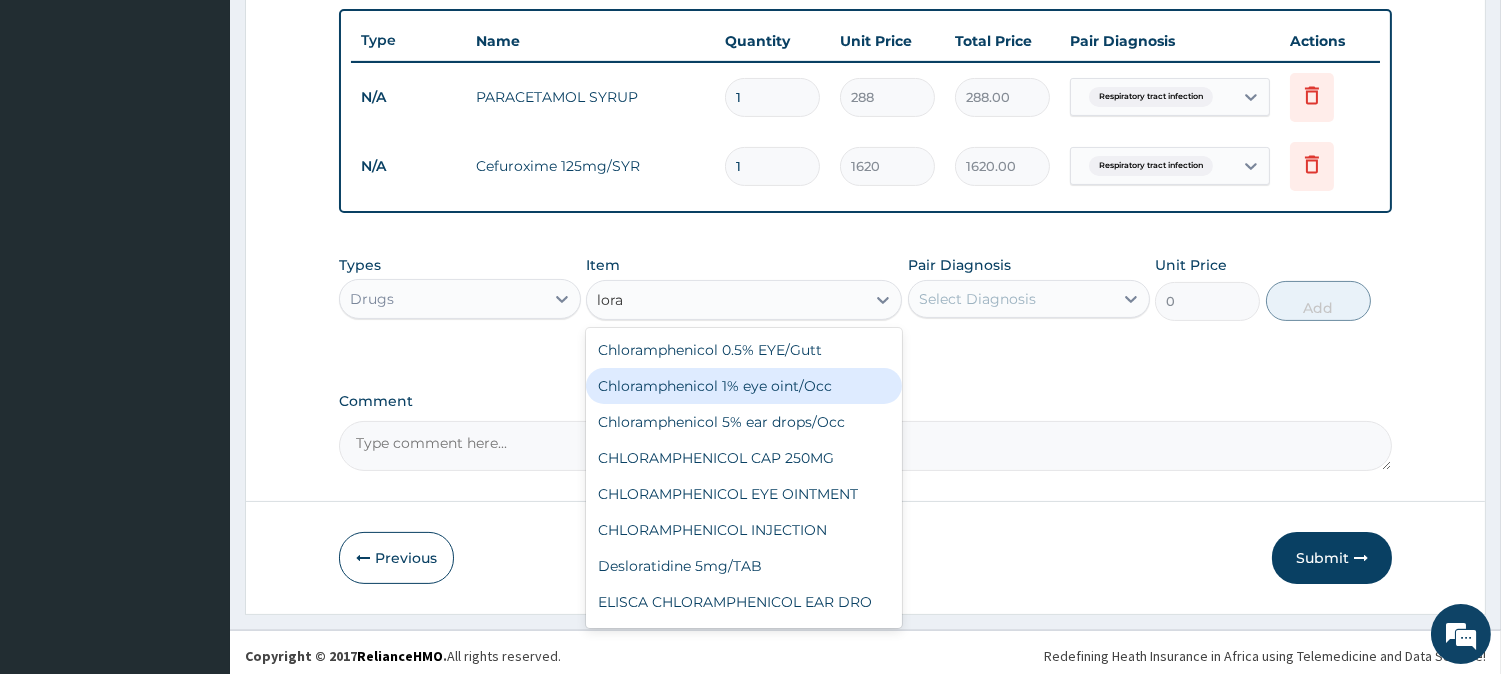 scroll, scrollTop: 740, scrollLeft: 0, axis: vertical 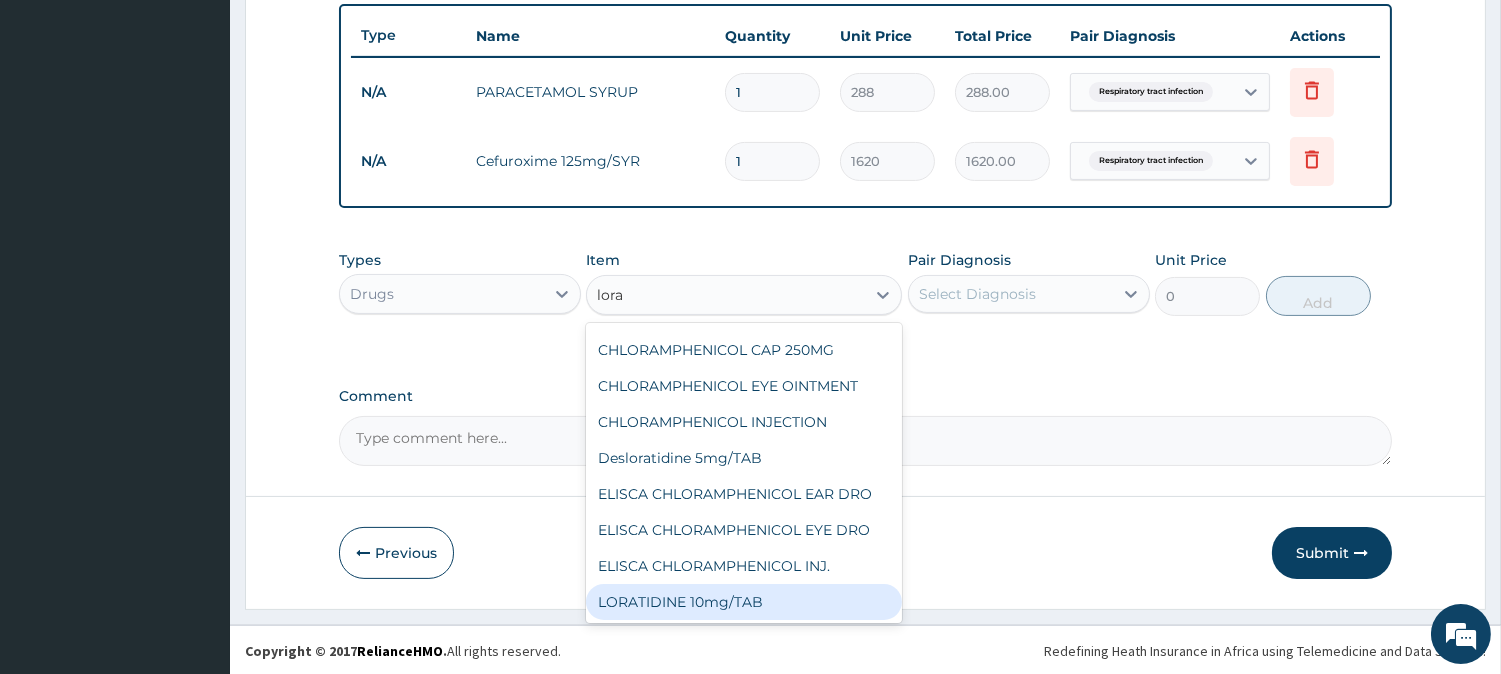 click on "LORATIDINE 10mg/TAB" at bounding box center [744, 602] 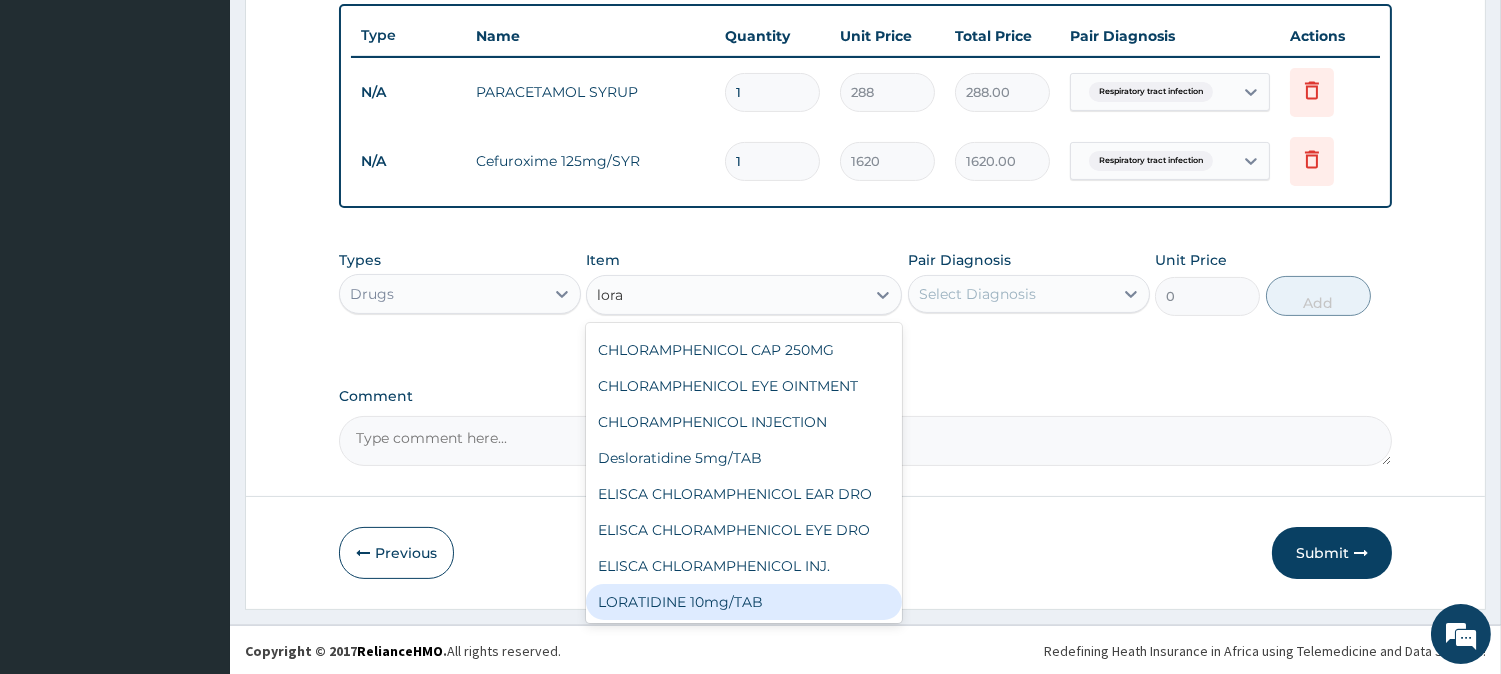 type 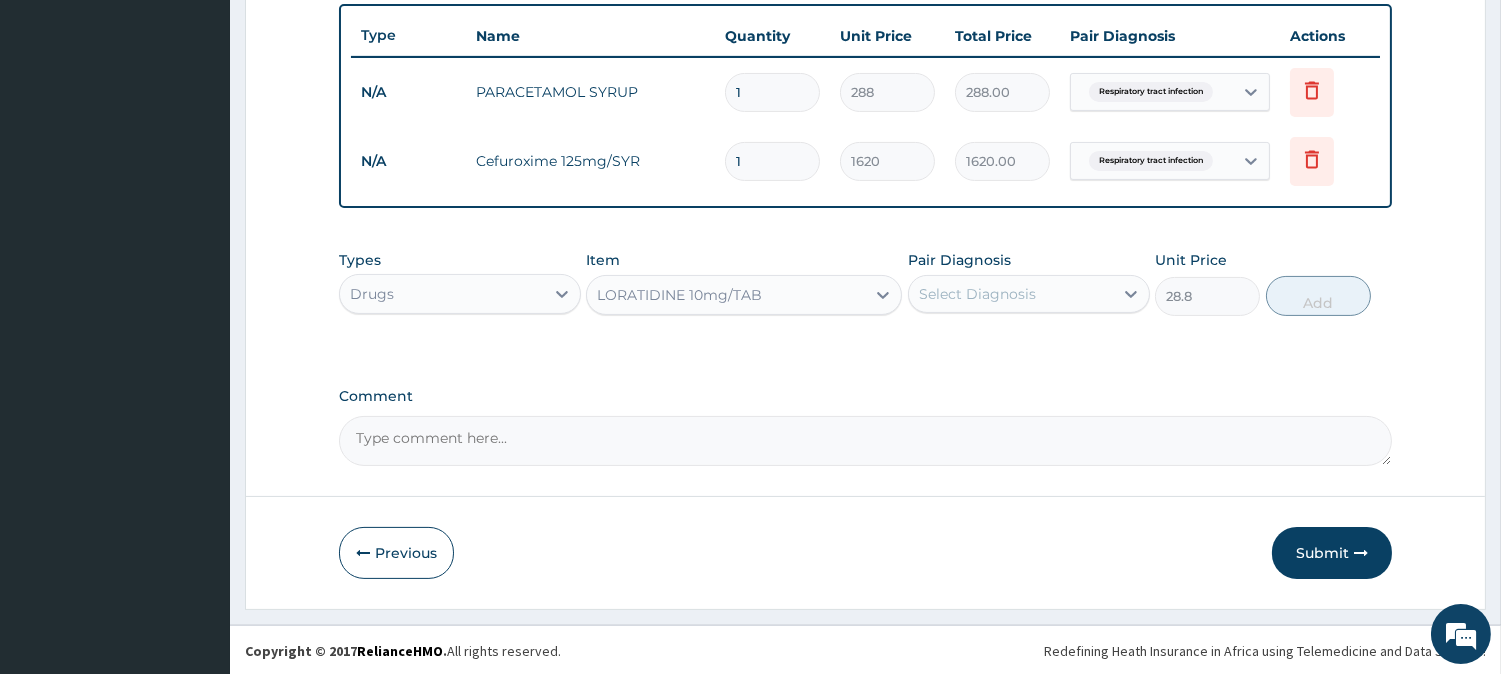 click on "Select Diagnosis" at bounding box center [977, 294] 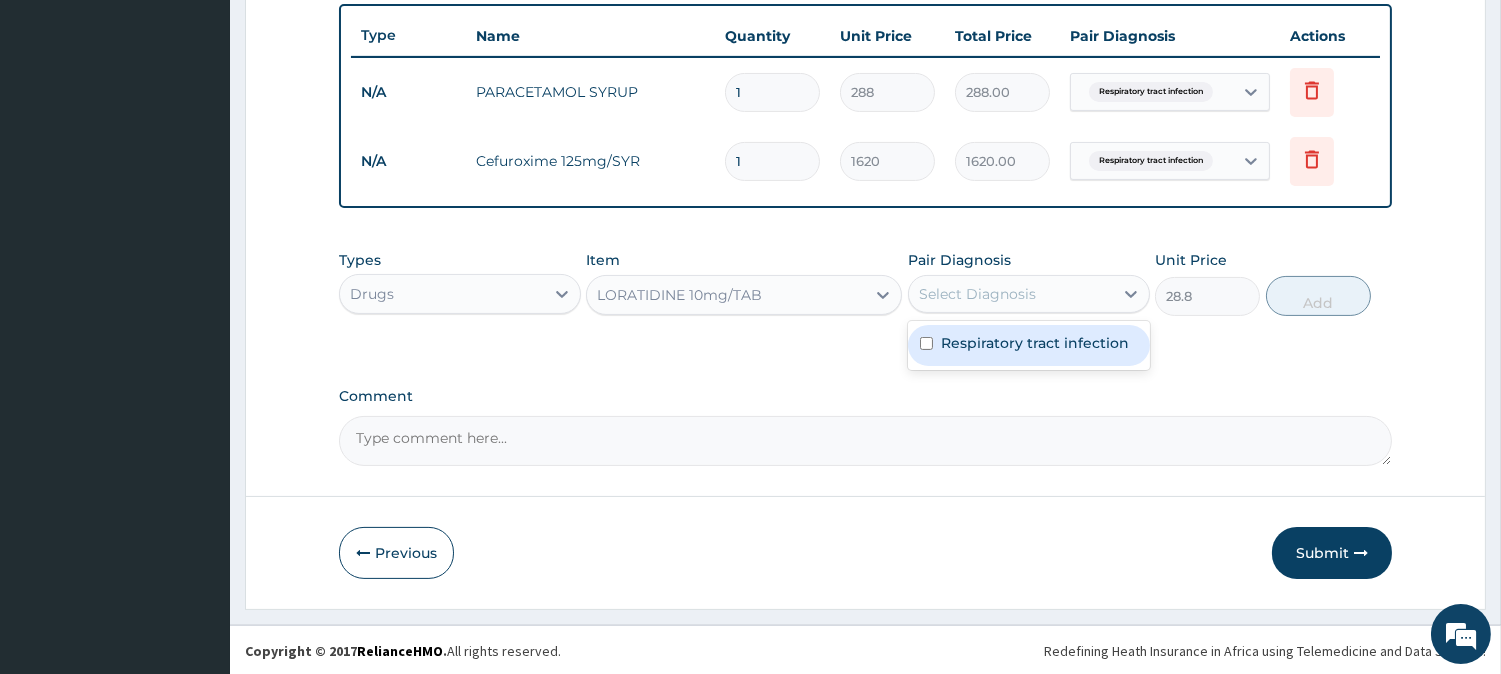 click on "Respiratory tract infection" at bounding box center (1035, 343) 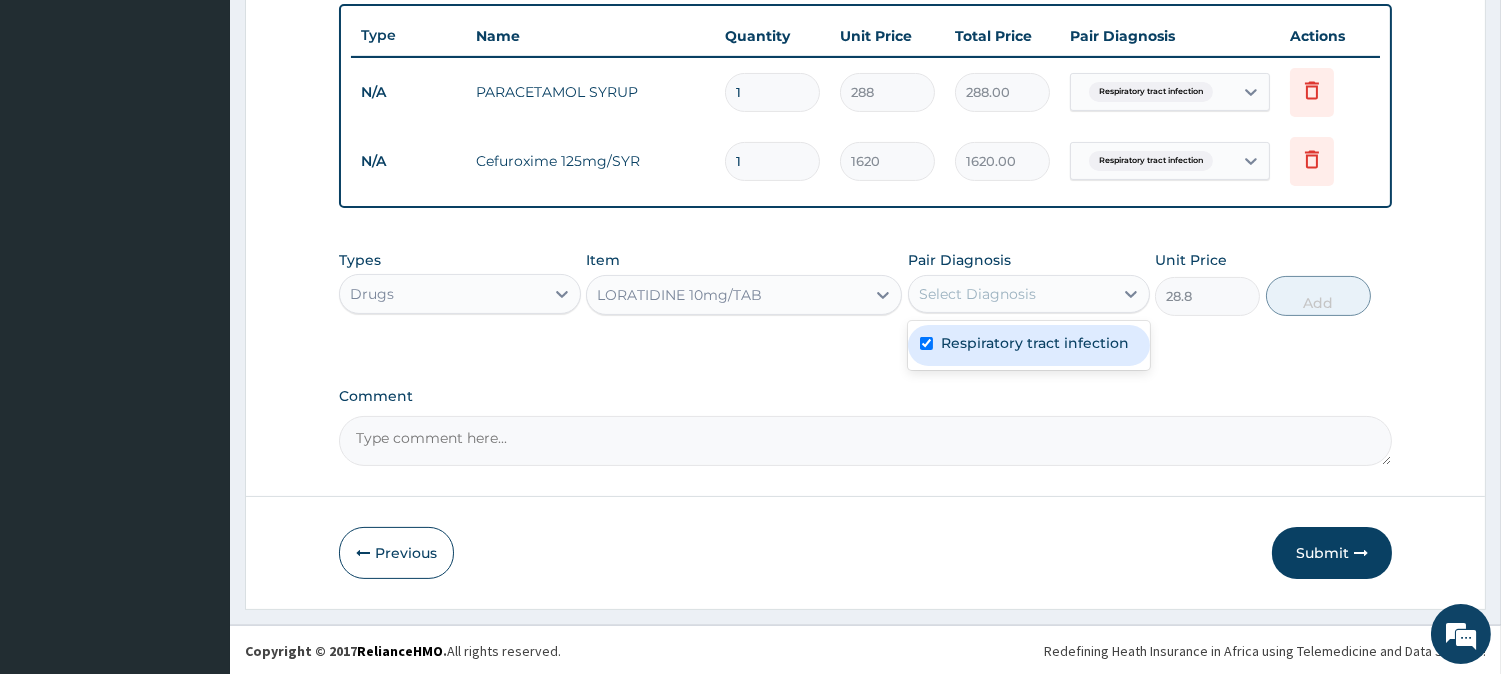 checkbox on "true" 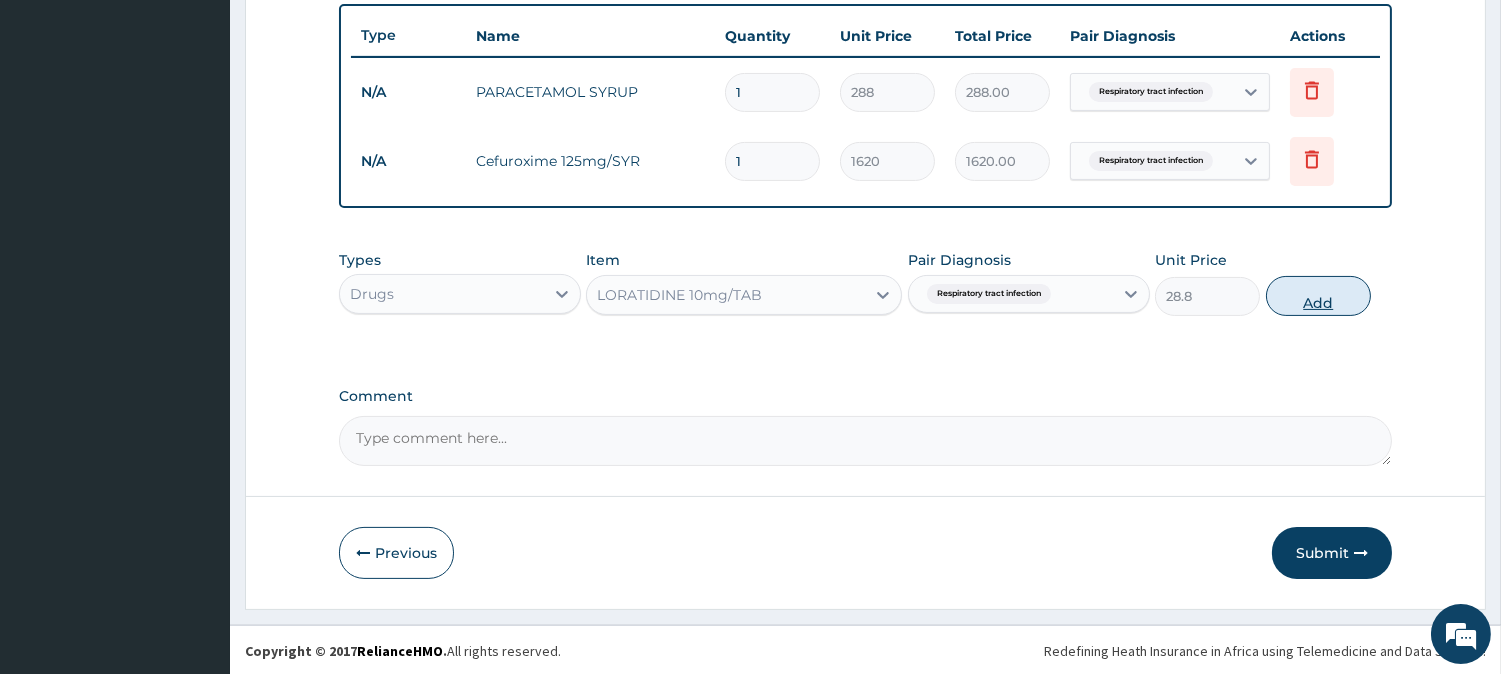 click on "Add" at bounding box center [1318, 296] 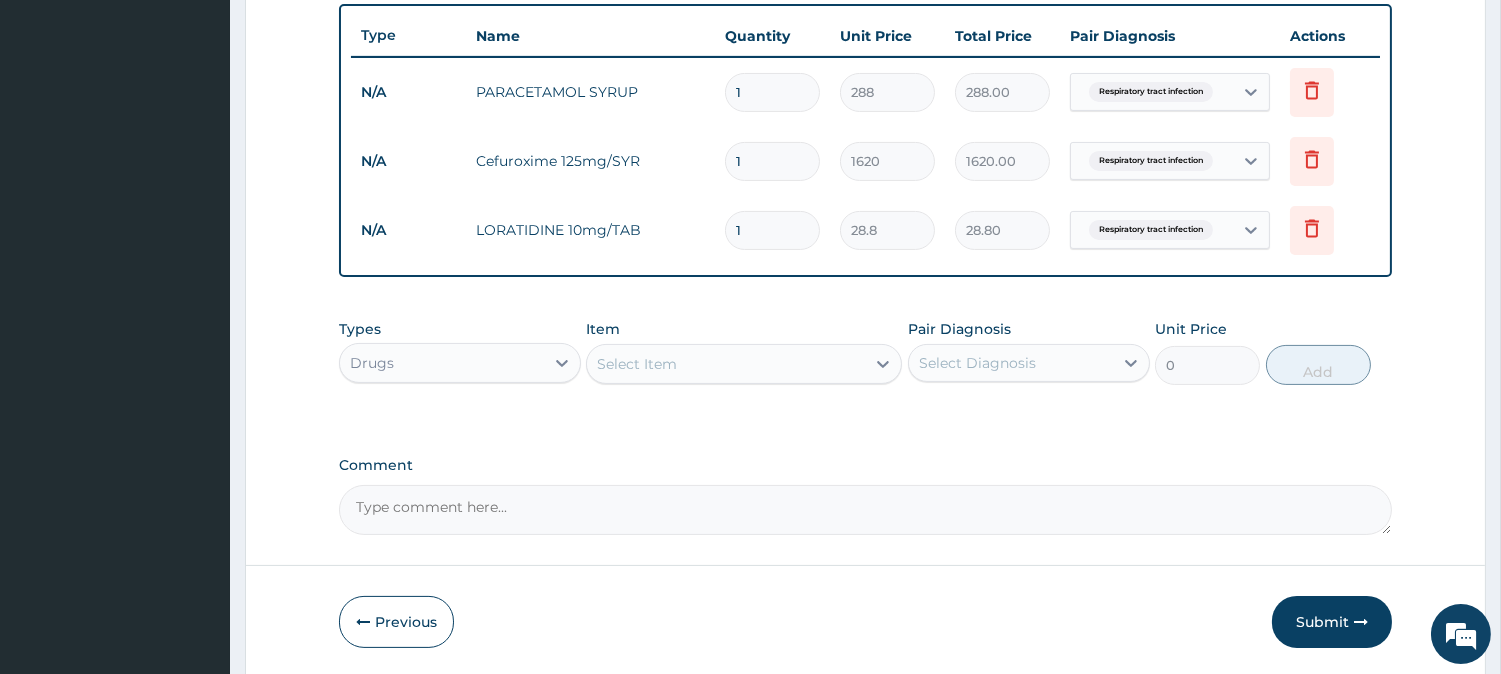 drag, startPoint x: 753, startPoint y: 225, endPoint x: 737, endPoint y: 231, distance: 17.088007 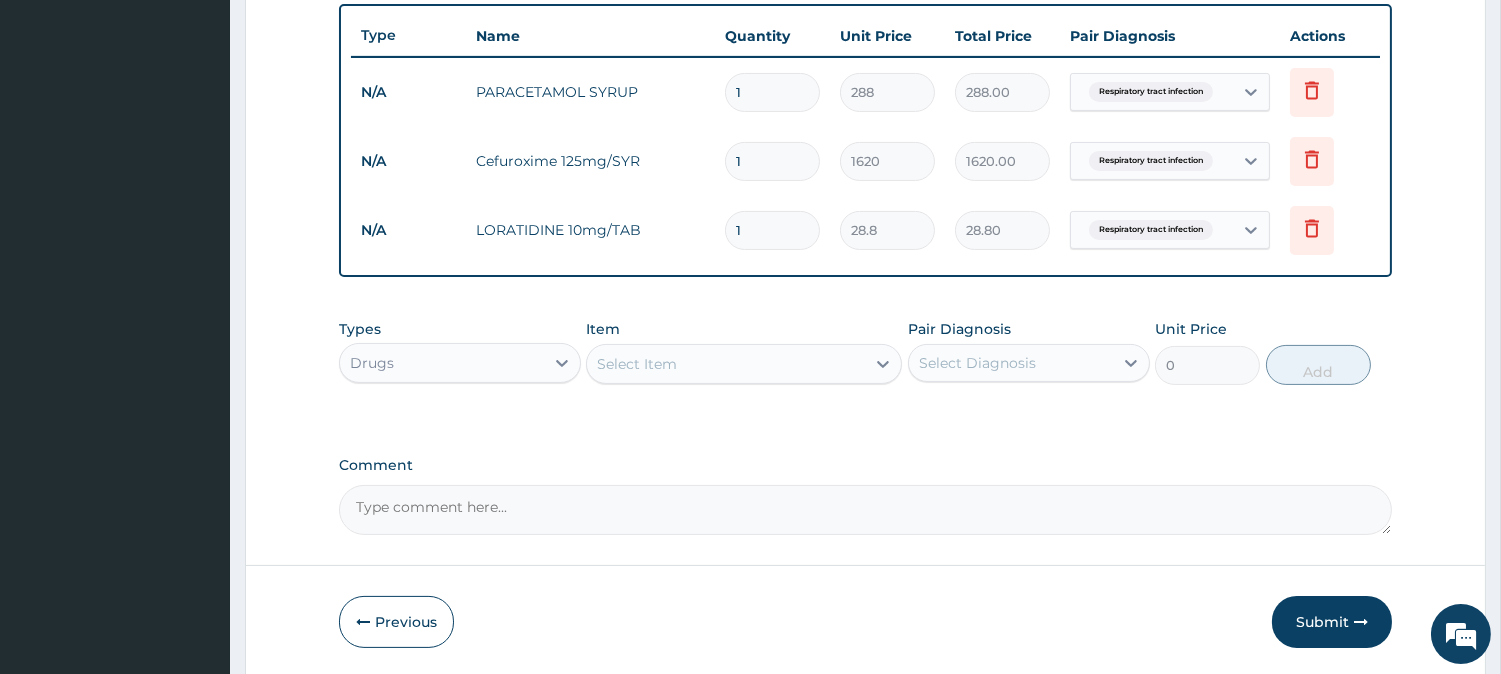 click on "1" at bounding box center (772, 230) 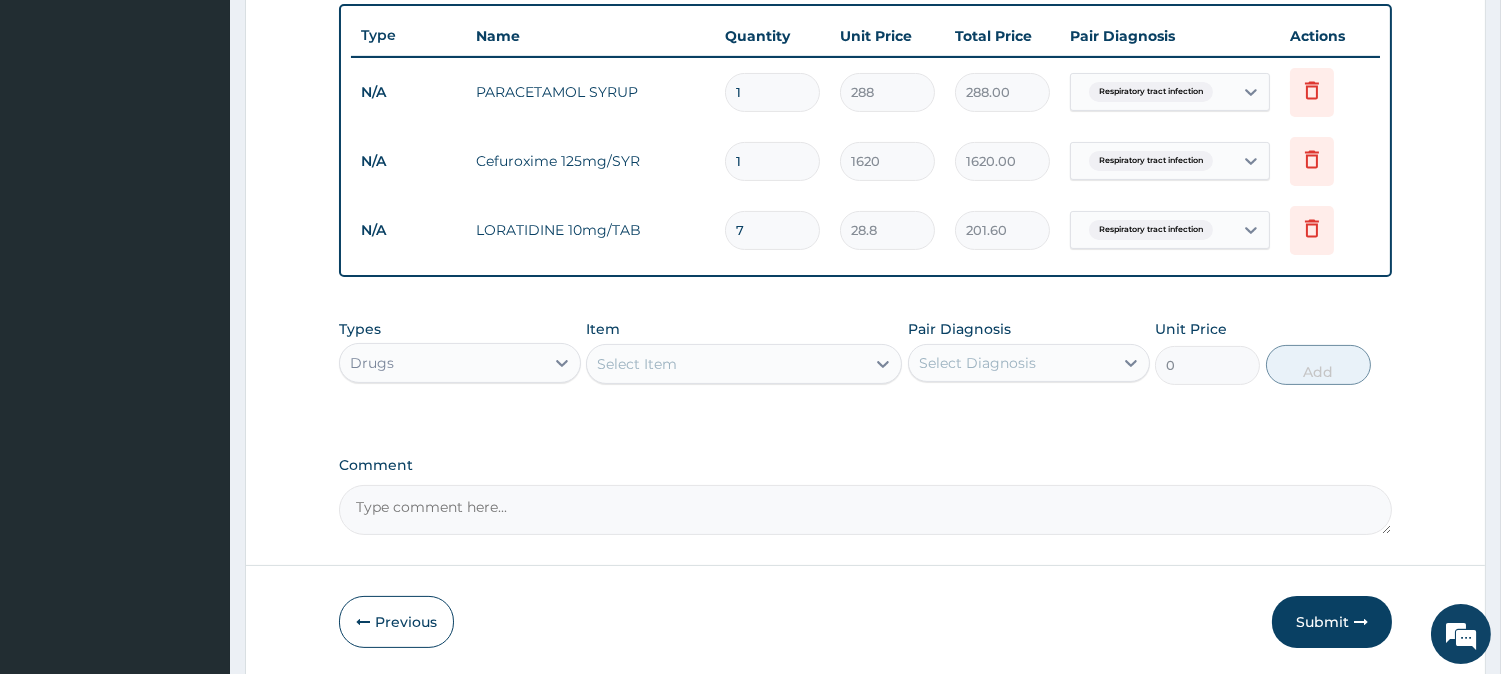 type on "7" 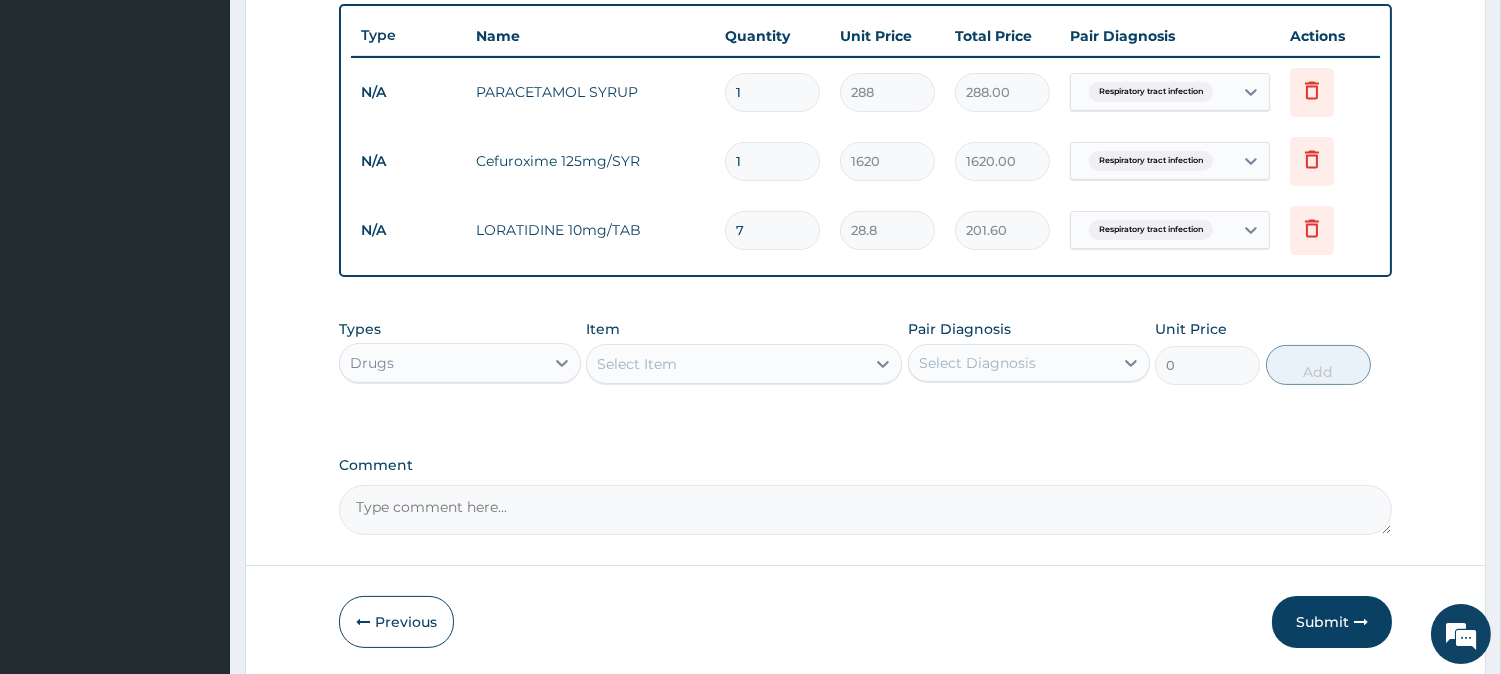 click on "Select Item" at bounding box center (637, 364) 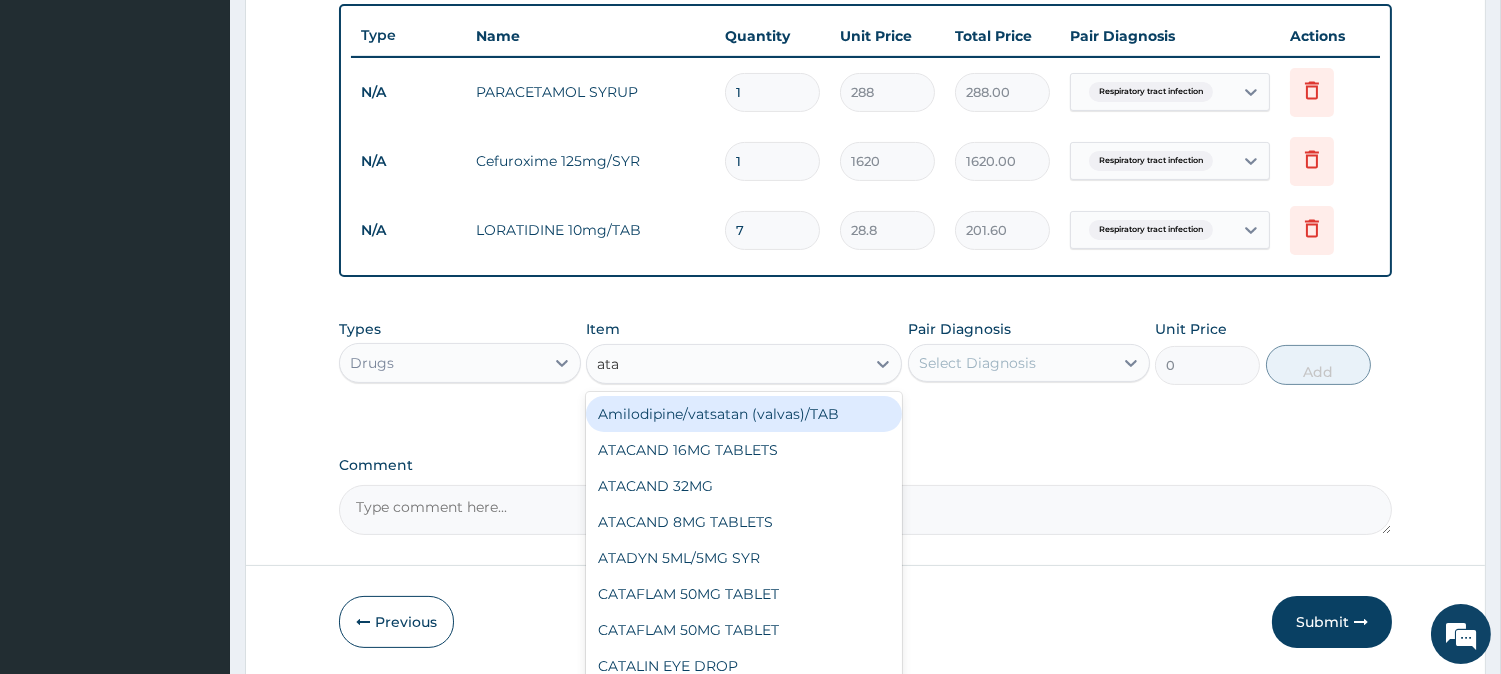 type on "ata" 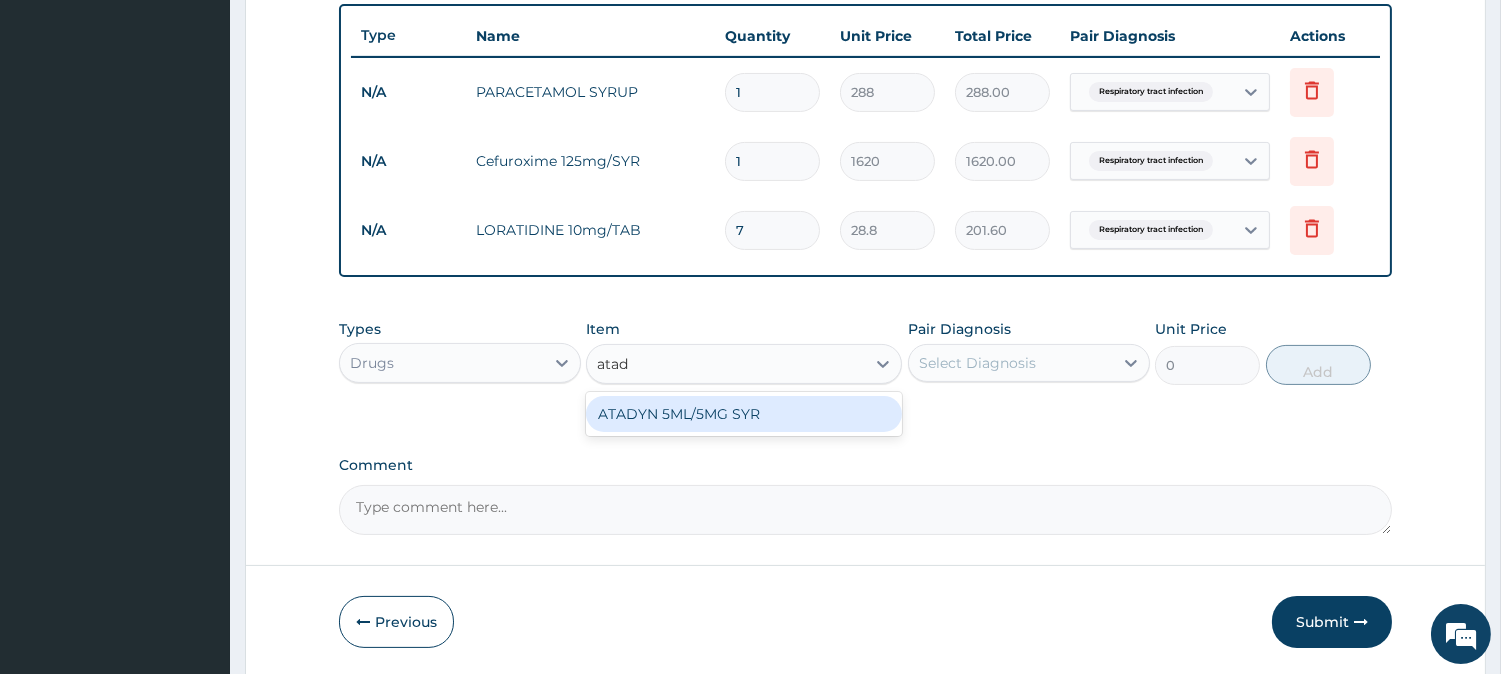 click on "ATADYN 5ML/5MG SYR" at bounding box center [744, 414] 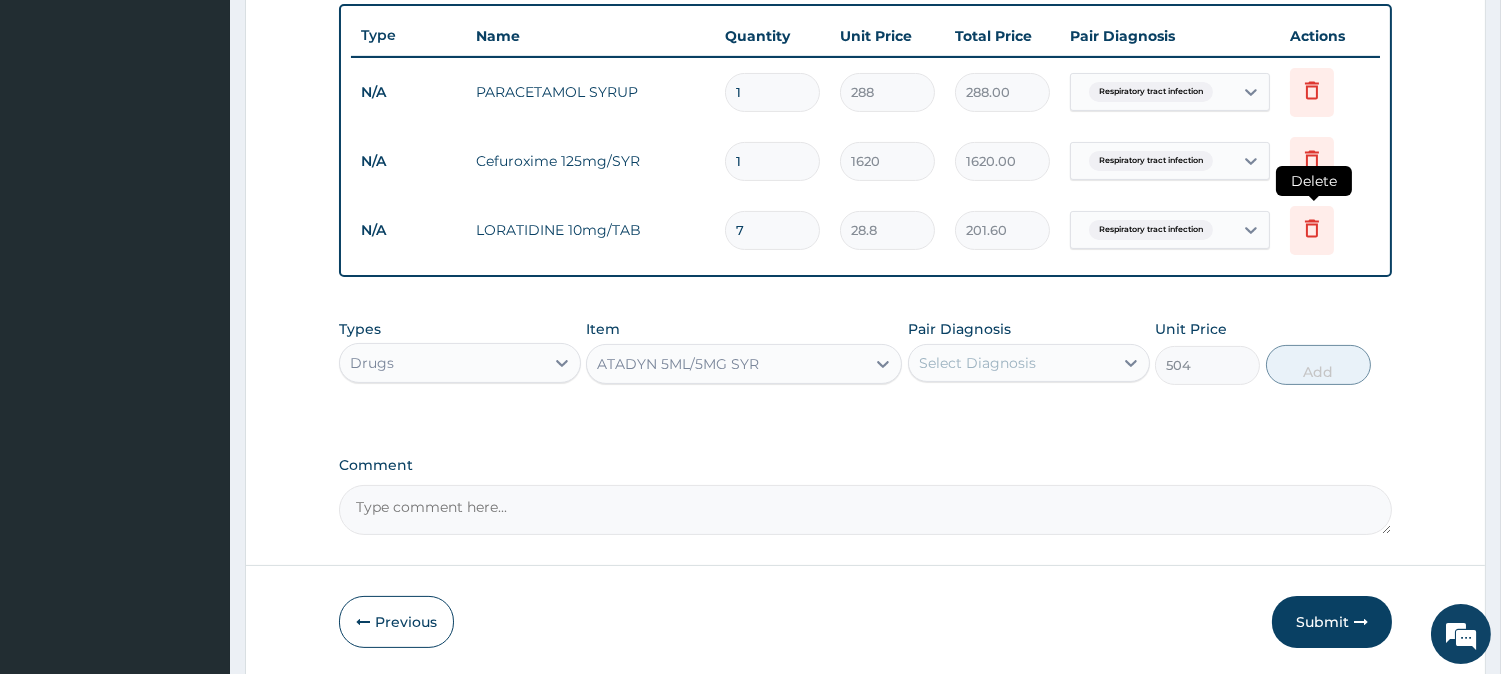 click 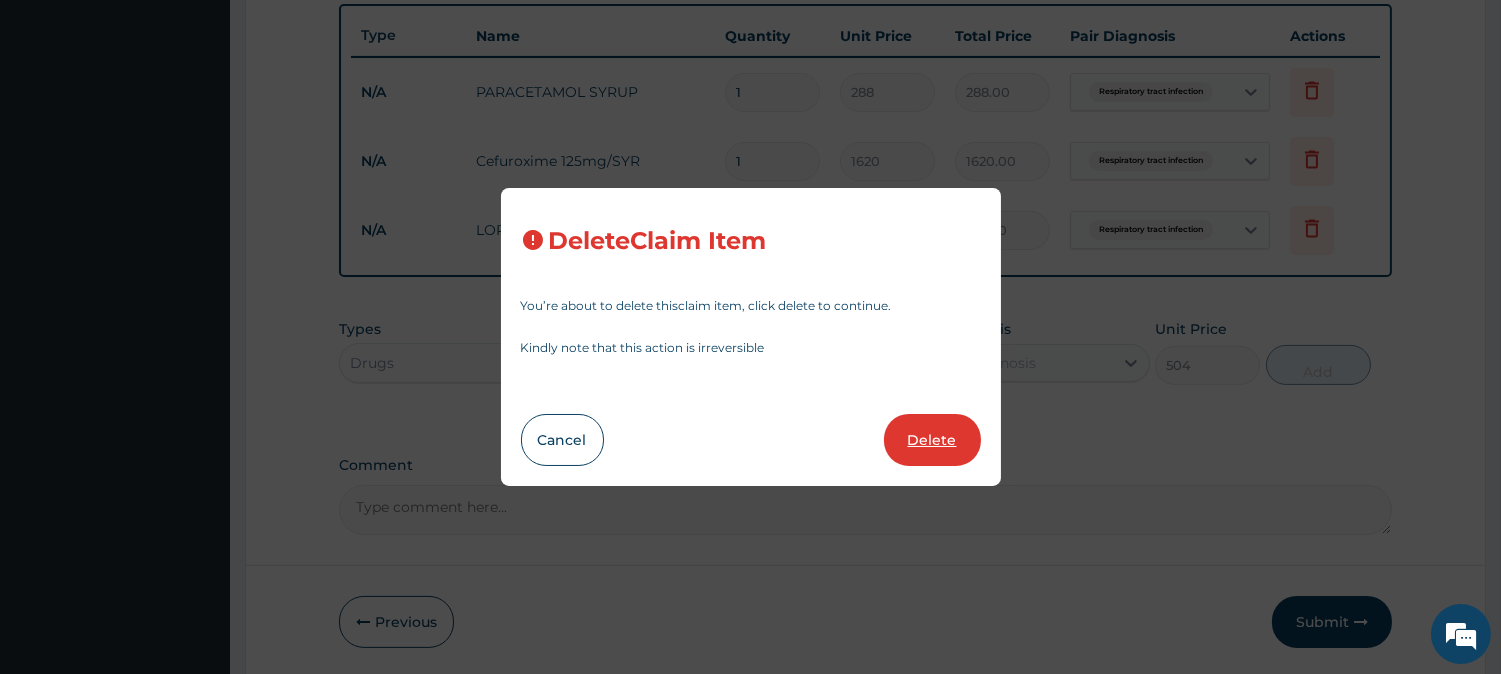 click on "Delete" at bounding box center [932, 440] 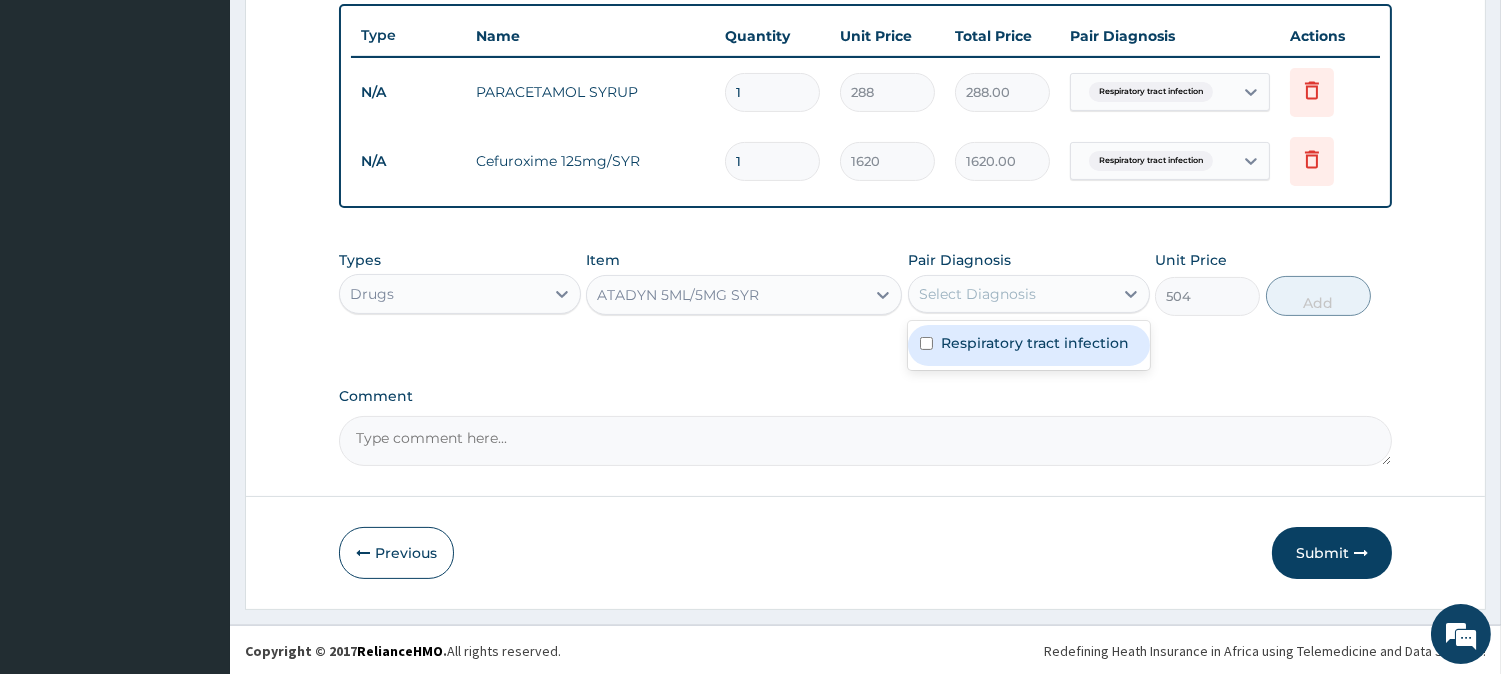 click on "Select Diagnosis" at bounding box center [1011, 294] 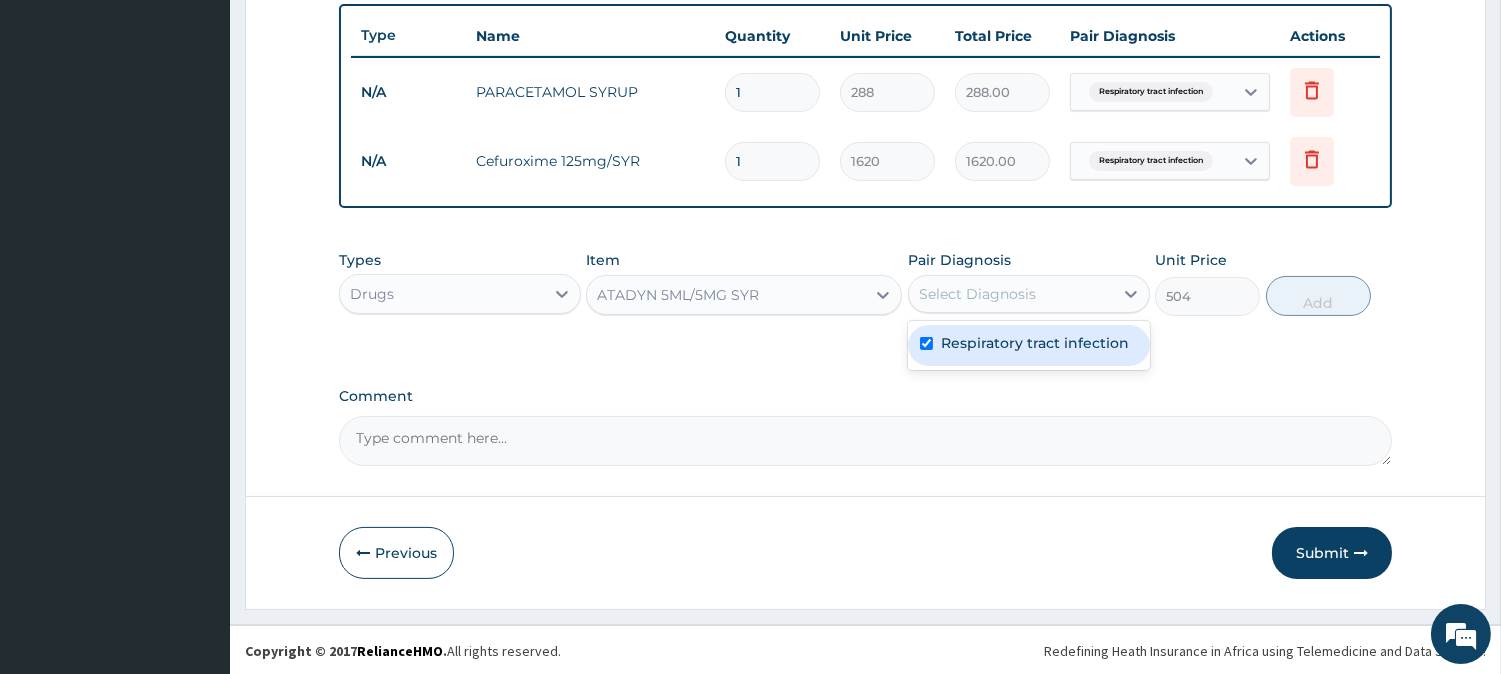 checkbox on "true" 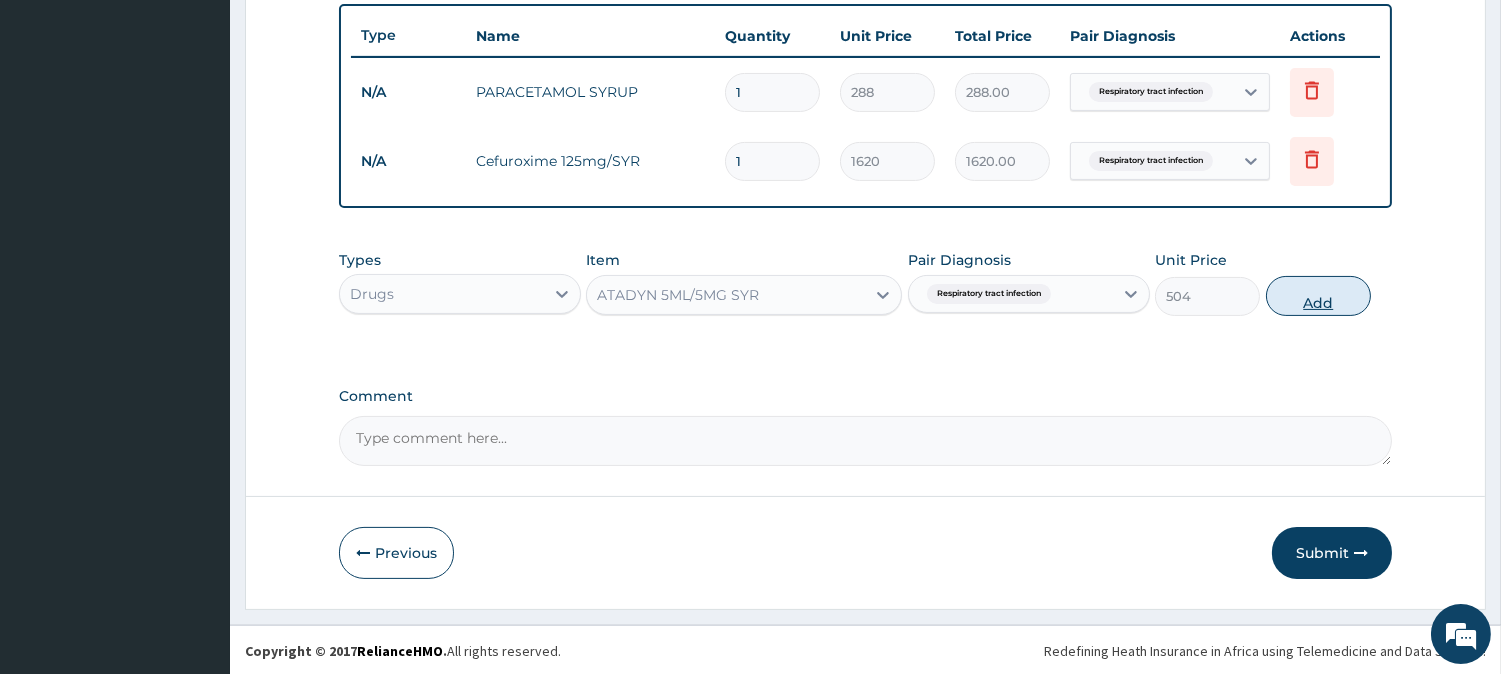 click on "Add" at bounding box center (1318, 296) 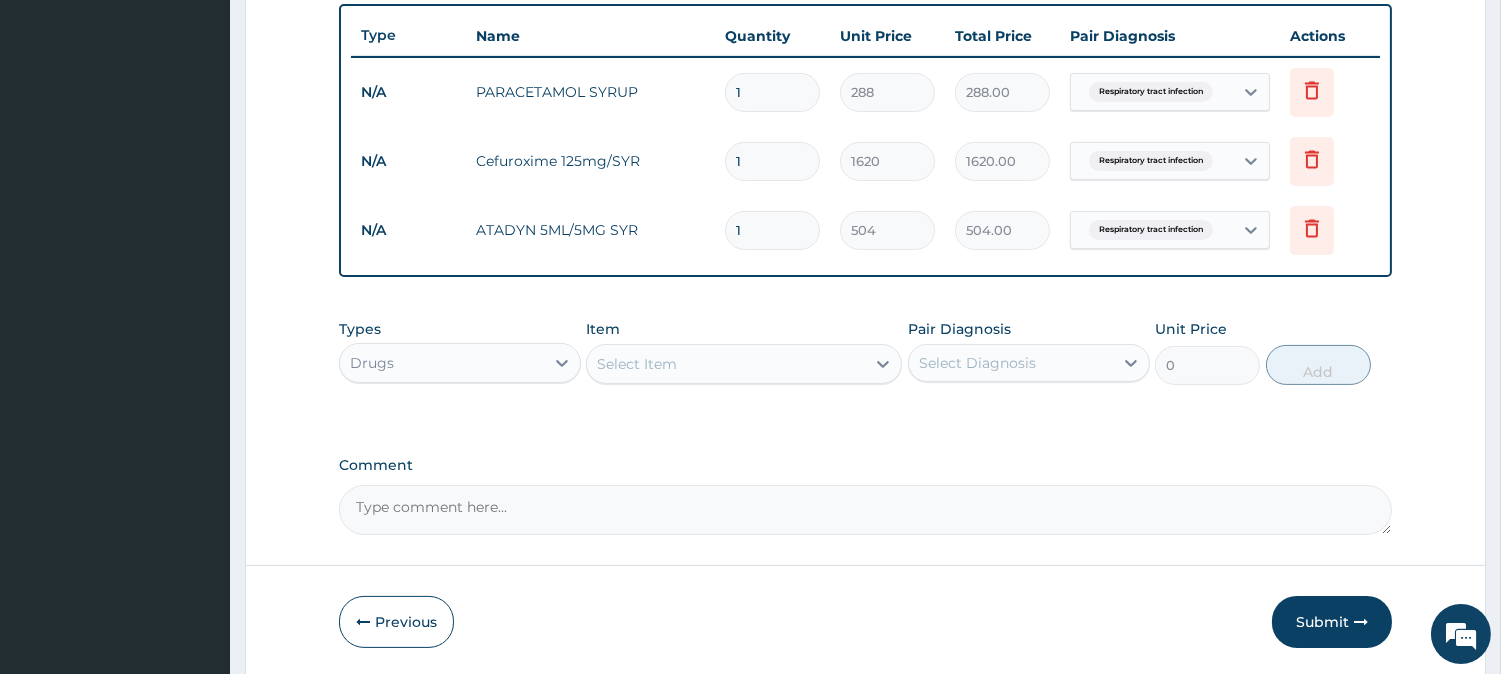 click on "Select Item" at bounding box center [637, 364] 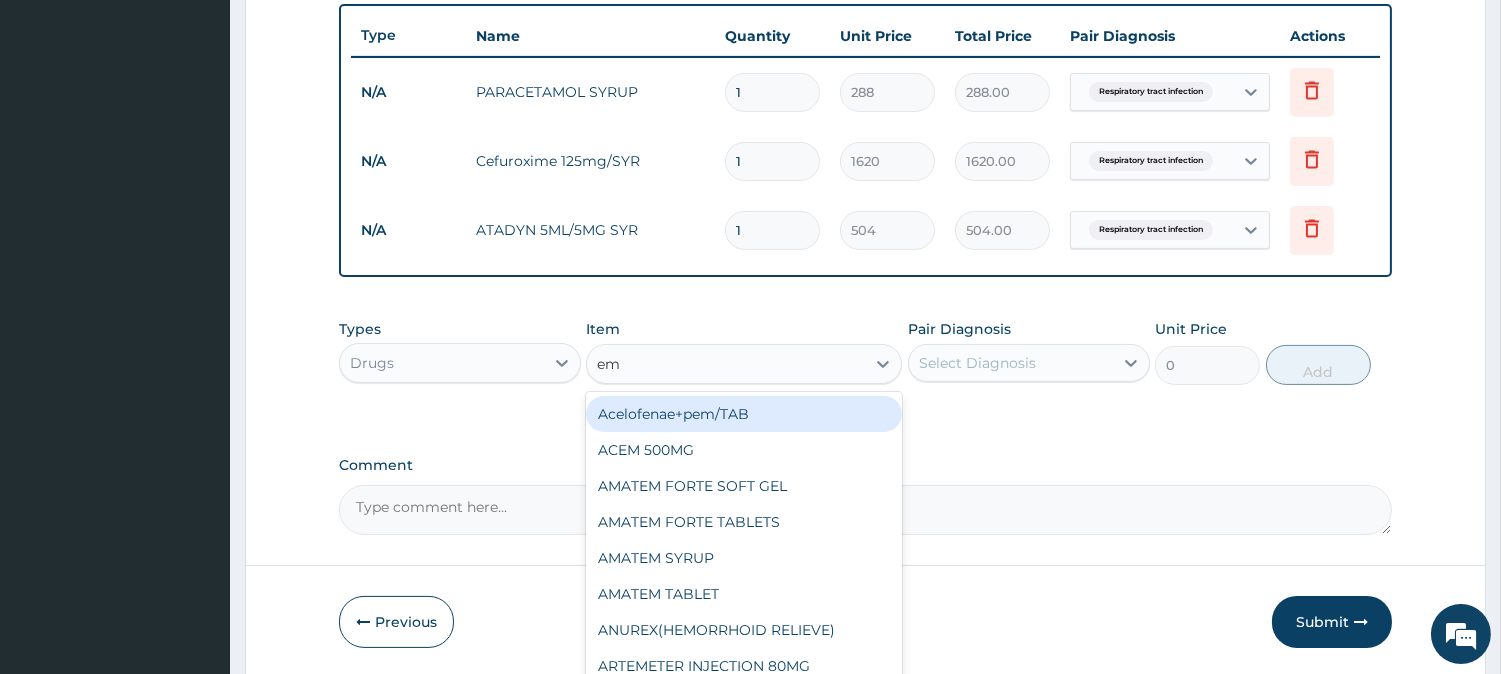 type on "emz" 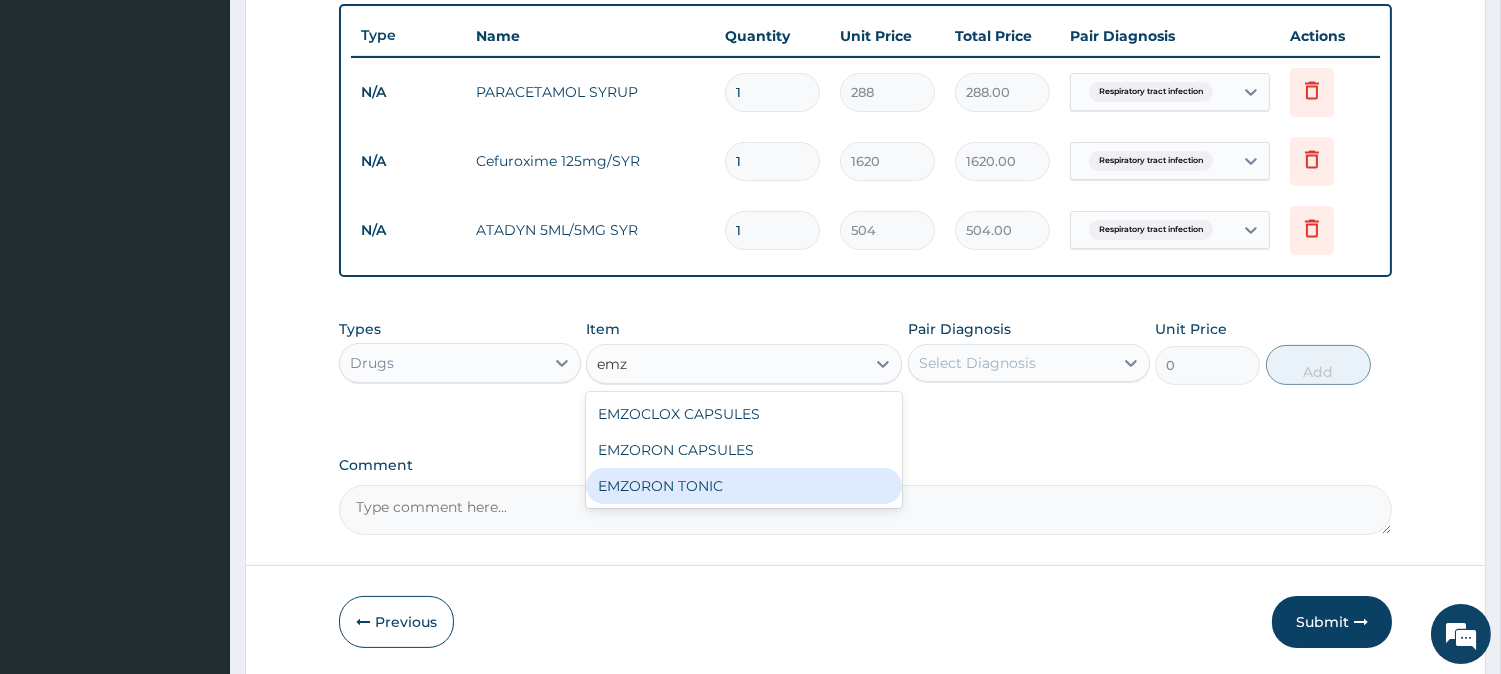 click on "EMZORON TONIC" at bounding box center (744, 486) 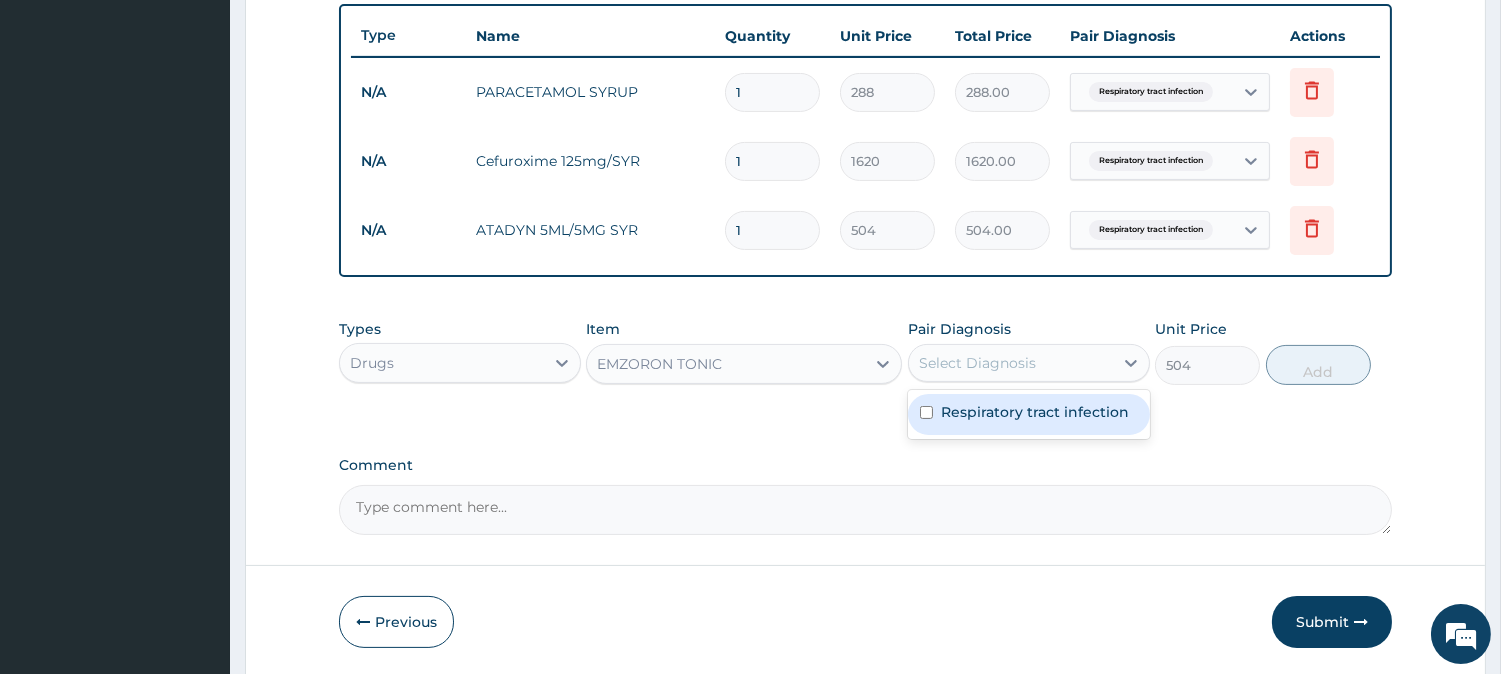 click on "Select Diagnosis" at bounding box center (977, 363) 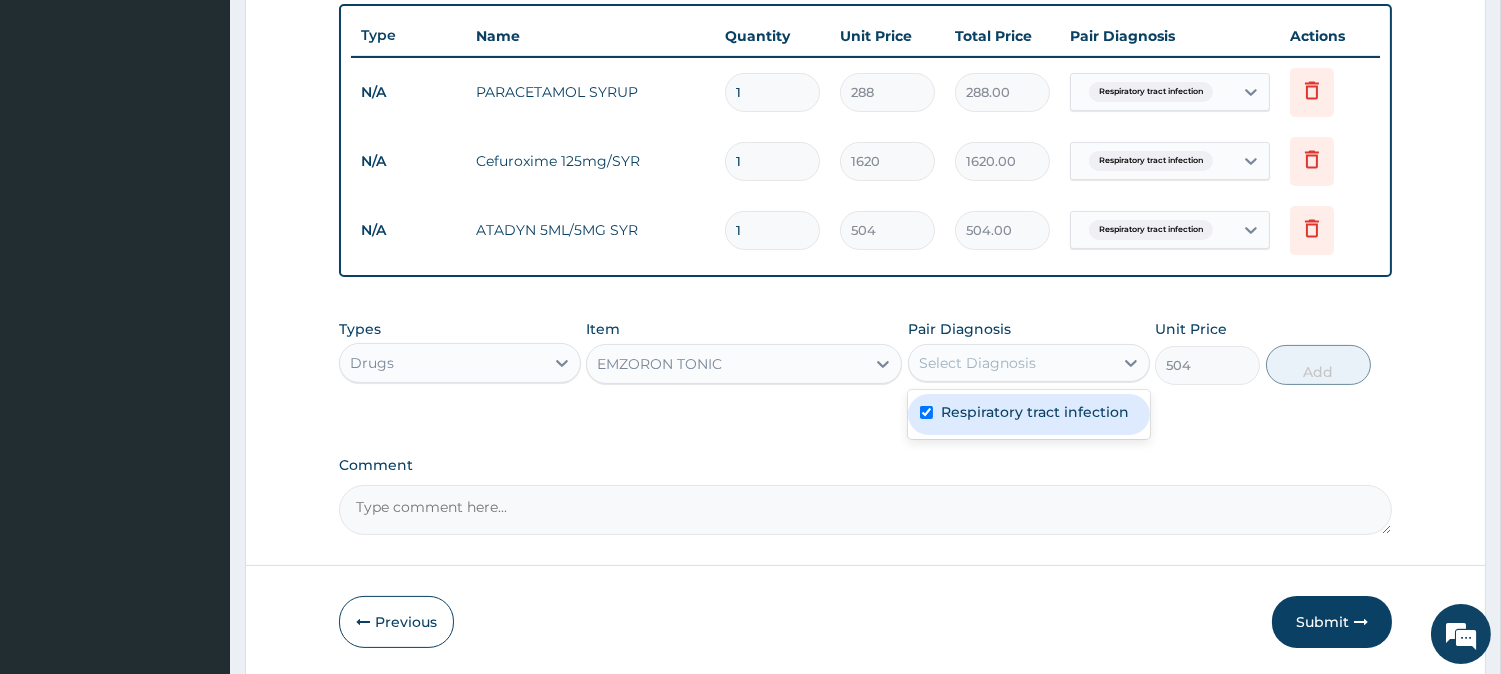 checkbox on "true" 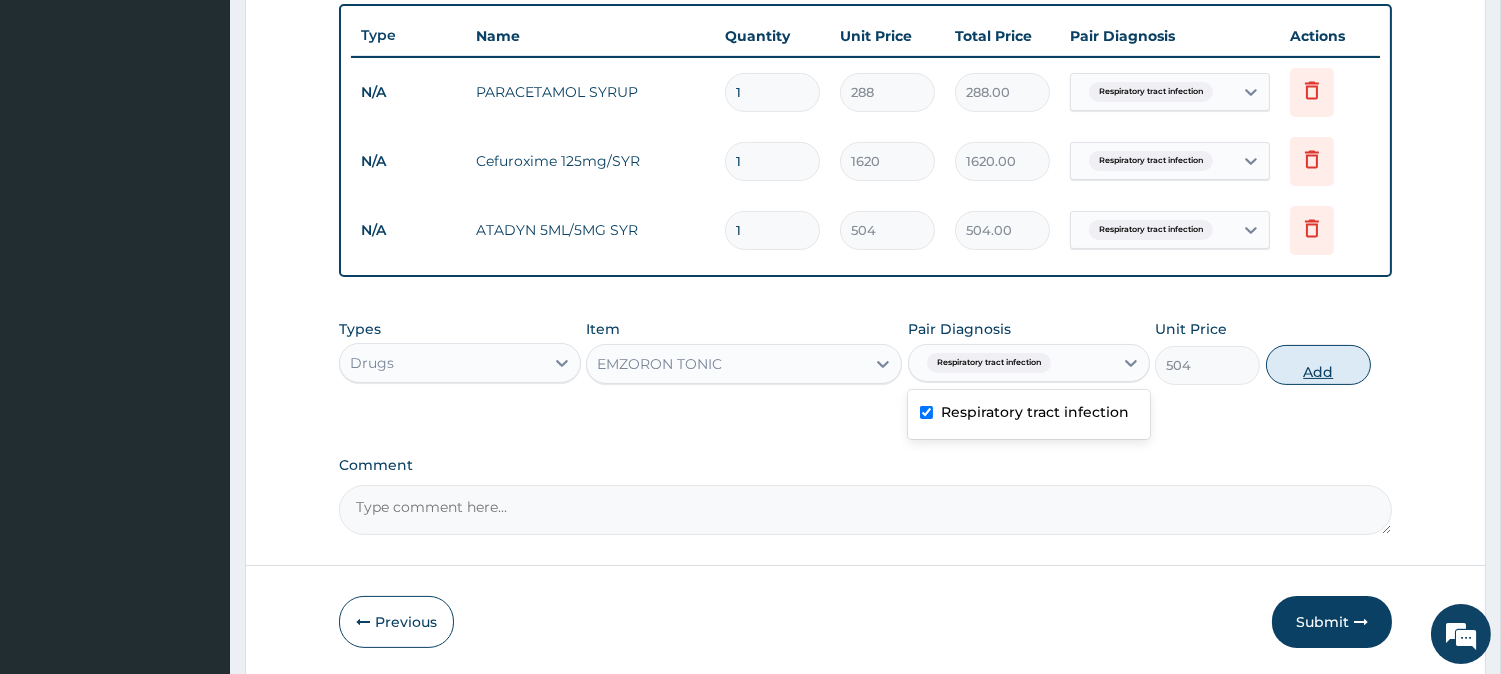 click on "Add" at bounding box center [1318, 365] 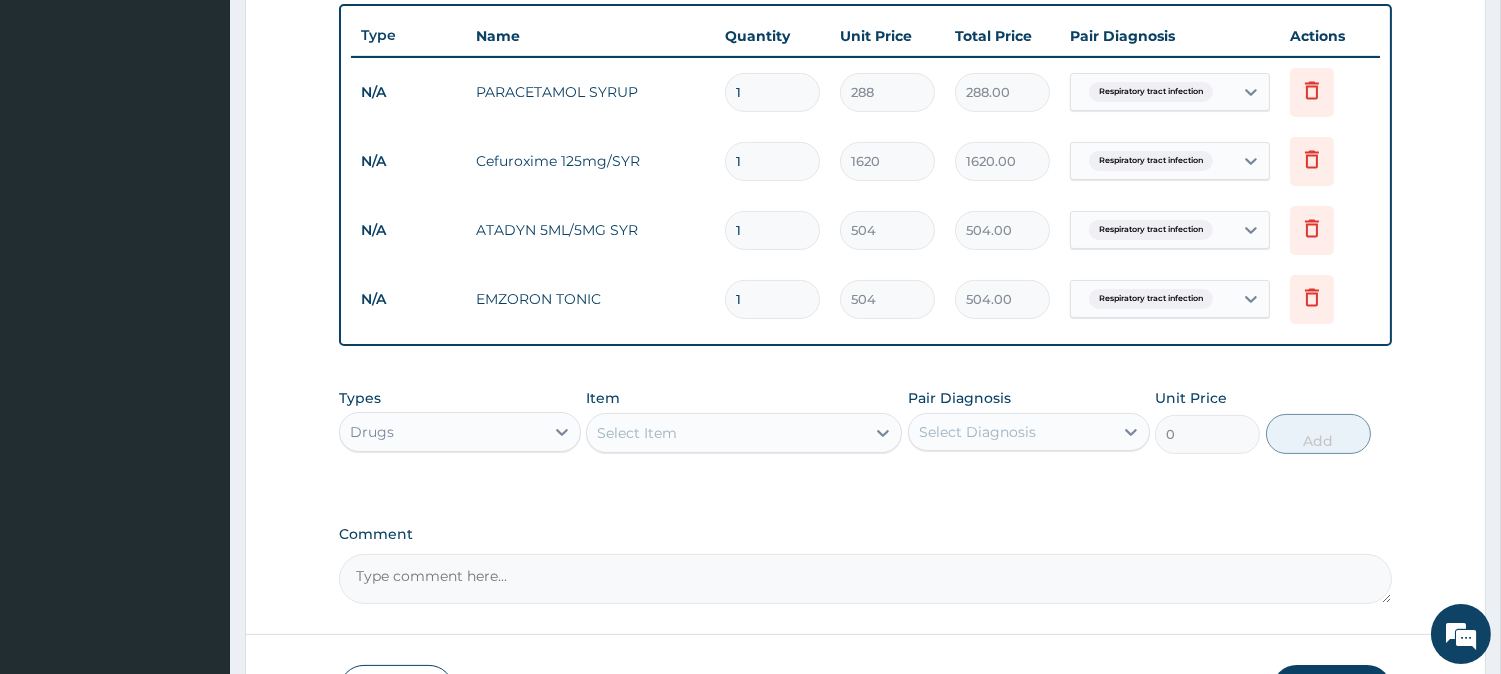 click on "Select Item" at bounding box center [726, 433] 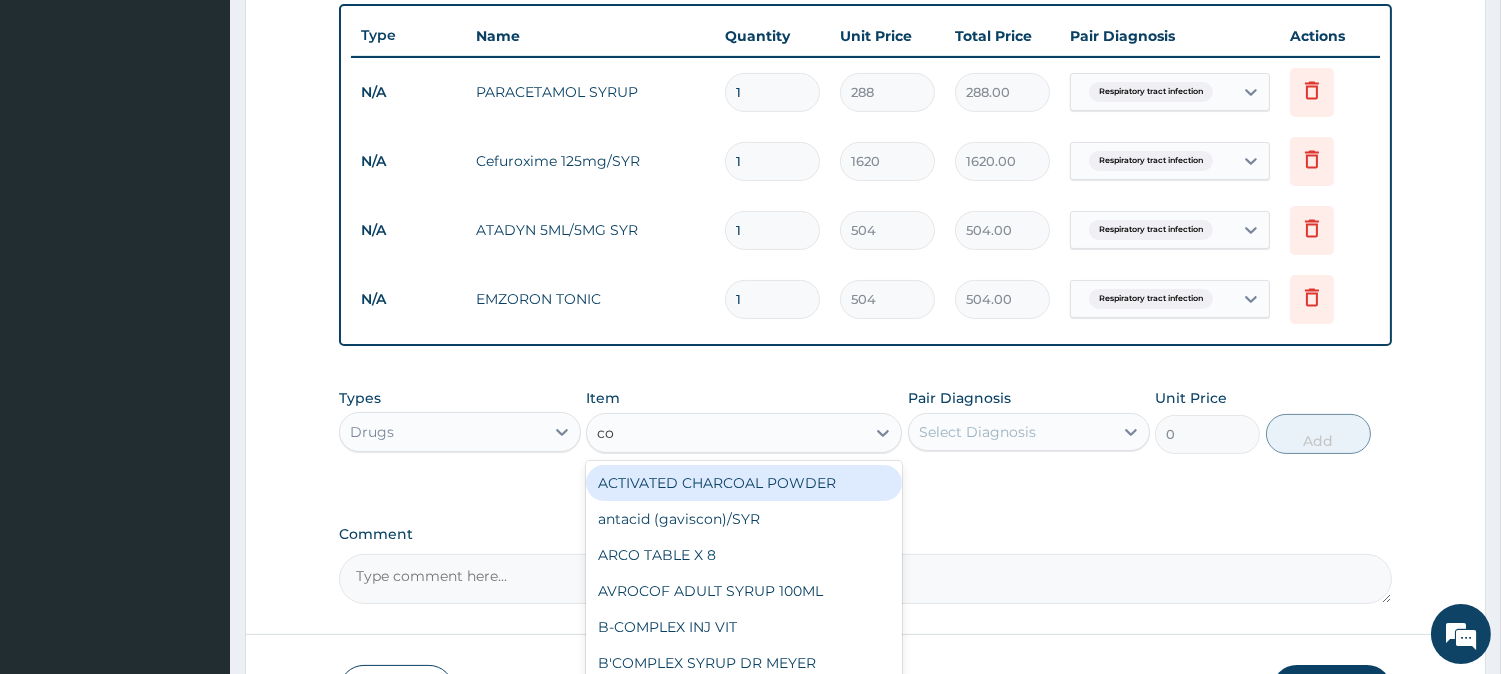type on "cof" 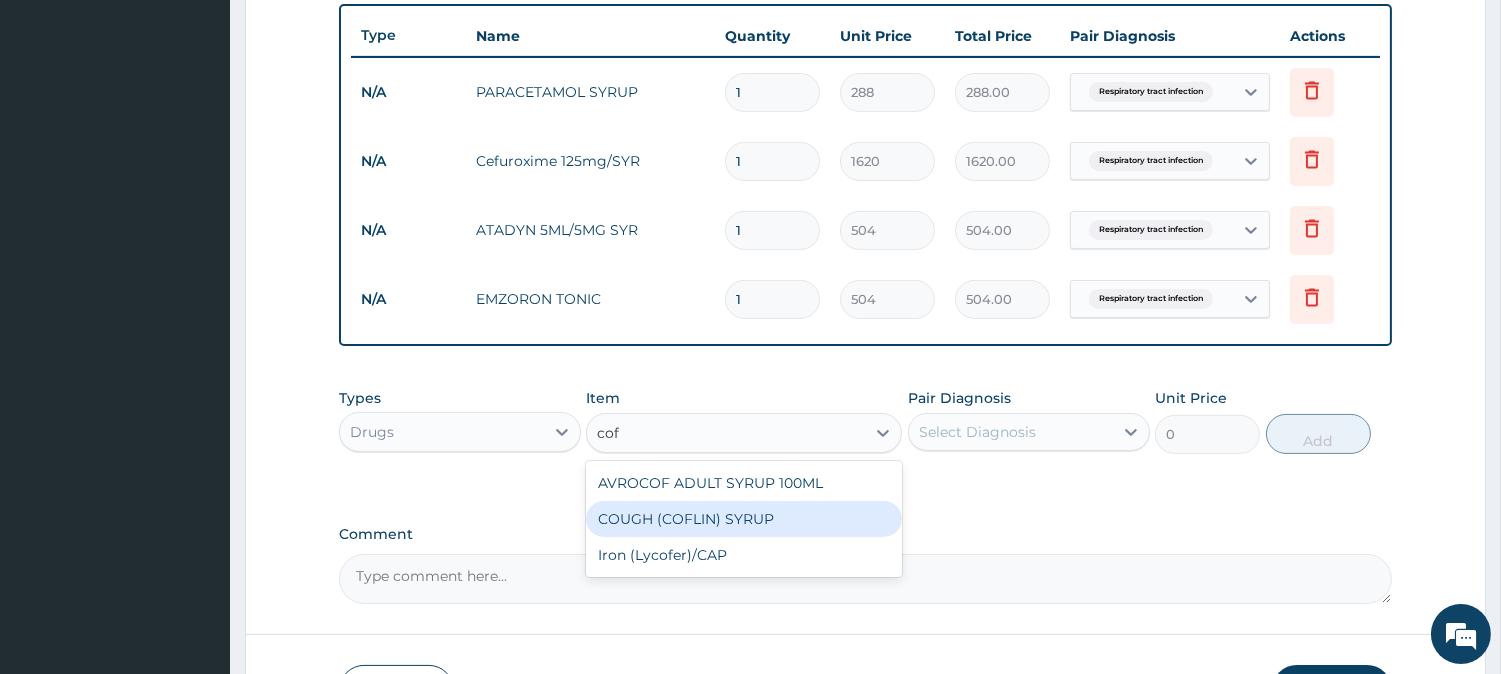 click on "COUGH (COFLIN) SYRUP" at bounding box center [744, 519] 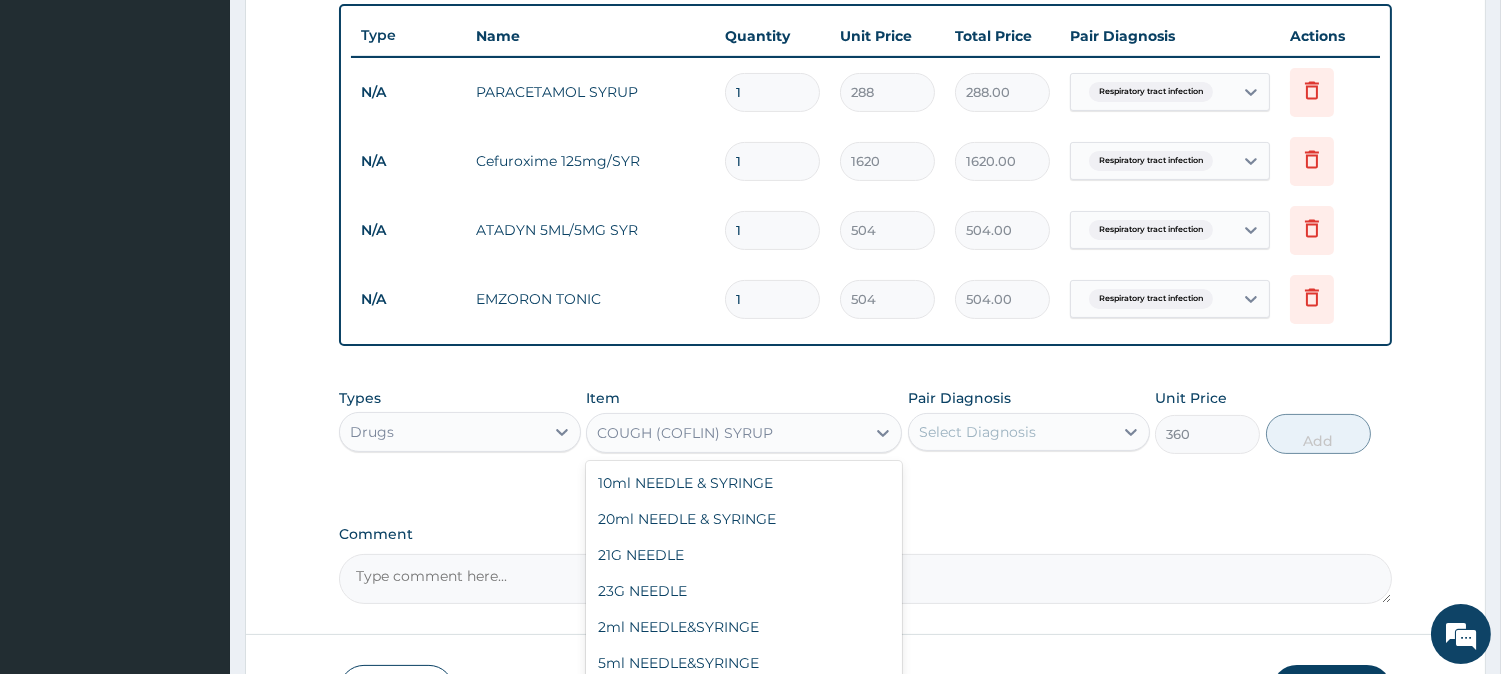 click on "COUGH (COFLIN) SYRUP" at bounding box center (726, 433) 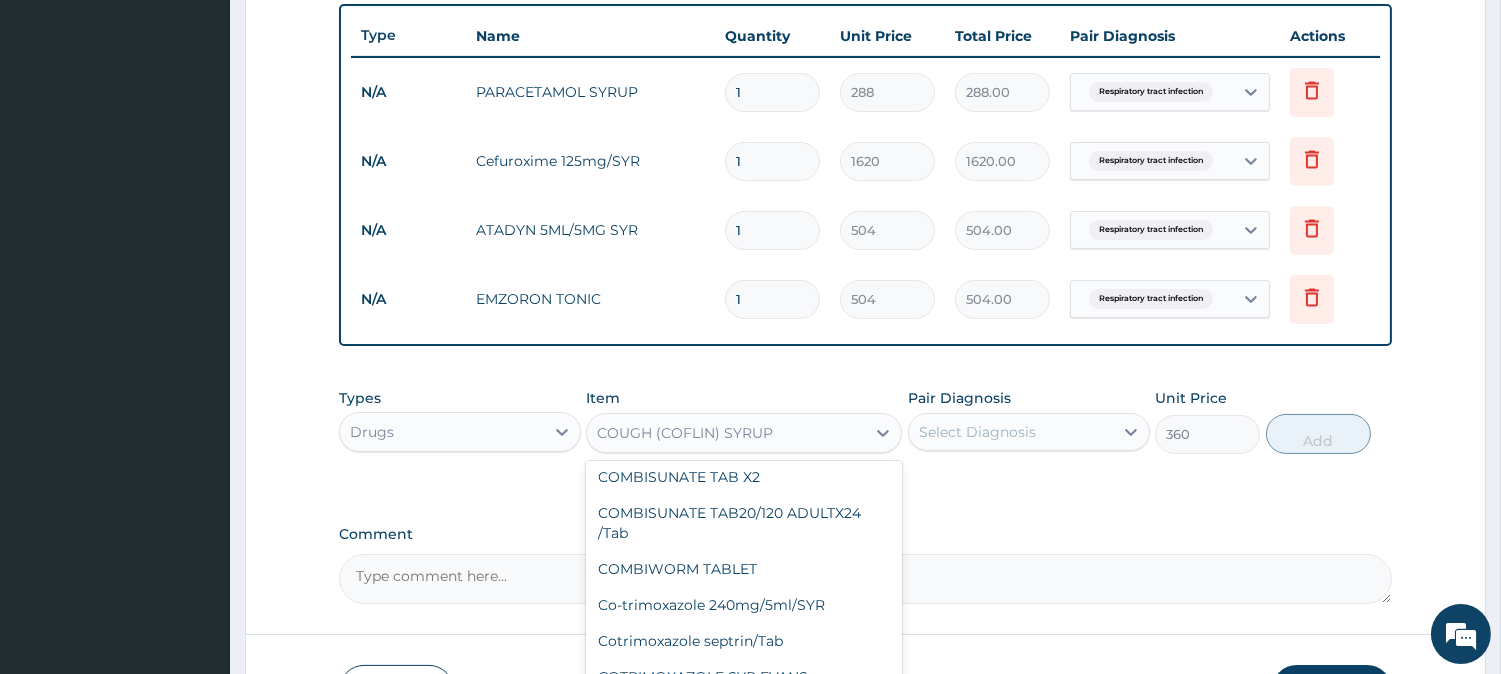 click on "Drugs" at bounding box center (442, 432) 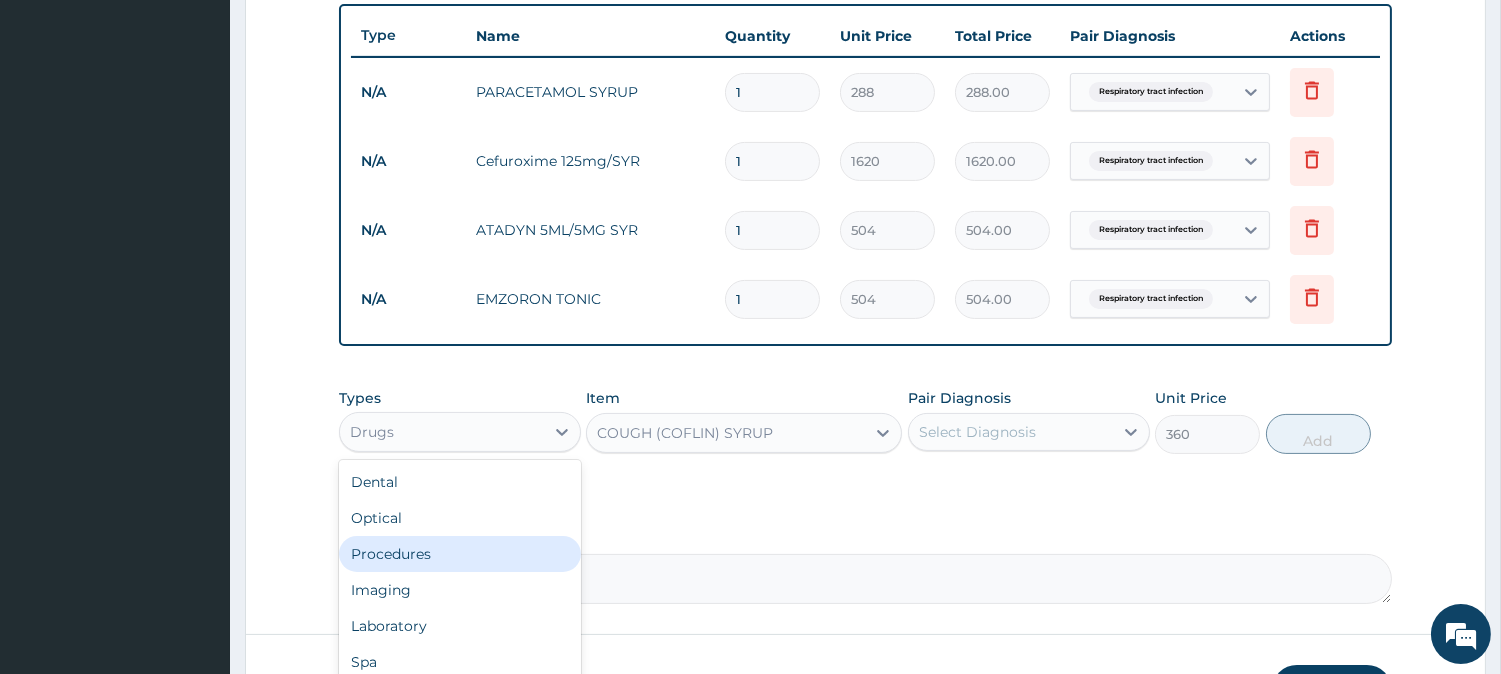 click on "Procedures" at bounding box center [460, 554] 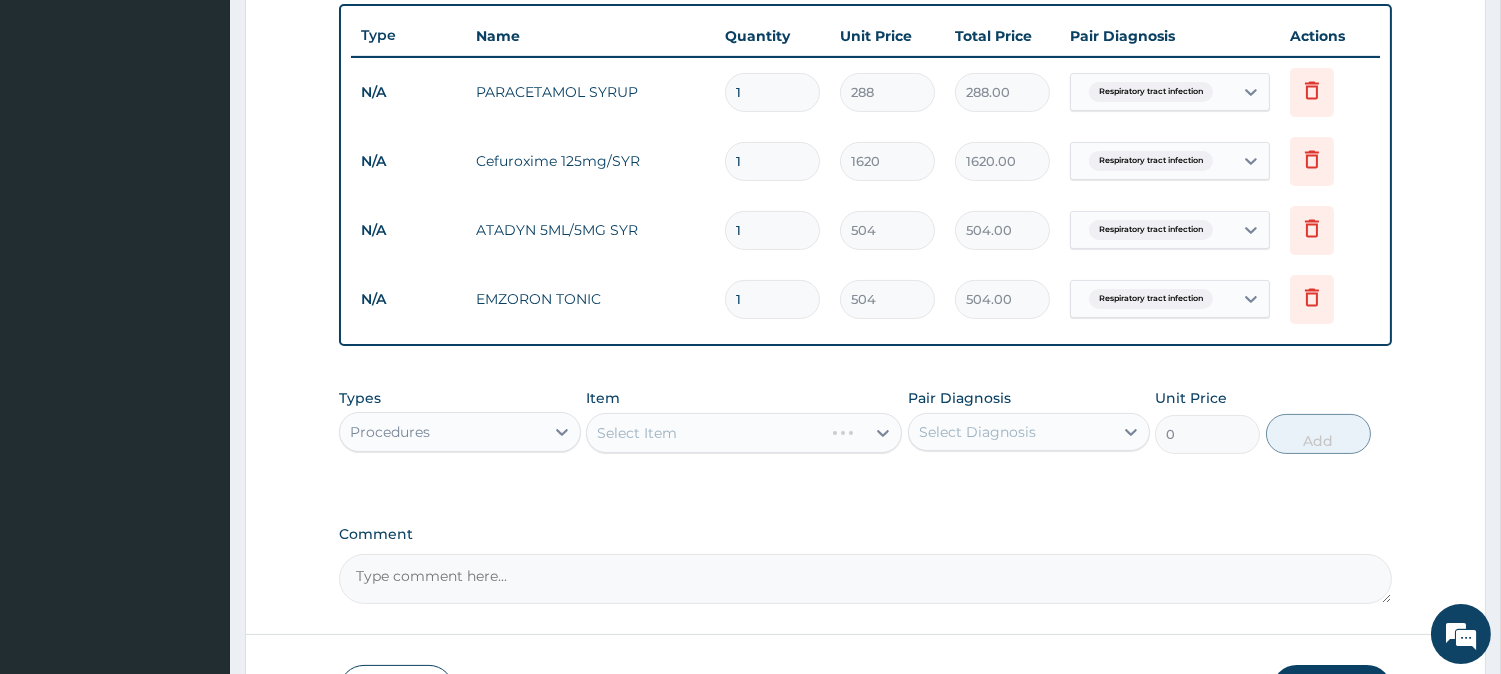 click on "Select Item" at bounding box center [744, 433] 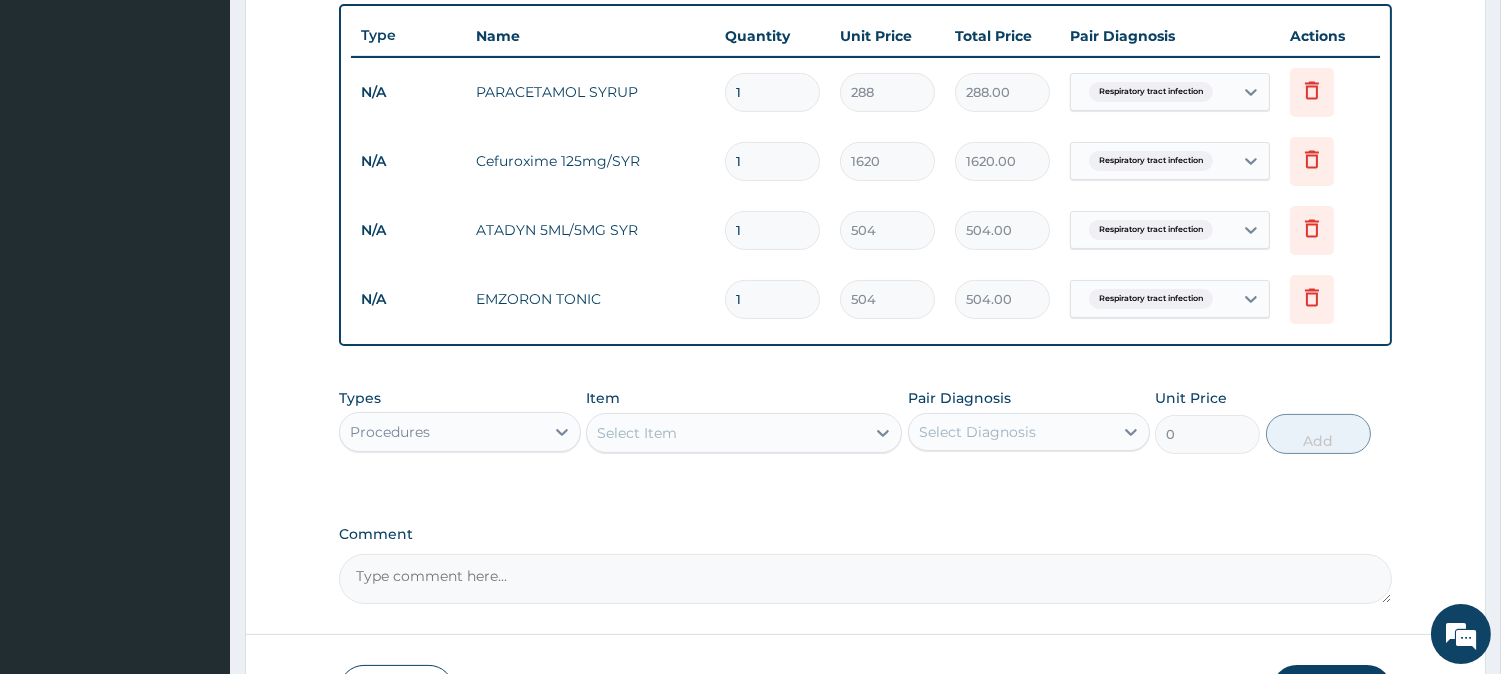 click on "Select Item" at bounding box center (726, 433) 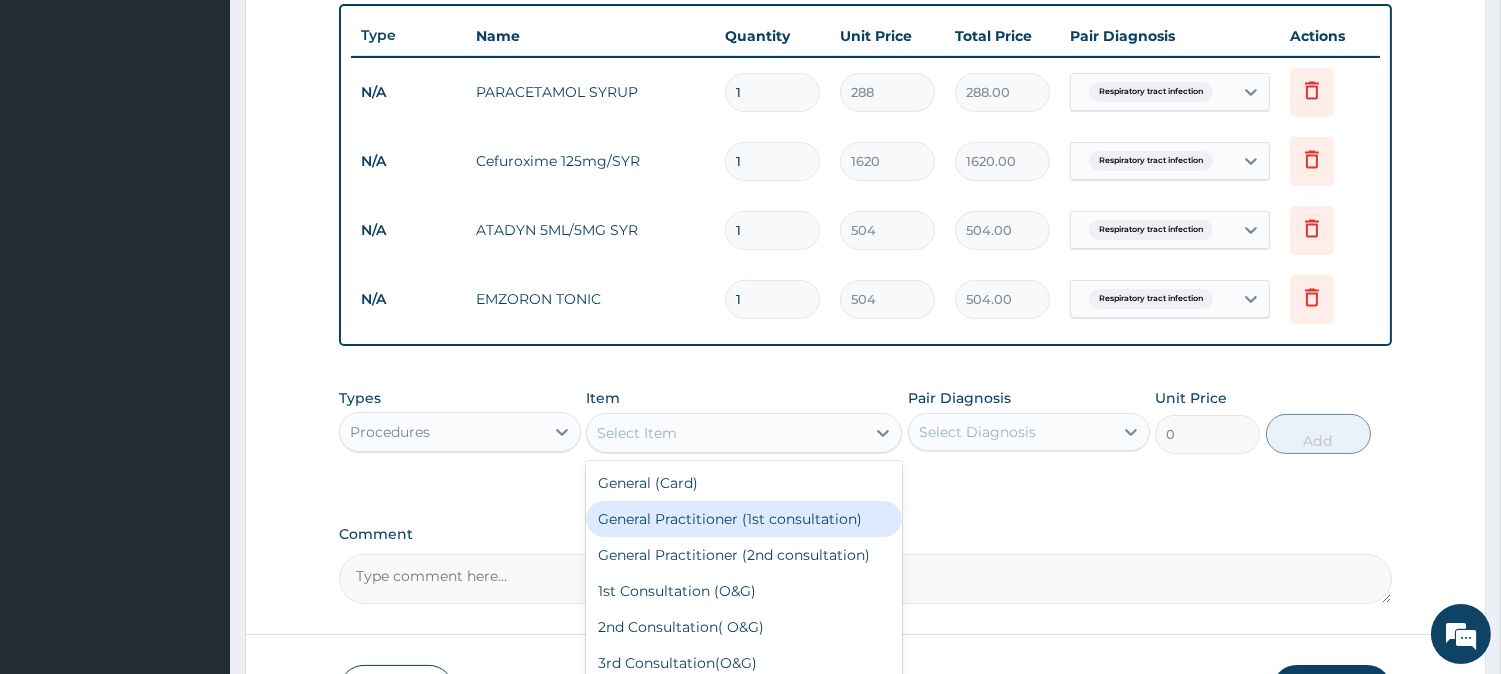 click on "General Practitioner (1st consultation)" at bounding box center [744, 519] 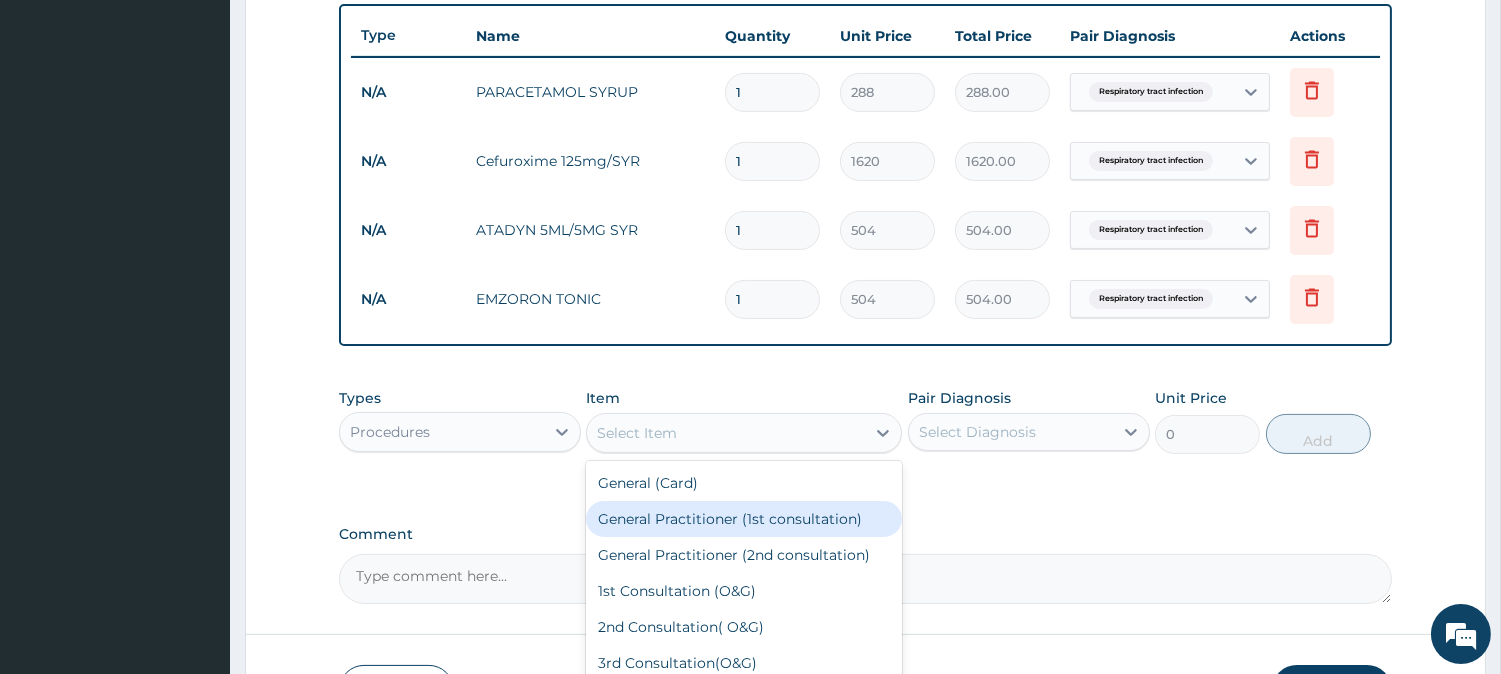 type on "1500" 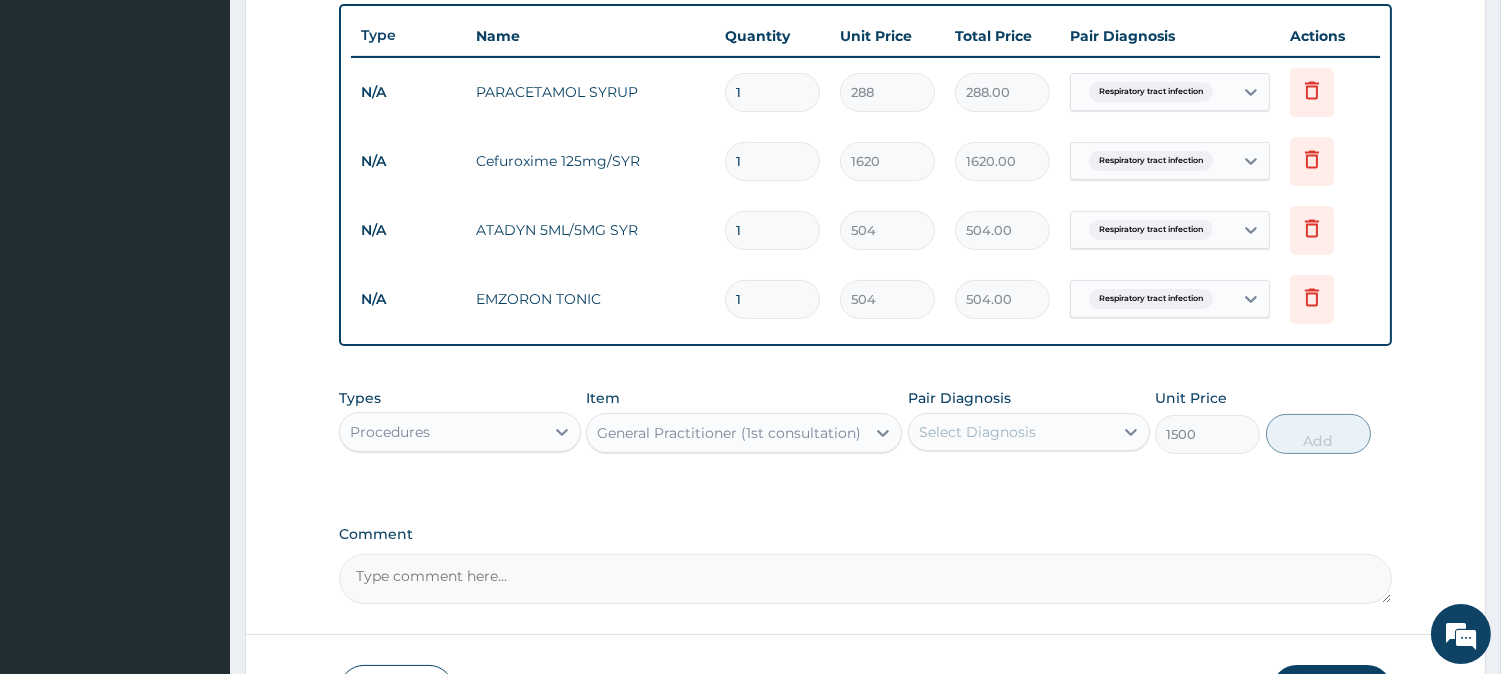 click on "Select Diagnosis" at bounding box center (977, 432) 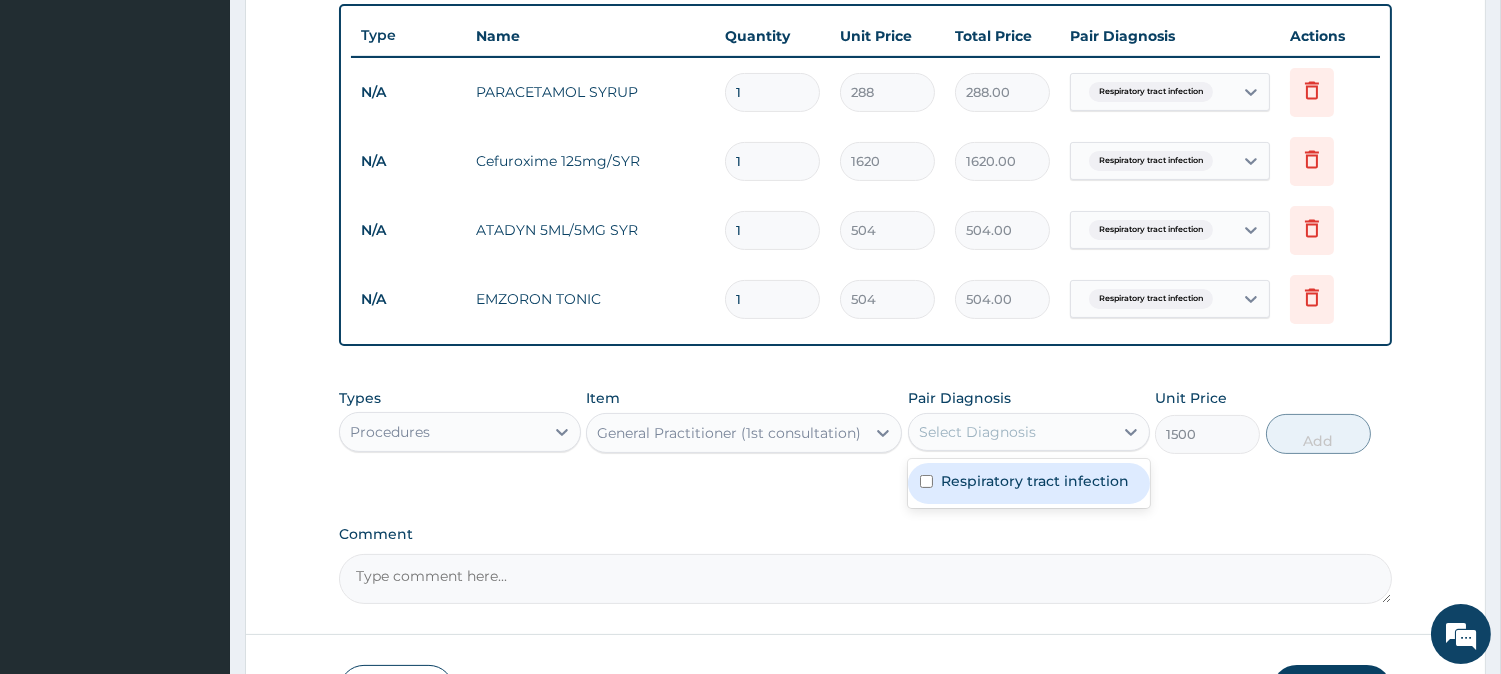 click on "Respiratory tract infection" at bounding box center [1035, 481] 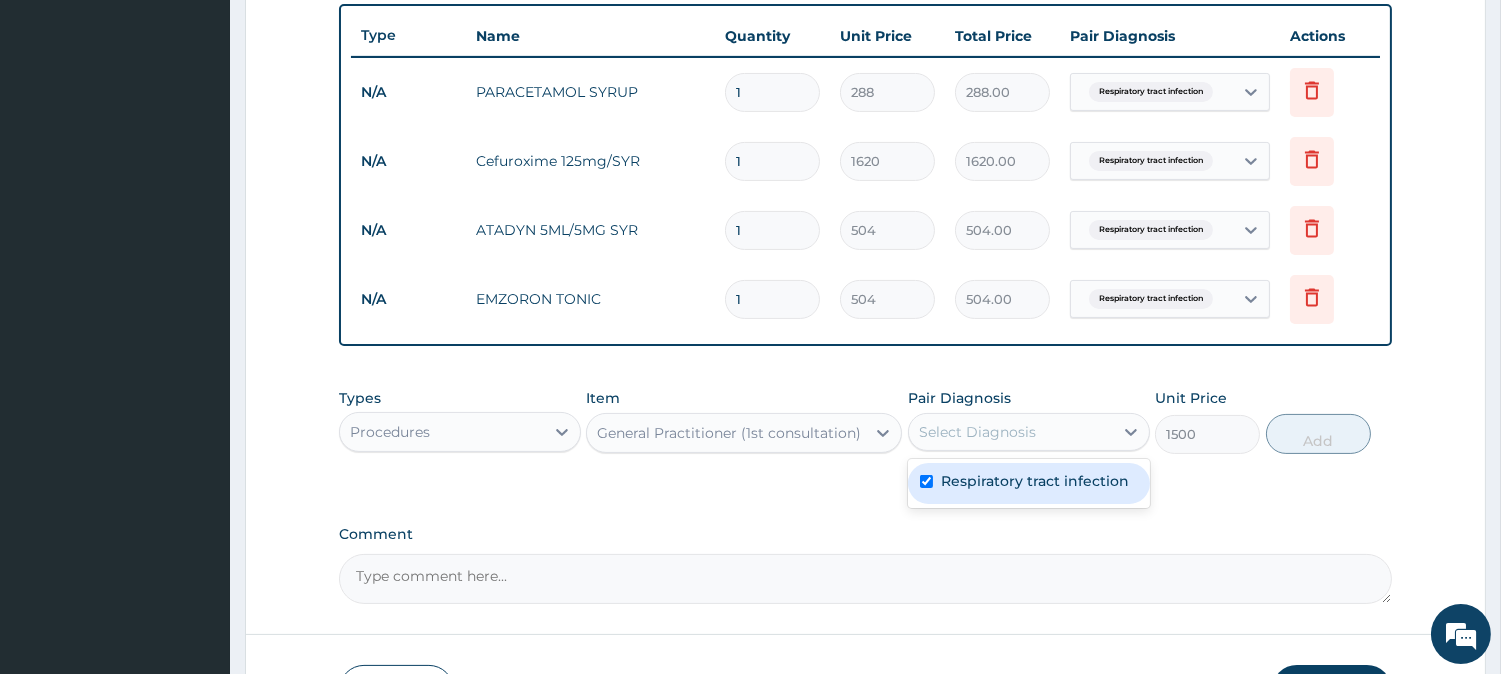 checkbox on "true" 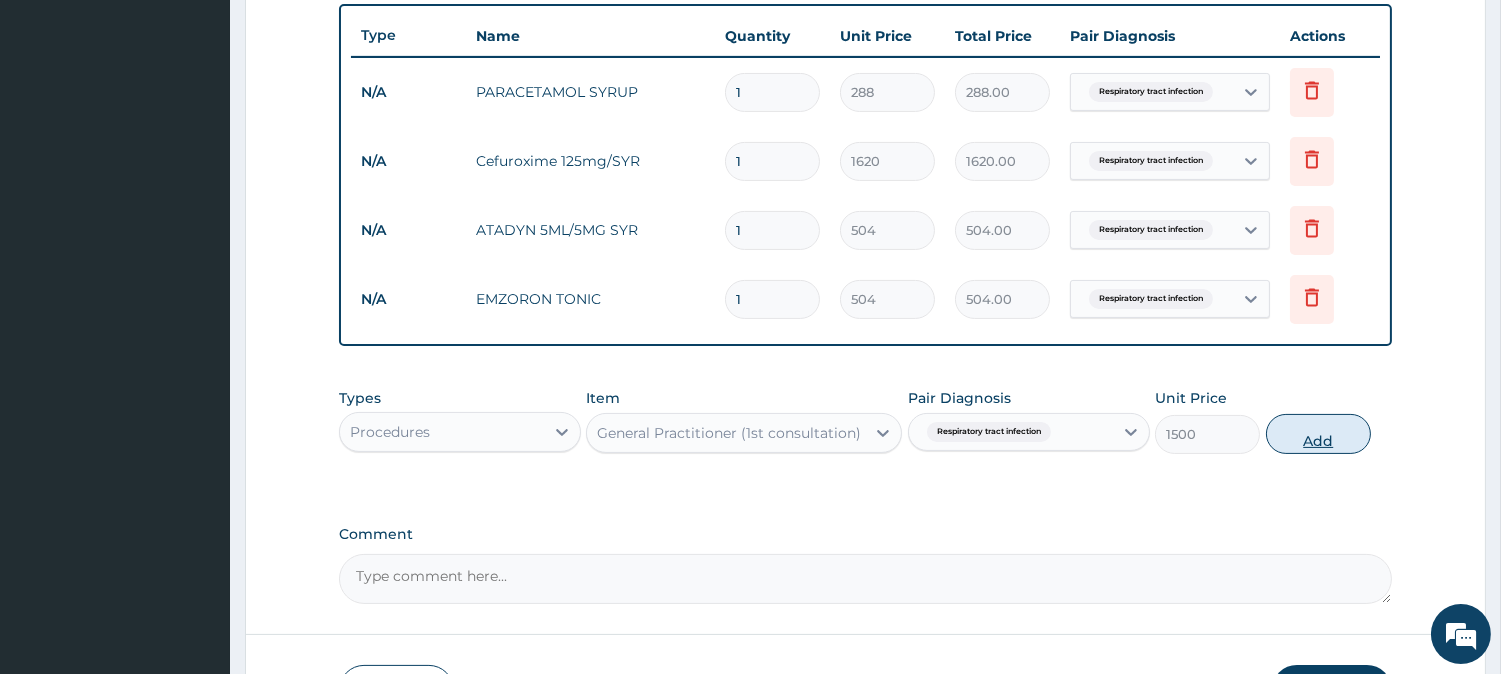 click on "Add" at bounding box center [1318, 434] 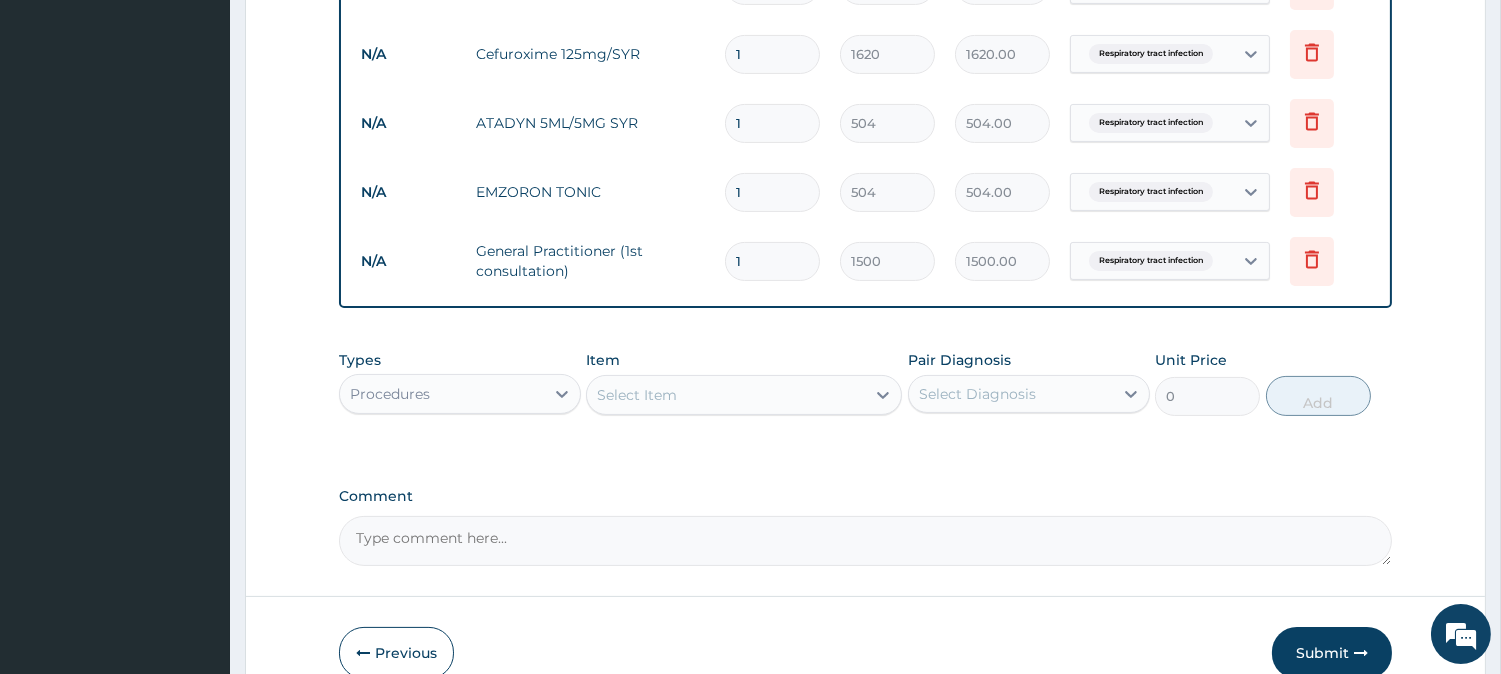 scroll, scrollTop: 865, scrollLeft: 0, axis: vertical 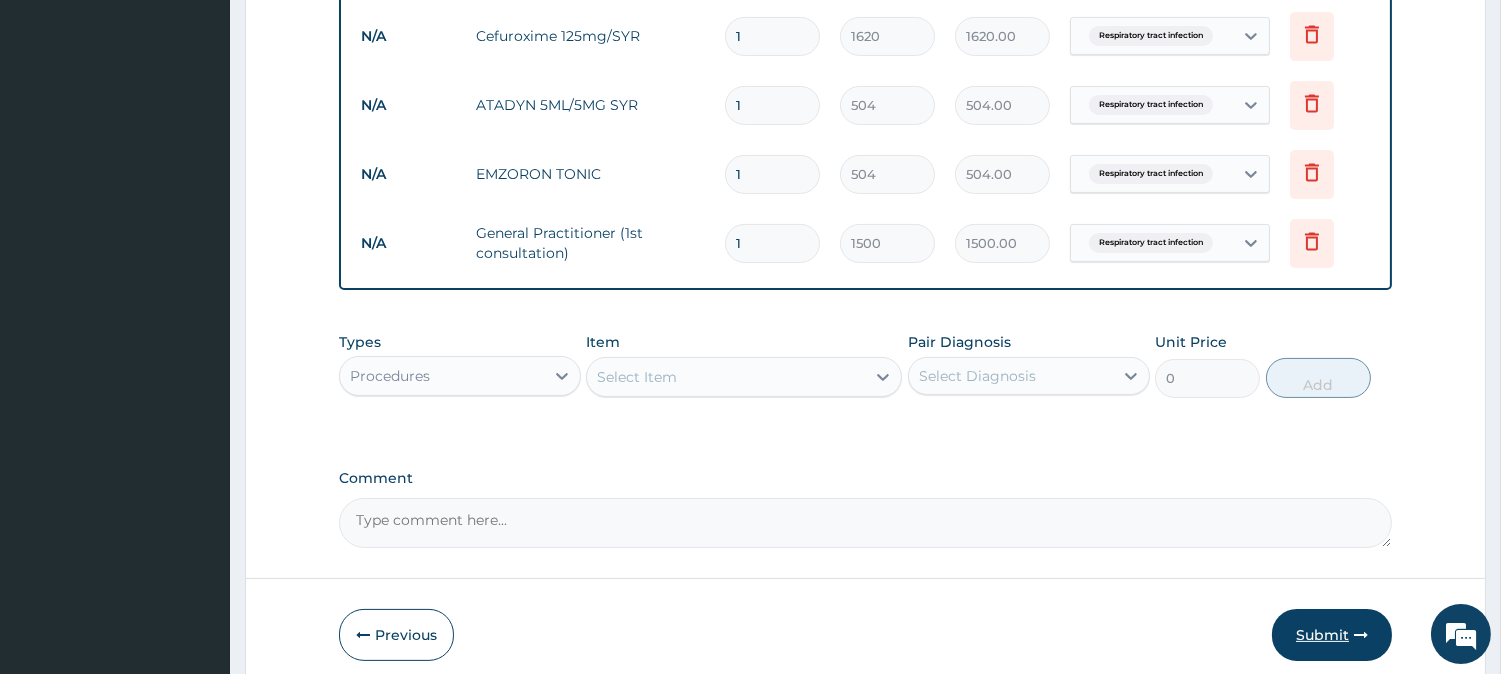 click on "Submit" at bounding box center (1332, 635) 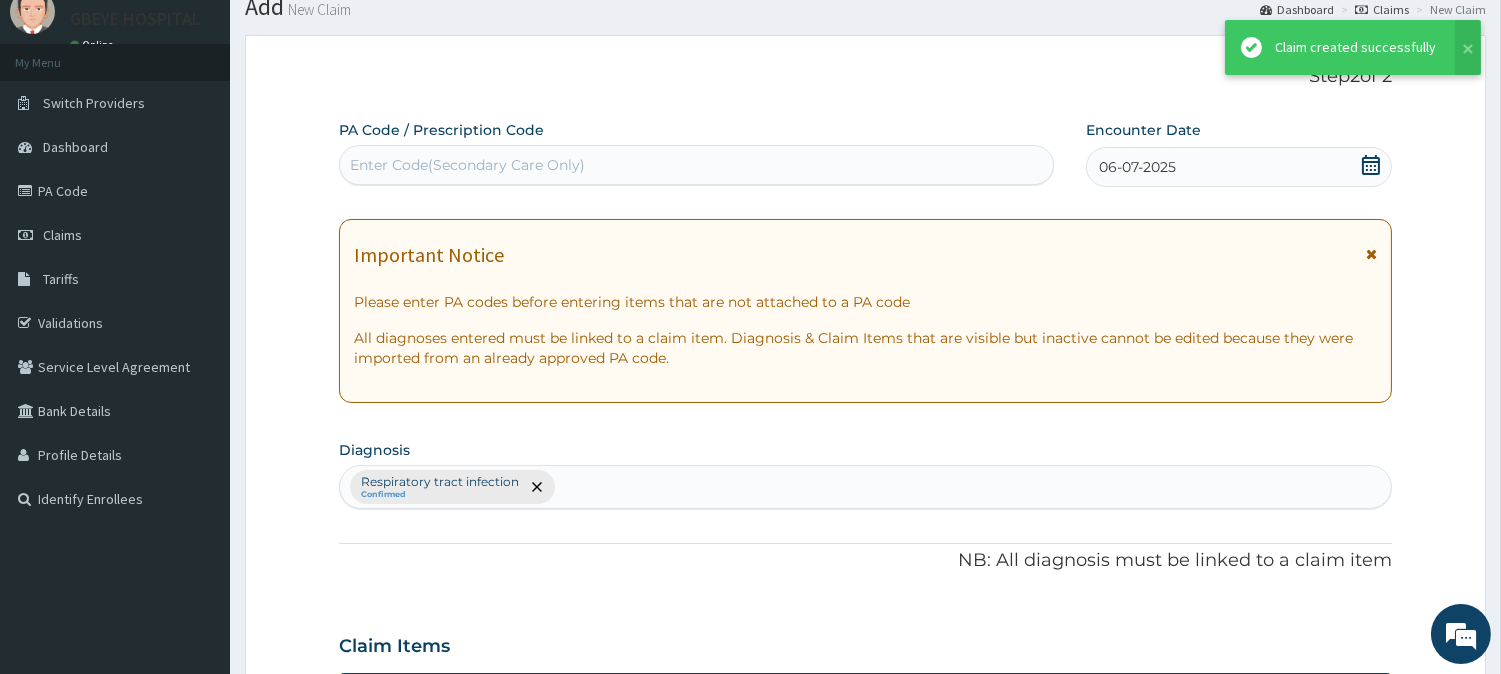 scroll, scrollTop: 865, scrollLeft: 0, axis: vertical 